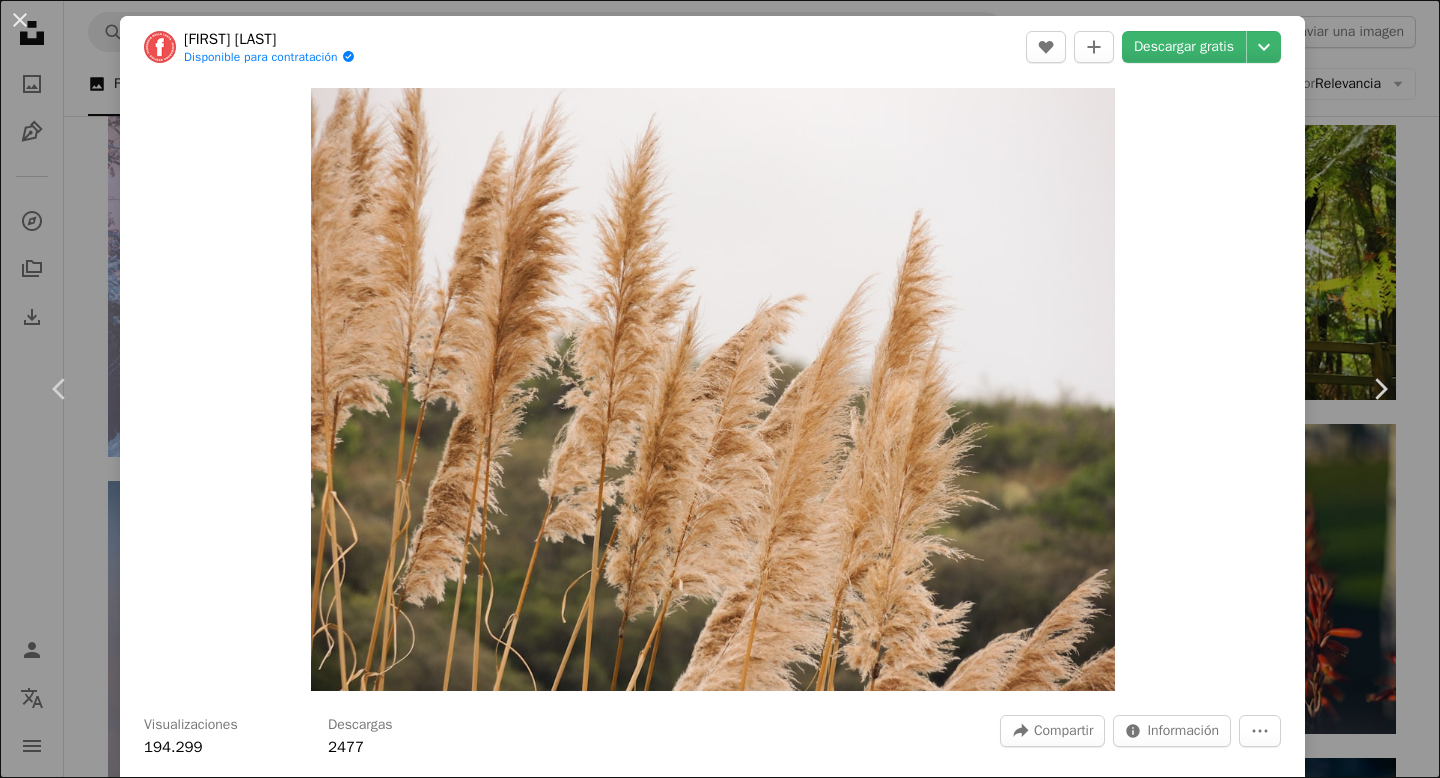 scroll, scrollTop: 39312, scrollLeft: 0, axis: vertical 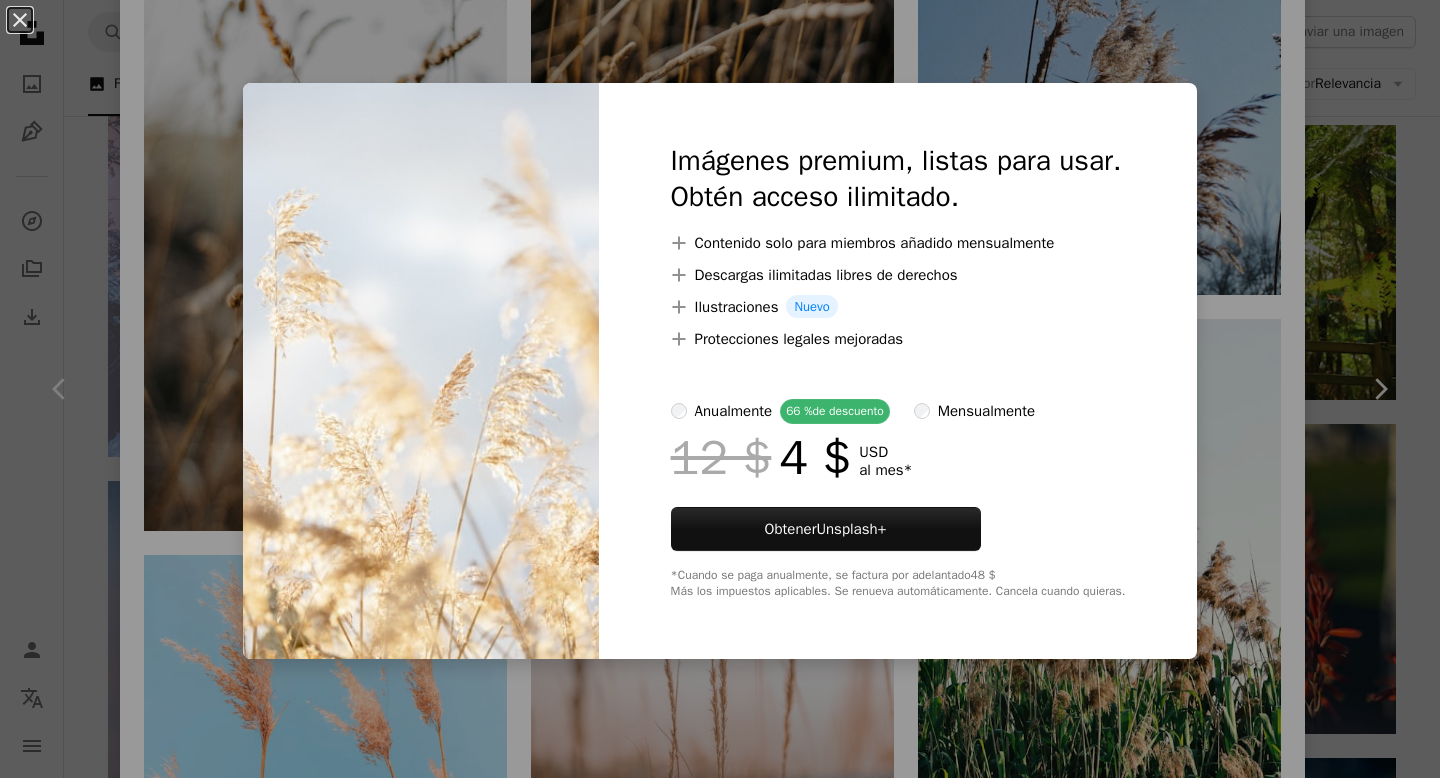click on "An X shape Imágenes premium, listas para usar. Obtén acceso ilimitado. A plus sign Contenido solo para miembros añadido mensualmente A plus sign Descargas ilimitadas libres de derechos A plus sign Ilustraciones  Nuevo A plus sign Protecciones legales mejoradas anualmente 66 %  de descuento mensualmente 12 $   4 $ USD al mes * Obtener  Unsplash+ *Cuando se paga anualmente, se factura por adelantado  48 $ Más los impuestos aplicables. Se renueva automáticamente. Cancela cuando quieras." at bounding box center (720, 389) 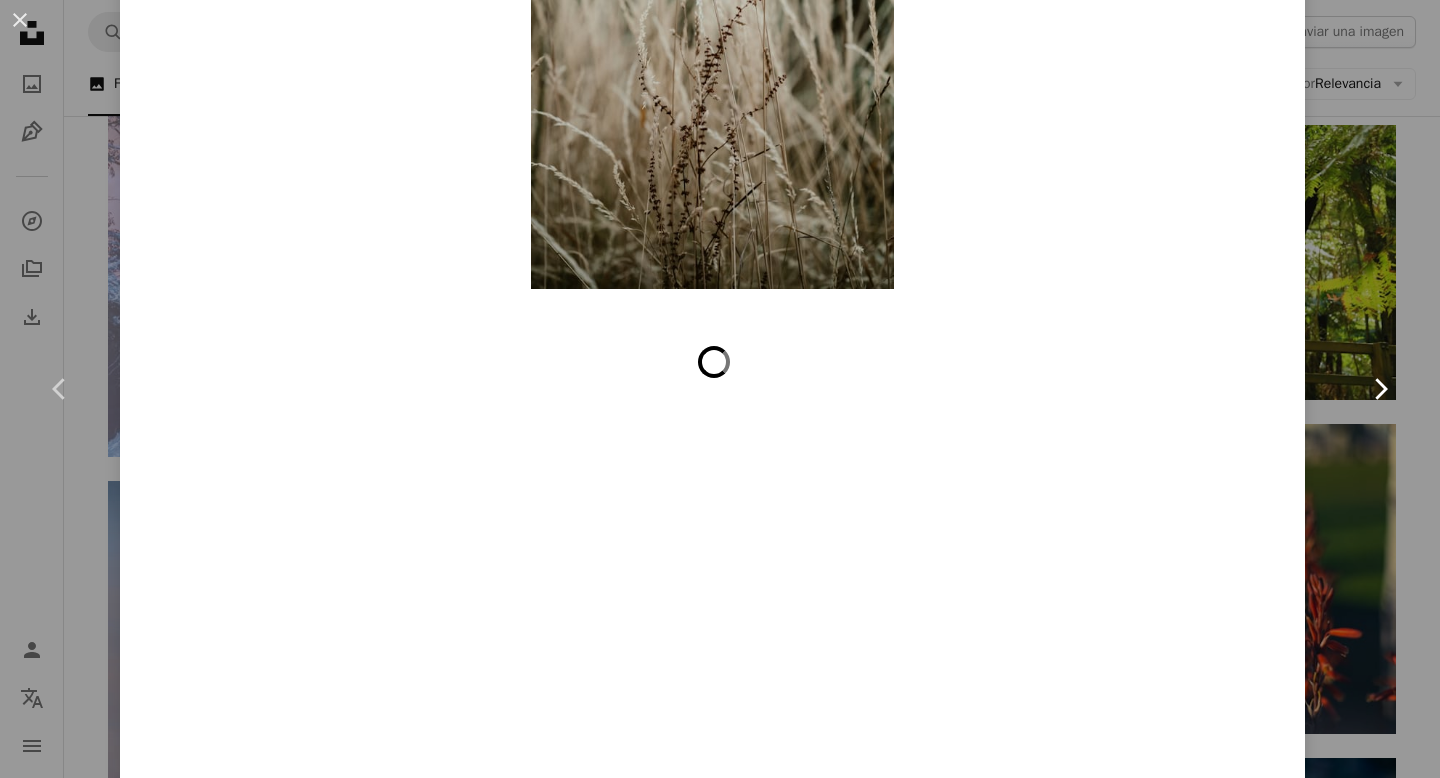 scroll, scrollTop: 48309, scrollLeft: 0, axis: vertical 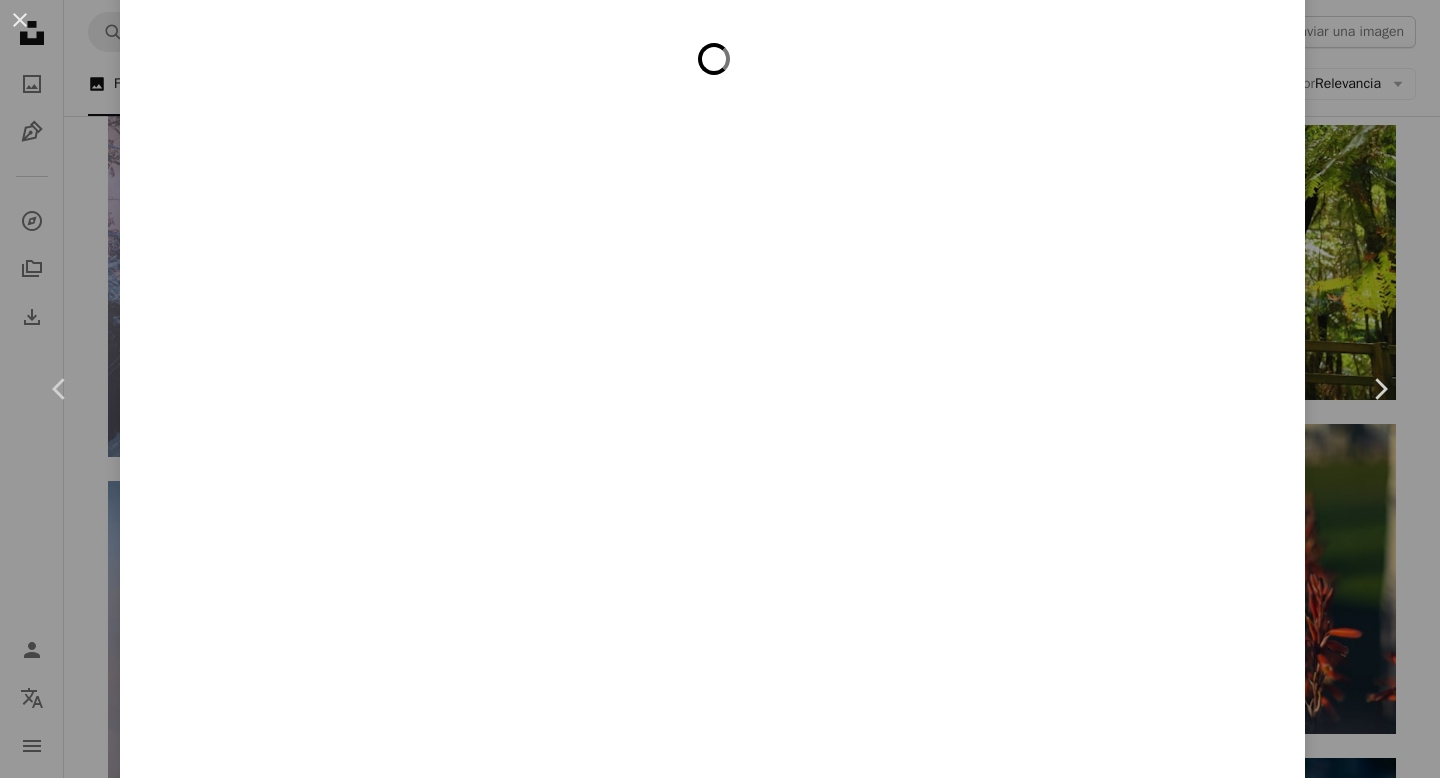click on "An X shape" at bounding box center [20, 20] 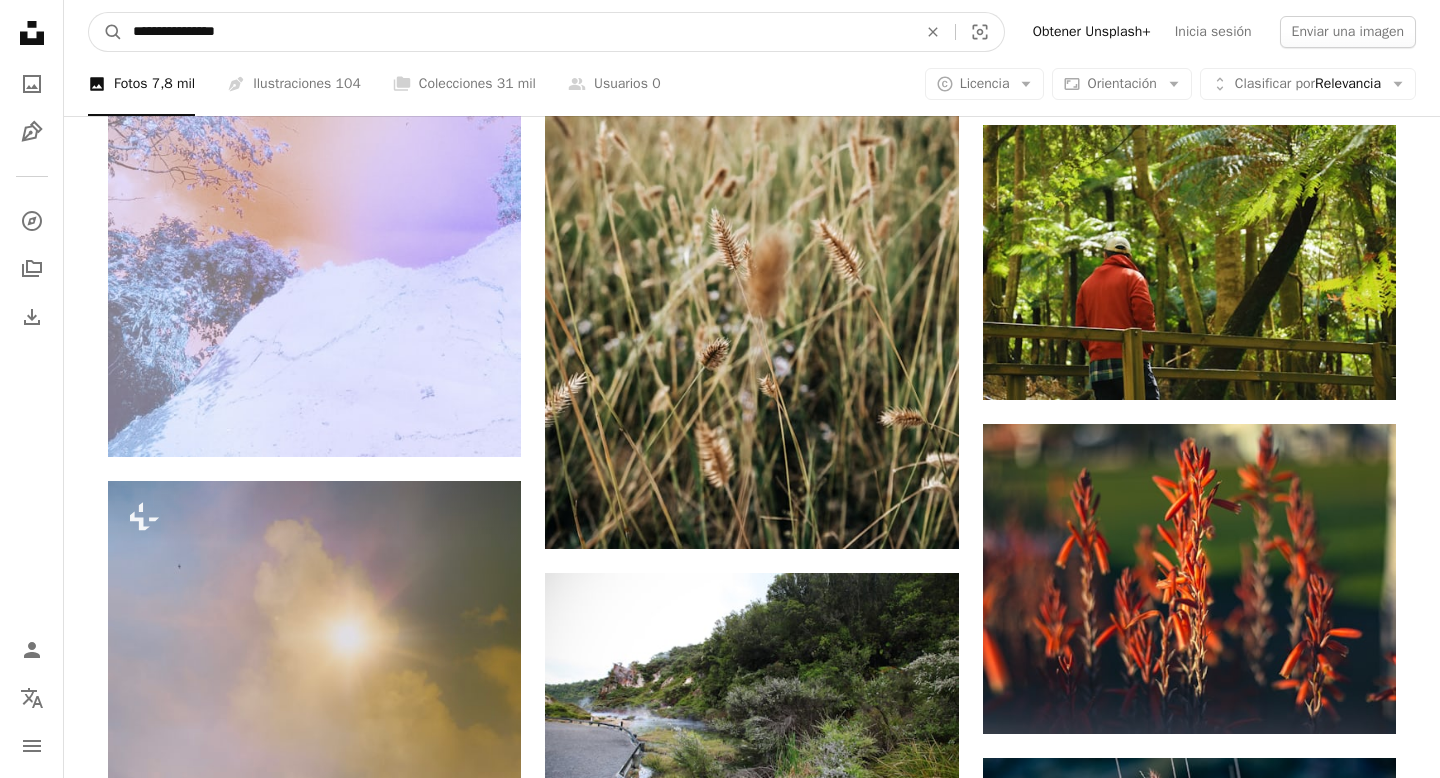 click on "**********" at bounding box center (517, 32) 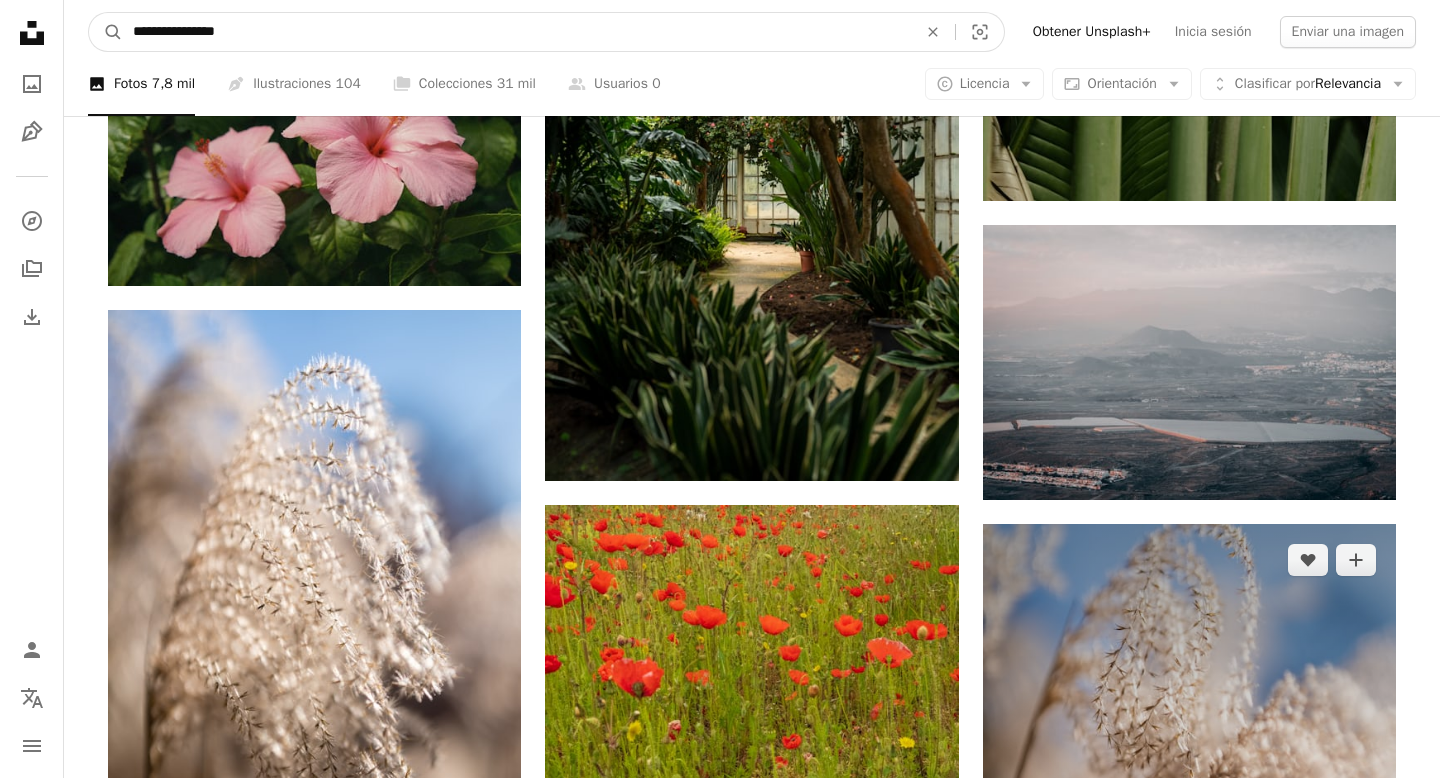scroll, scrollTop: 55972, scrollLeft: 0, axis: vertical 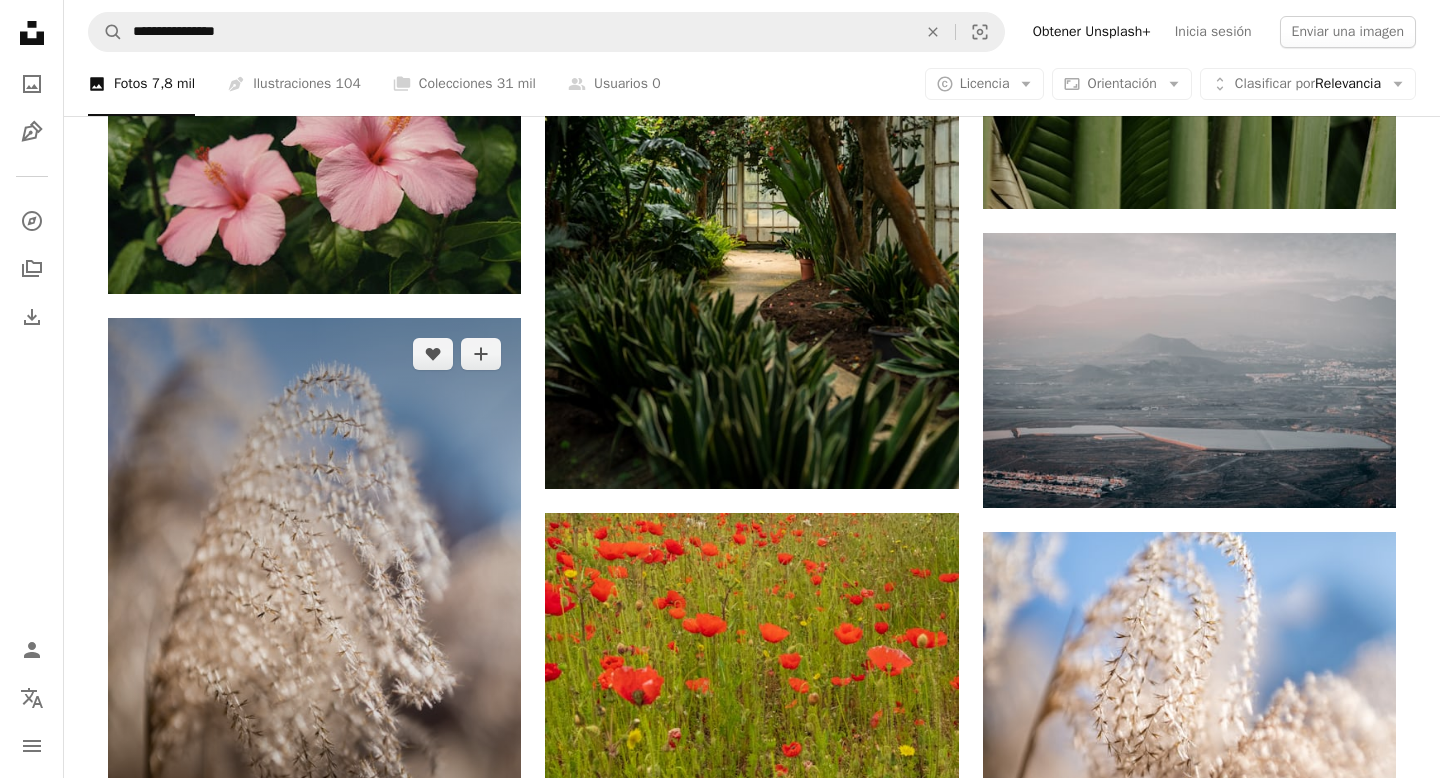 click at bounding box center [314, 628] 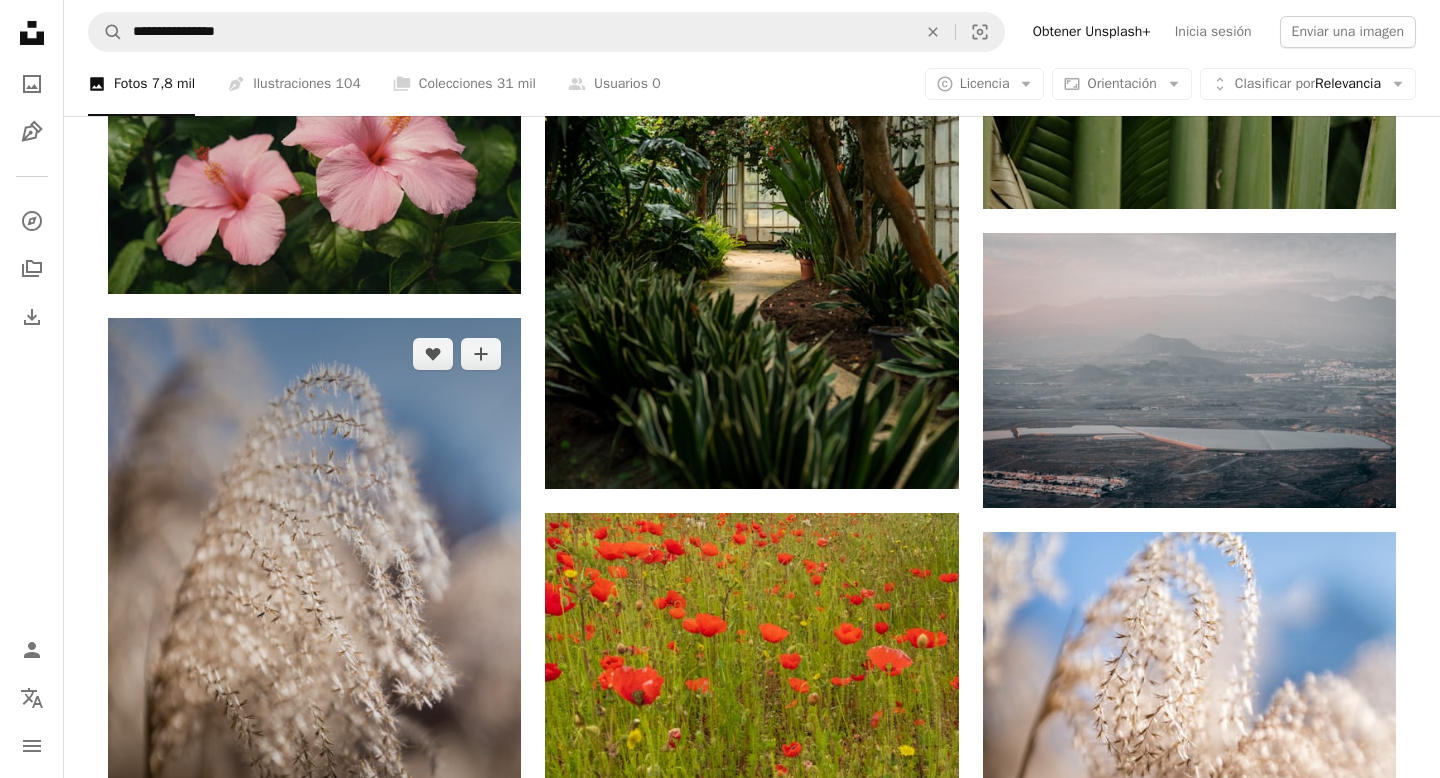 click at bounding box center [314, 628] 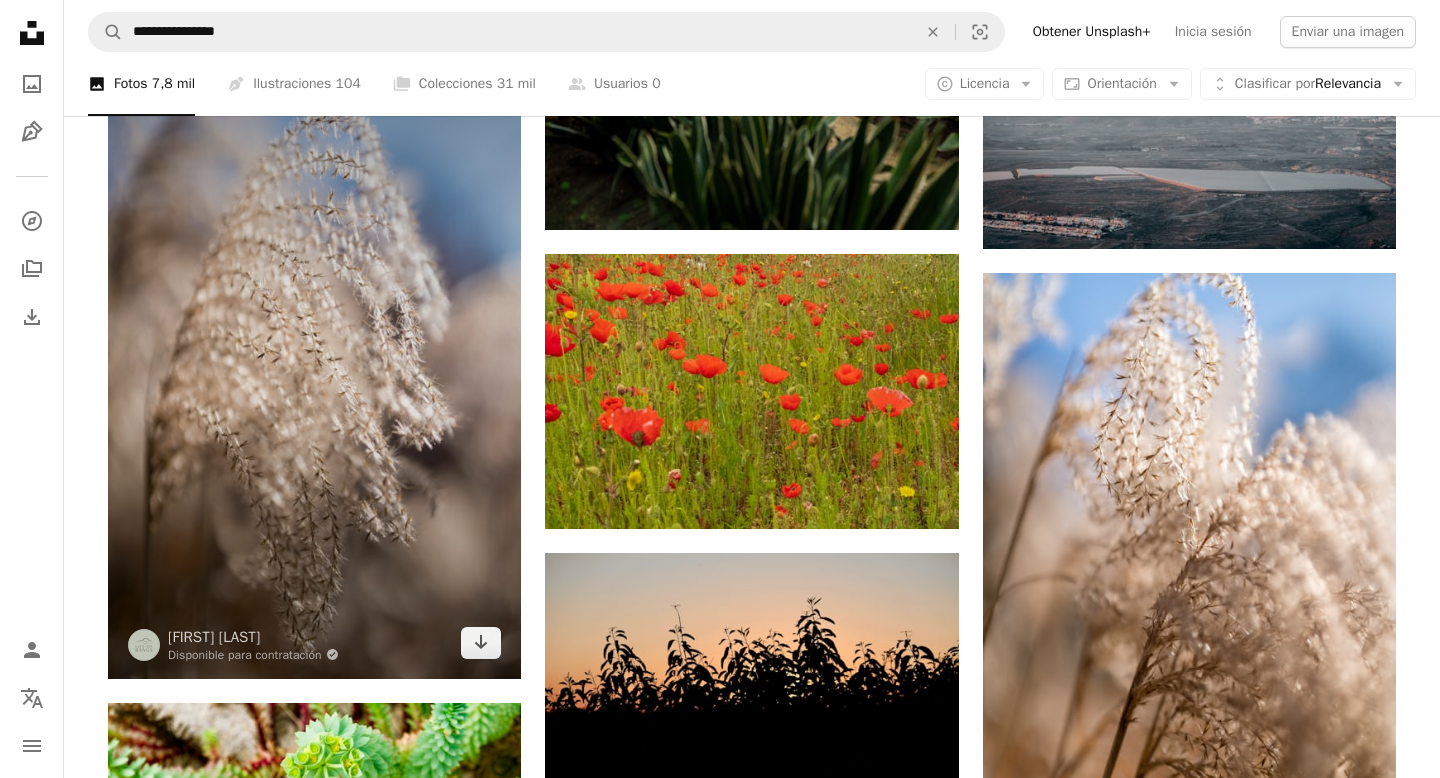scroll, scrollTop: 56232, scrollLeft: 0, axis: vertical 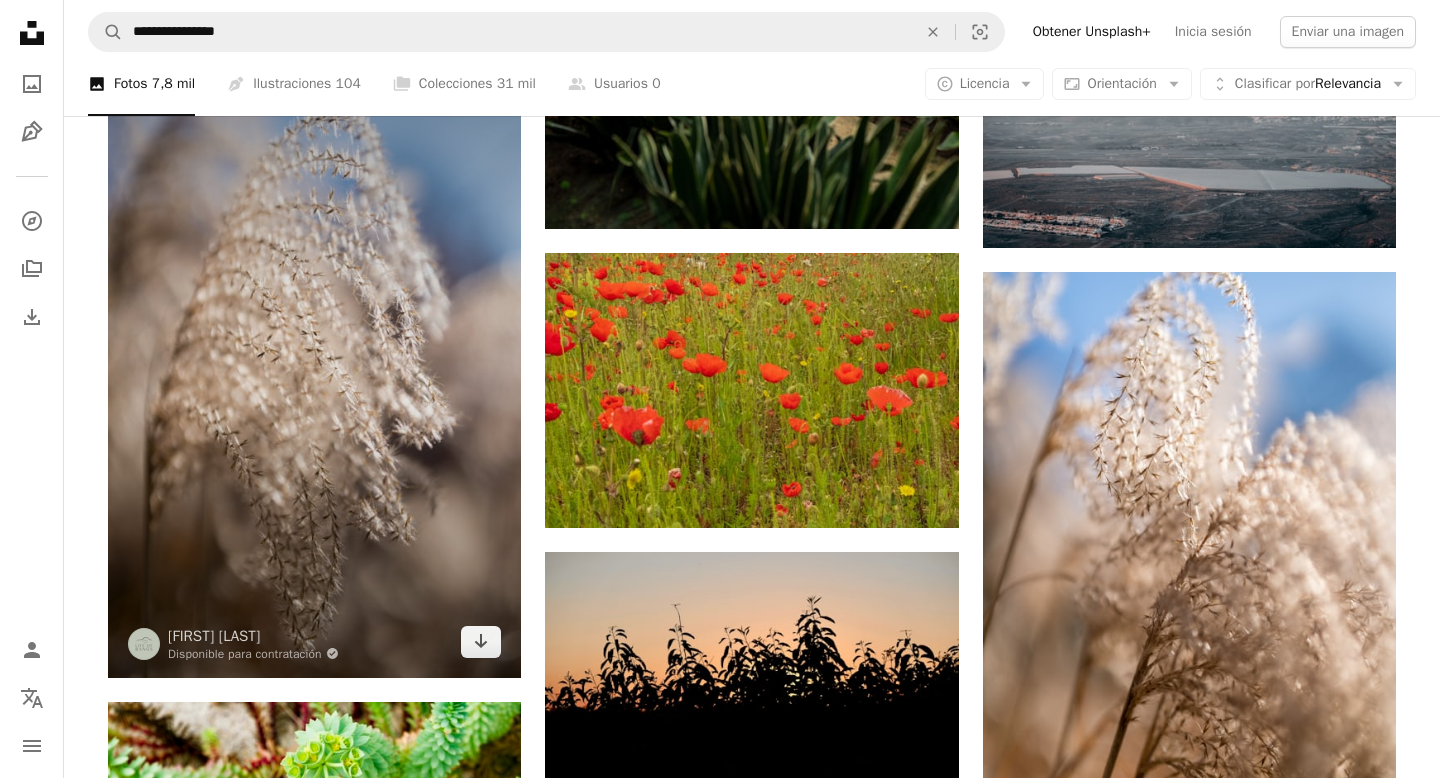 click at bounding box center (314, 368) 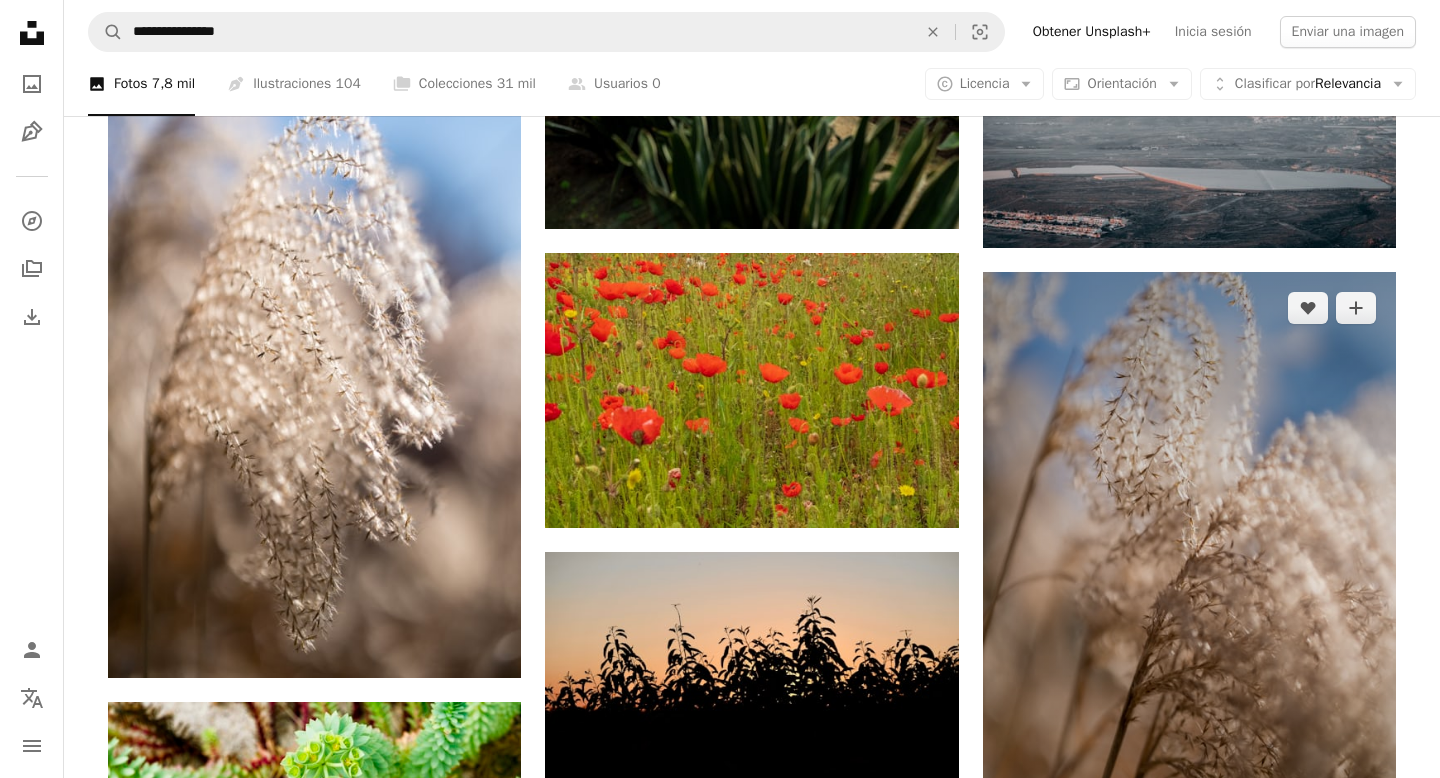 click at bounding box center (1189, 582) 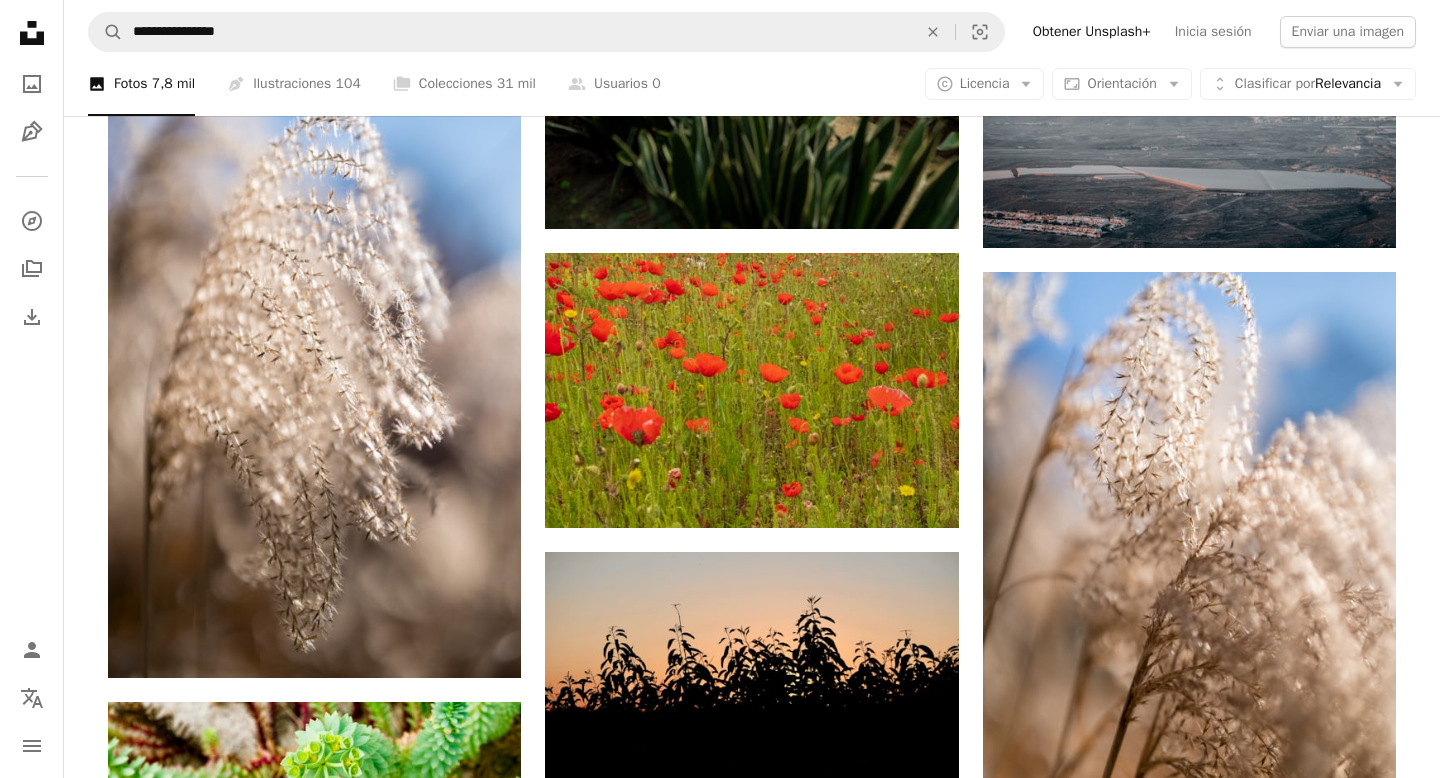 click on "–– ––– –––  –– ––– –  ––– –––  ––––  –   – –– –––  – – ––– –– –– –––– –– On-brand and on budget images for your next campaign Learn More A heart A plus sign [FIRST] [LAST] Disponible para contratación A checkmark inside of a circle Arrow pointing down Plus sign for Unsplash+ A heart A plus sign [FIRST] [LAST] Para  Unsplash+ A lock Descargar A heart A plus sign [FIRST] [LAST] Arrow pointing down A heart A plus sign [FIRST] [LAST] Arrow pointing down A heart A plus sign [FIRST] [LAST] Arrow pointing down A heart A plus sign [FIRST] [LAST] Arrow pointing down Plus sign for Unsplash+ A heart A plus sign [FIRST] [LAST] Para  Unsplash+ A lock Descargar A heart A plus sign [FIRST] [LAST] Arrow pointing down A heart A plus sign [FIRST] [LAST] A heart [FIRST]" at bounding box center (1189, -25988) 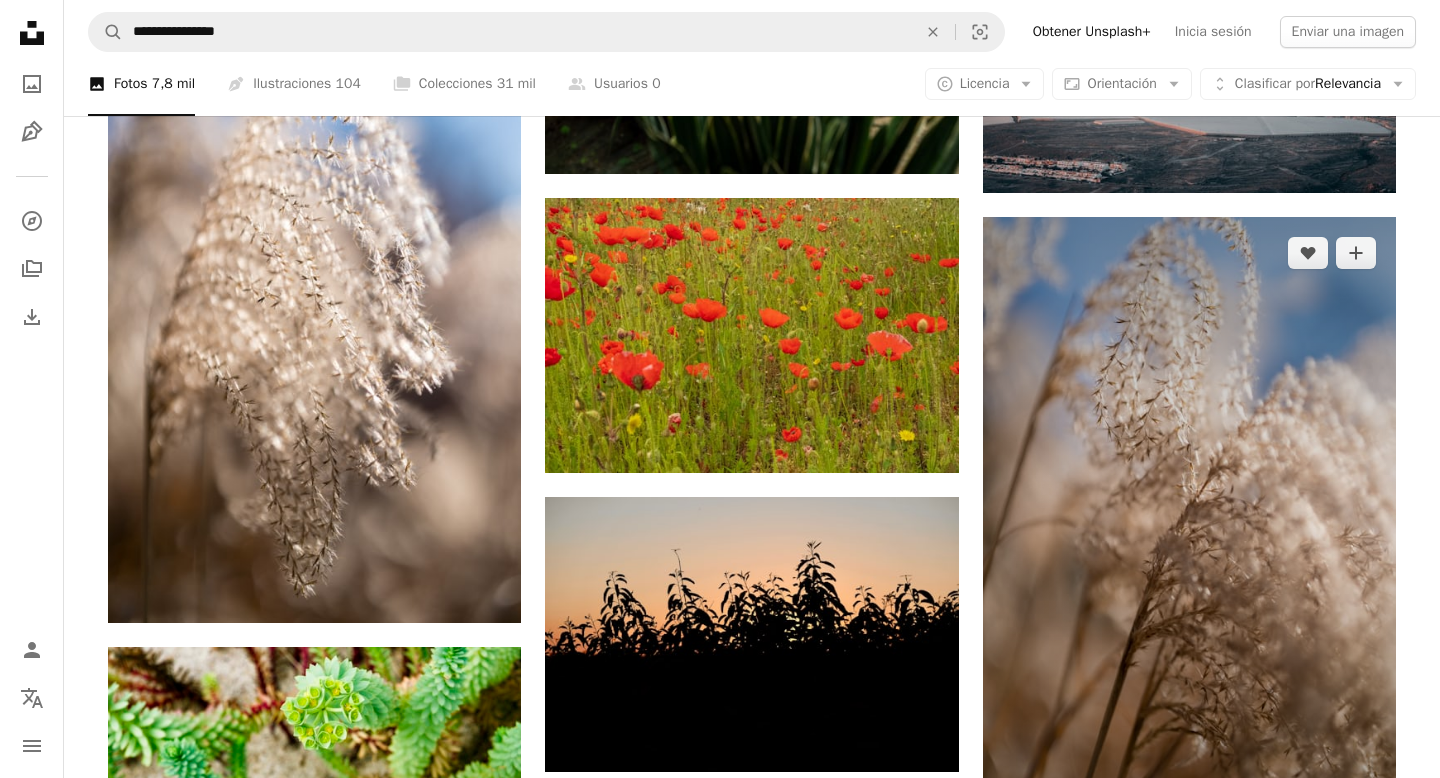 scroll, scrollTop: 56286, scrollLeft: 0, axis: vertical 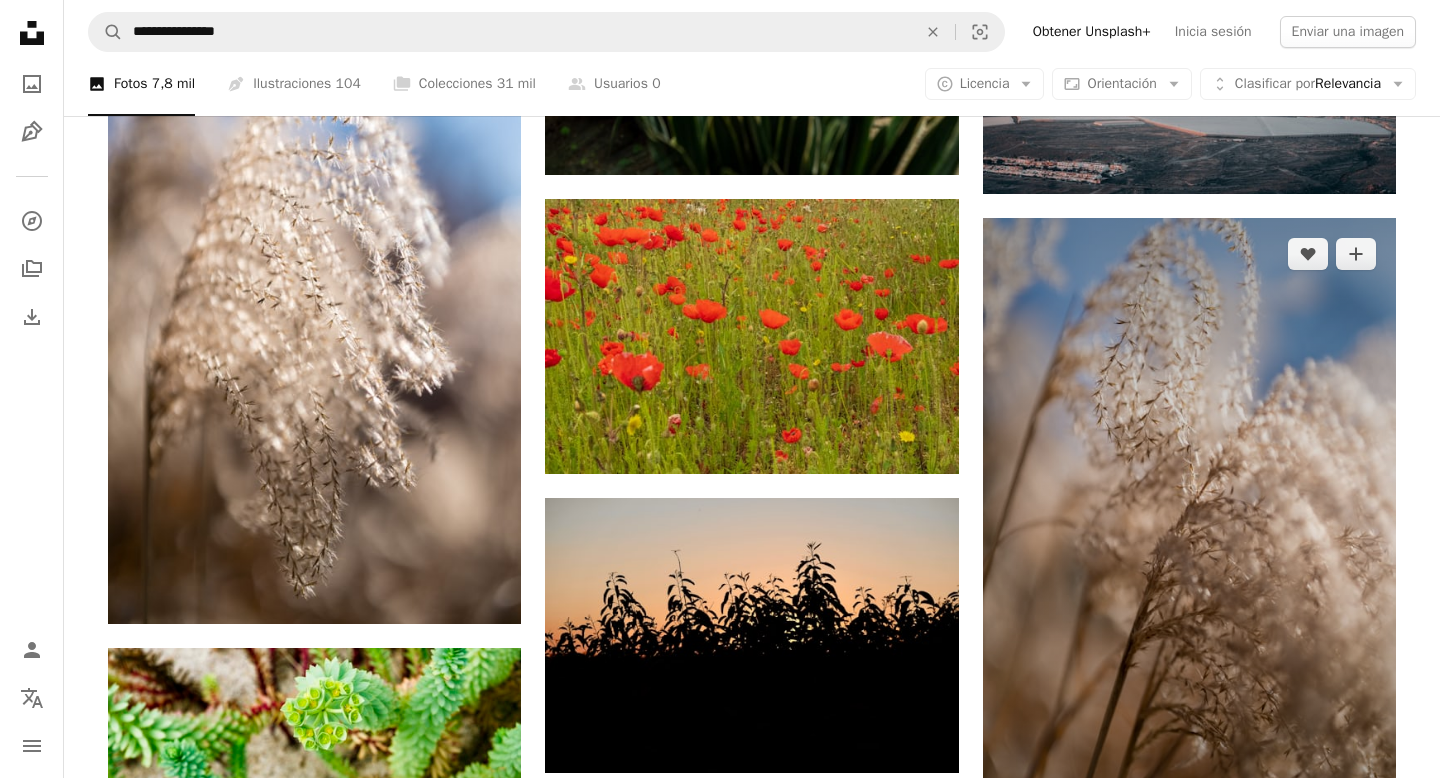 click at bounding box center [1189, 528] 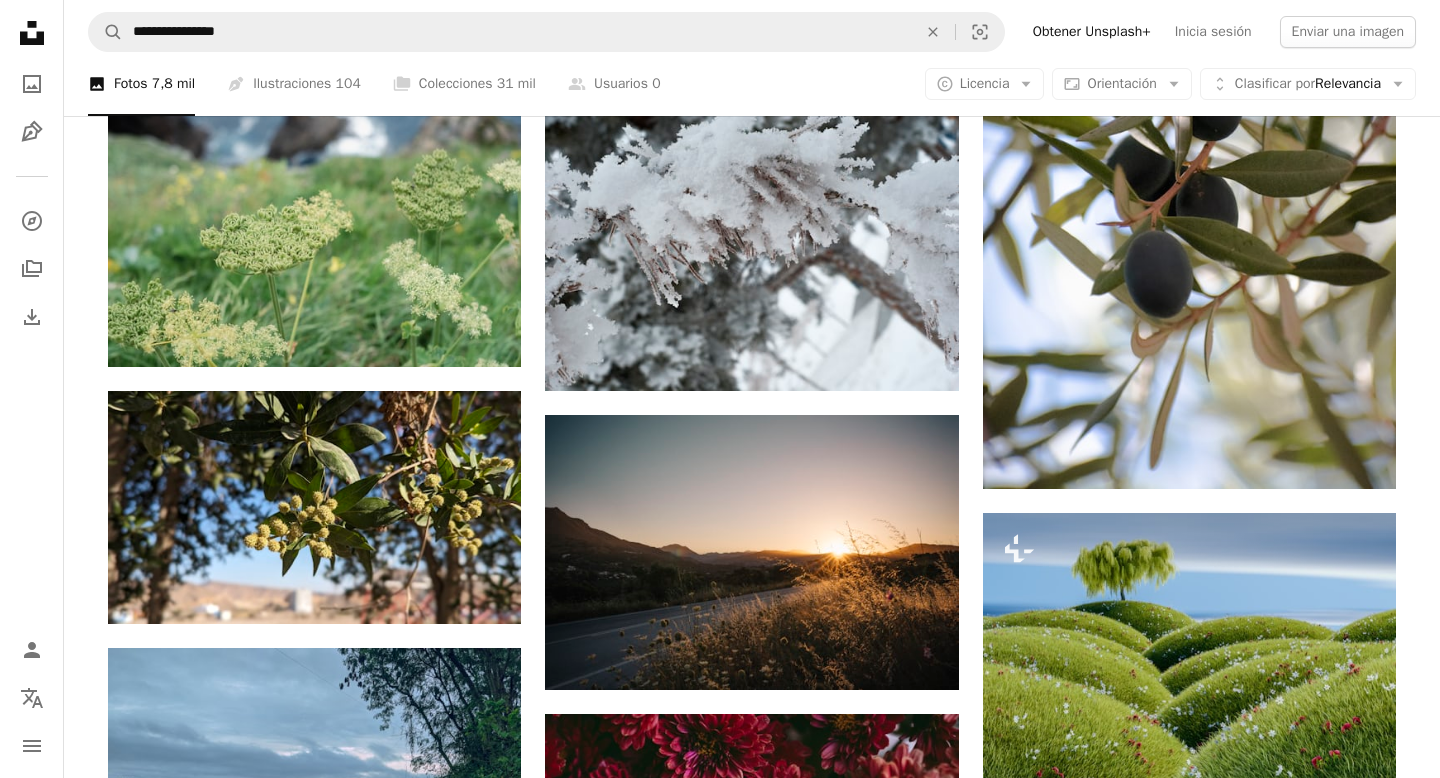 scroll, scrollTop: 58661, scrollLeft: 0, axis: vertical 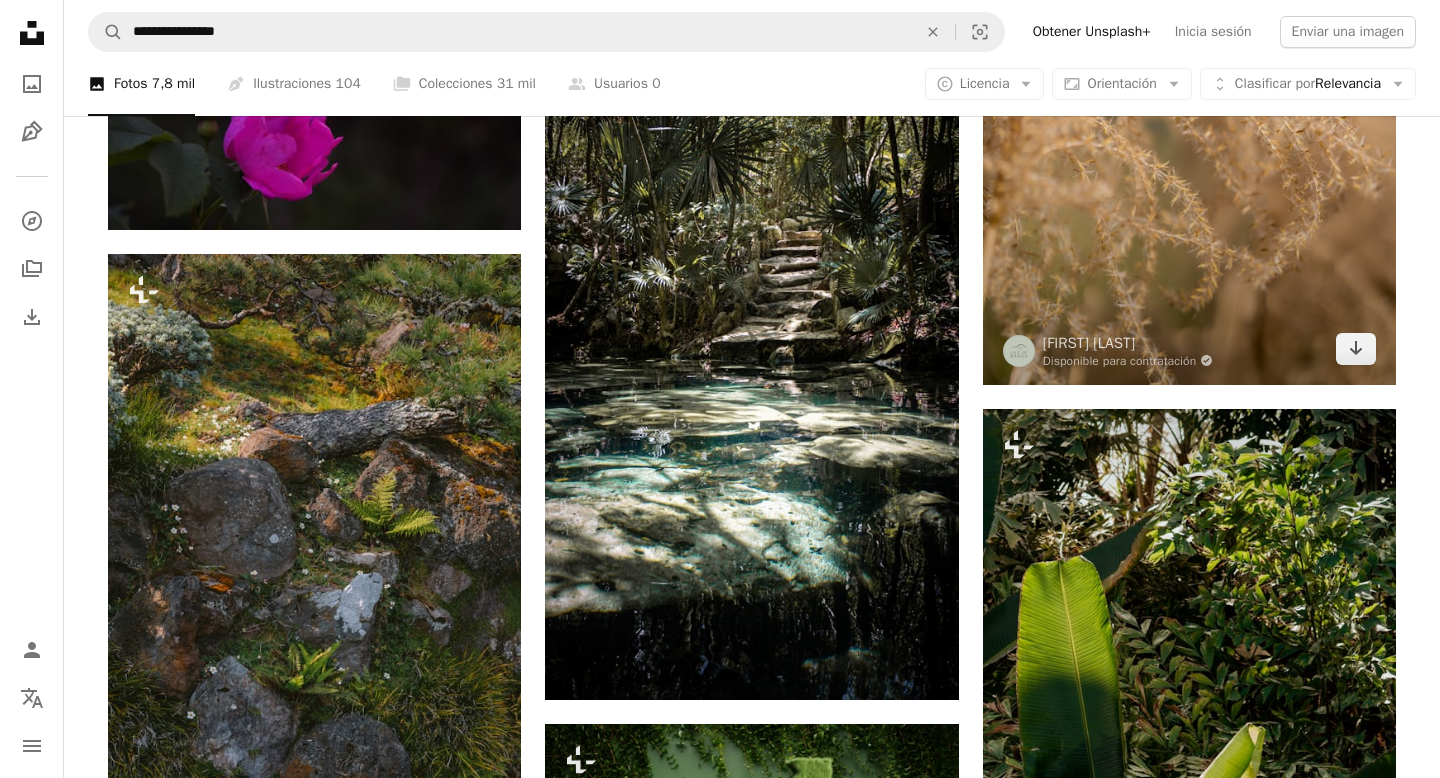 click at bounding box center (1189, 75) 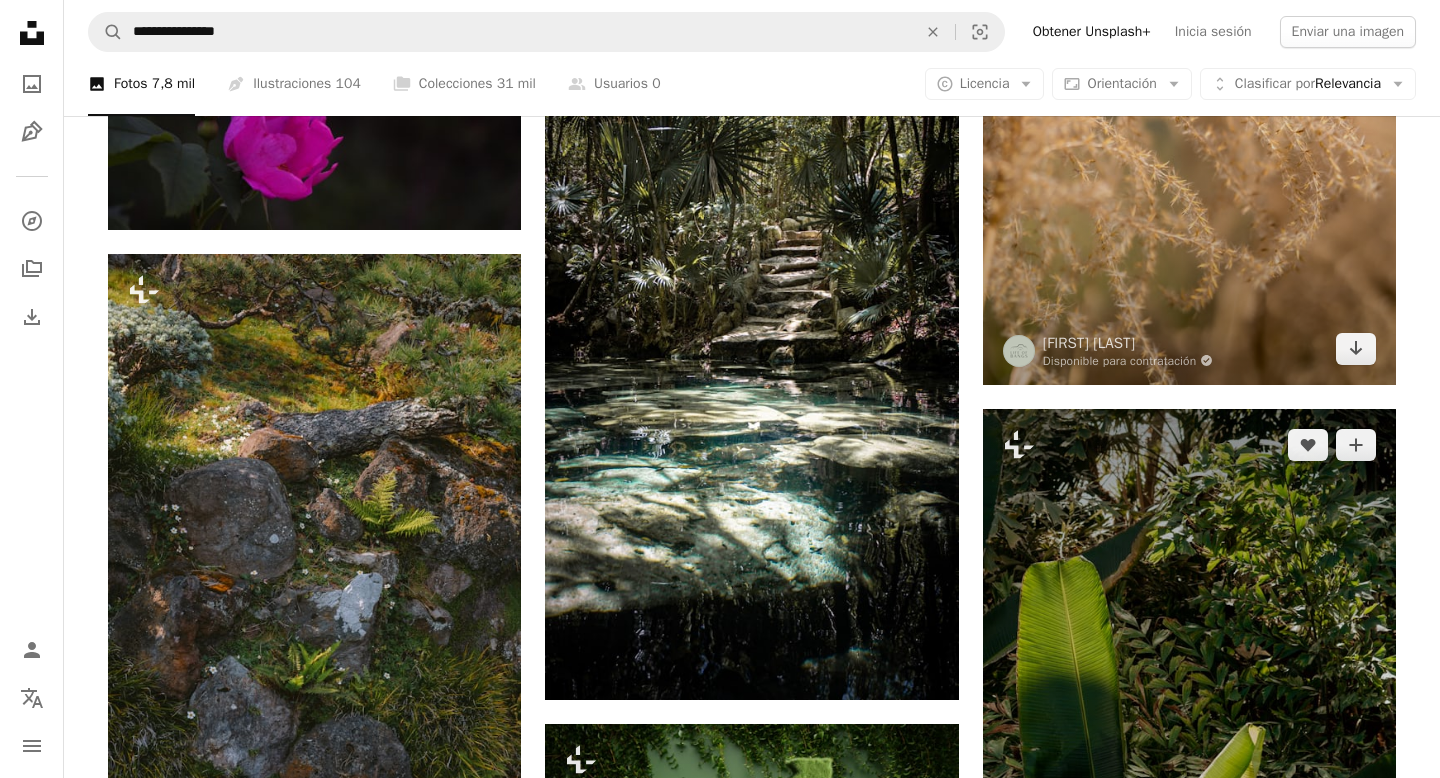 click at bounding box center [1189, 75] 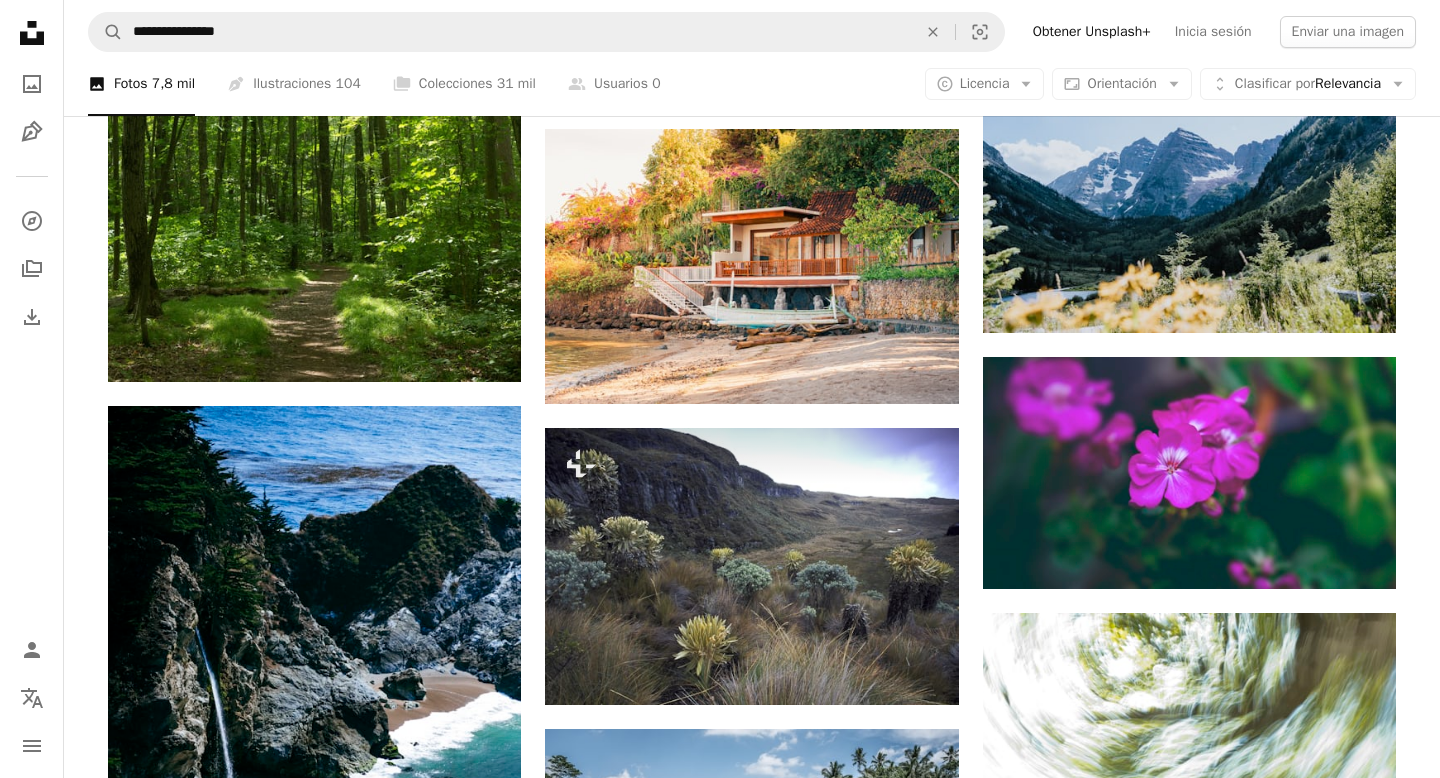 scroll, scrollTop: 63882, scrollLeft: 0, axis: vertical 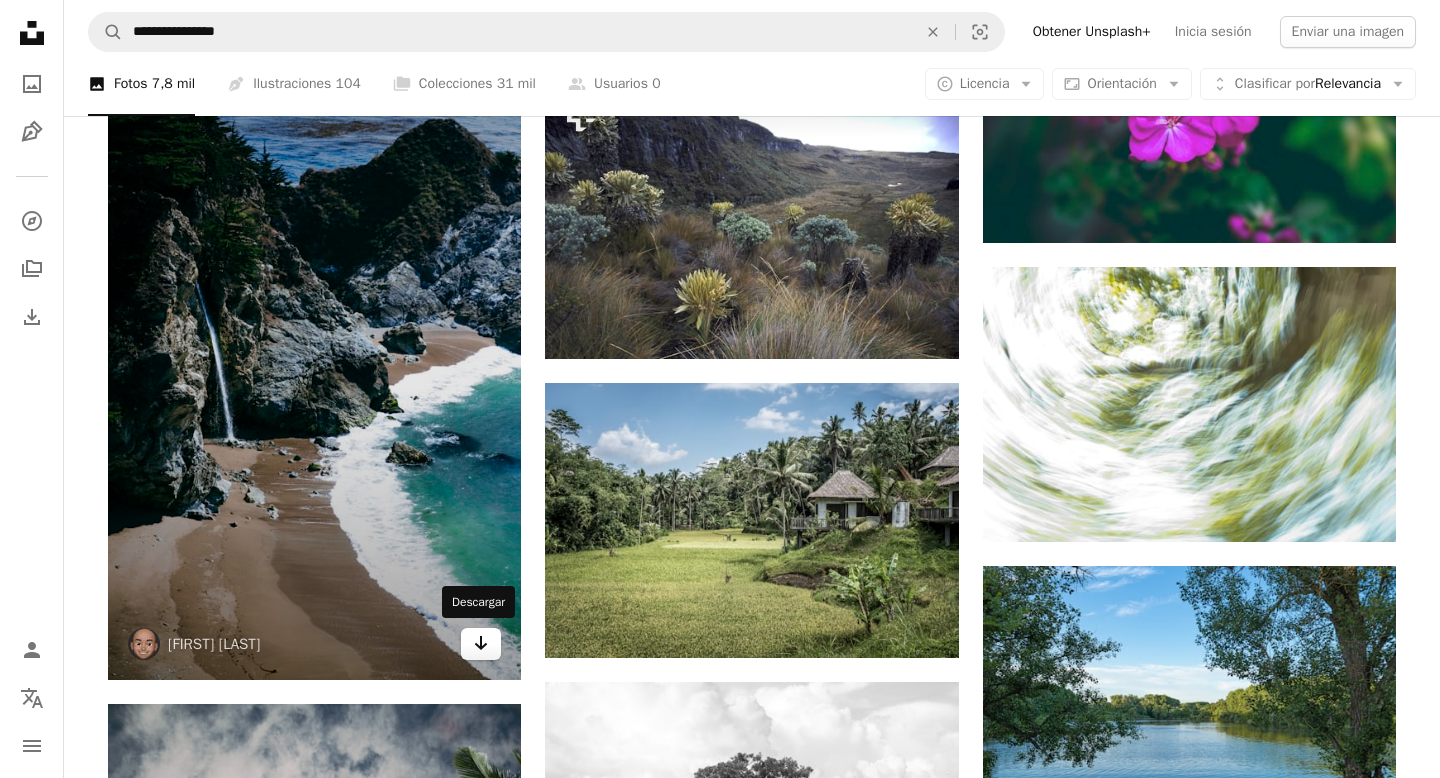 click 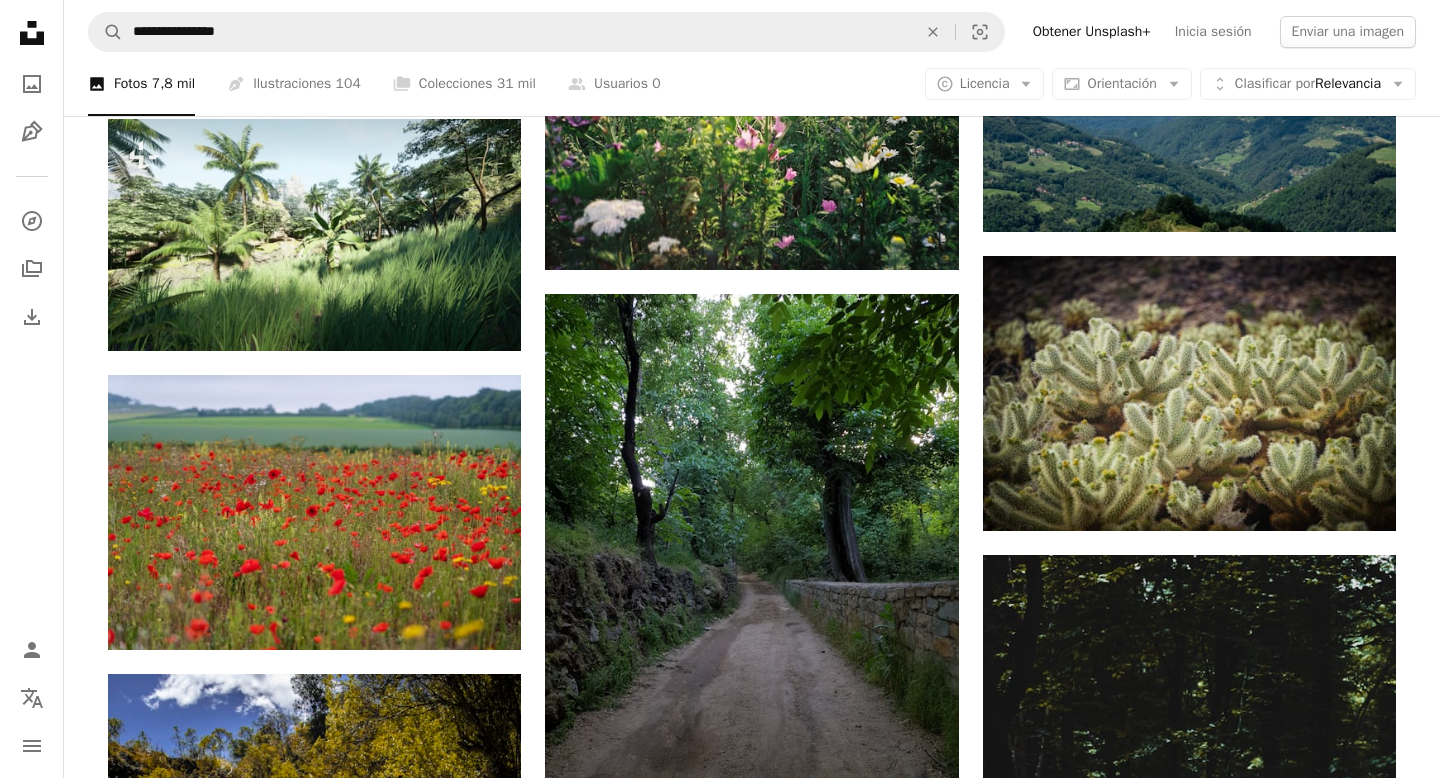 scroll, scrollTop: 68639, scrollLeft: 0, axis: vertical 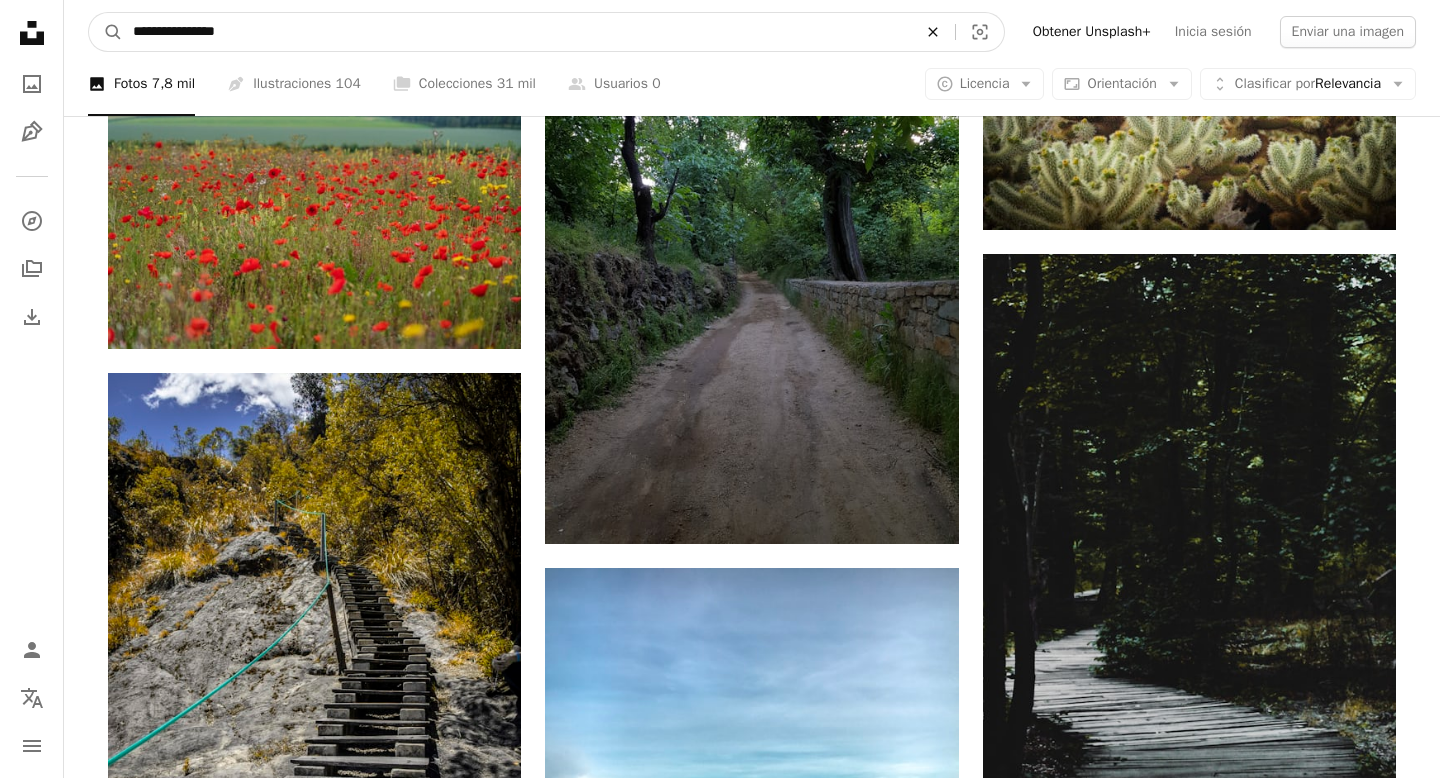 click on "**********" at bounding box center (517, 32) 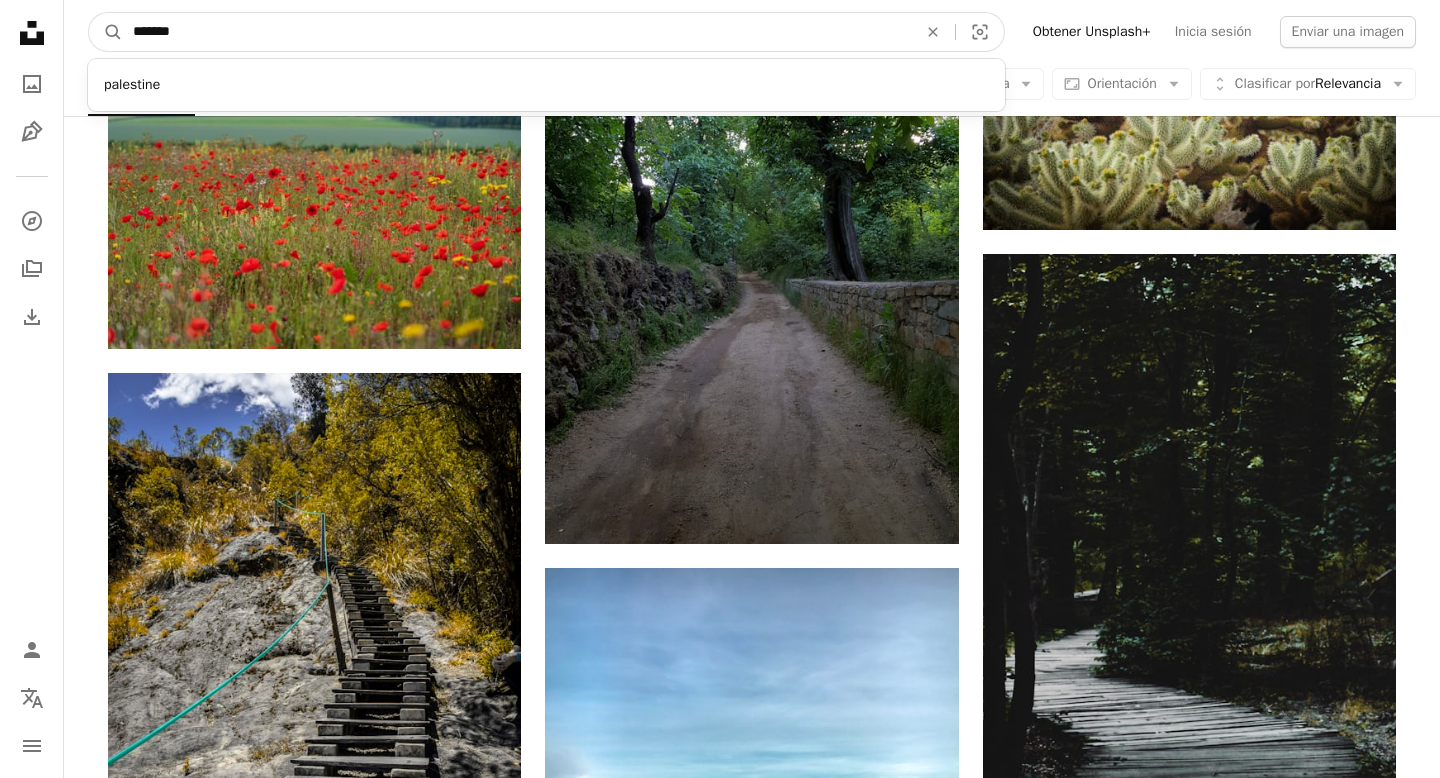 type on "********" 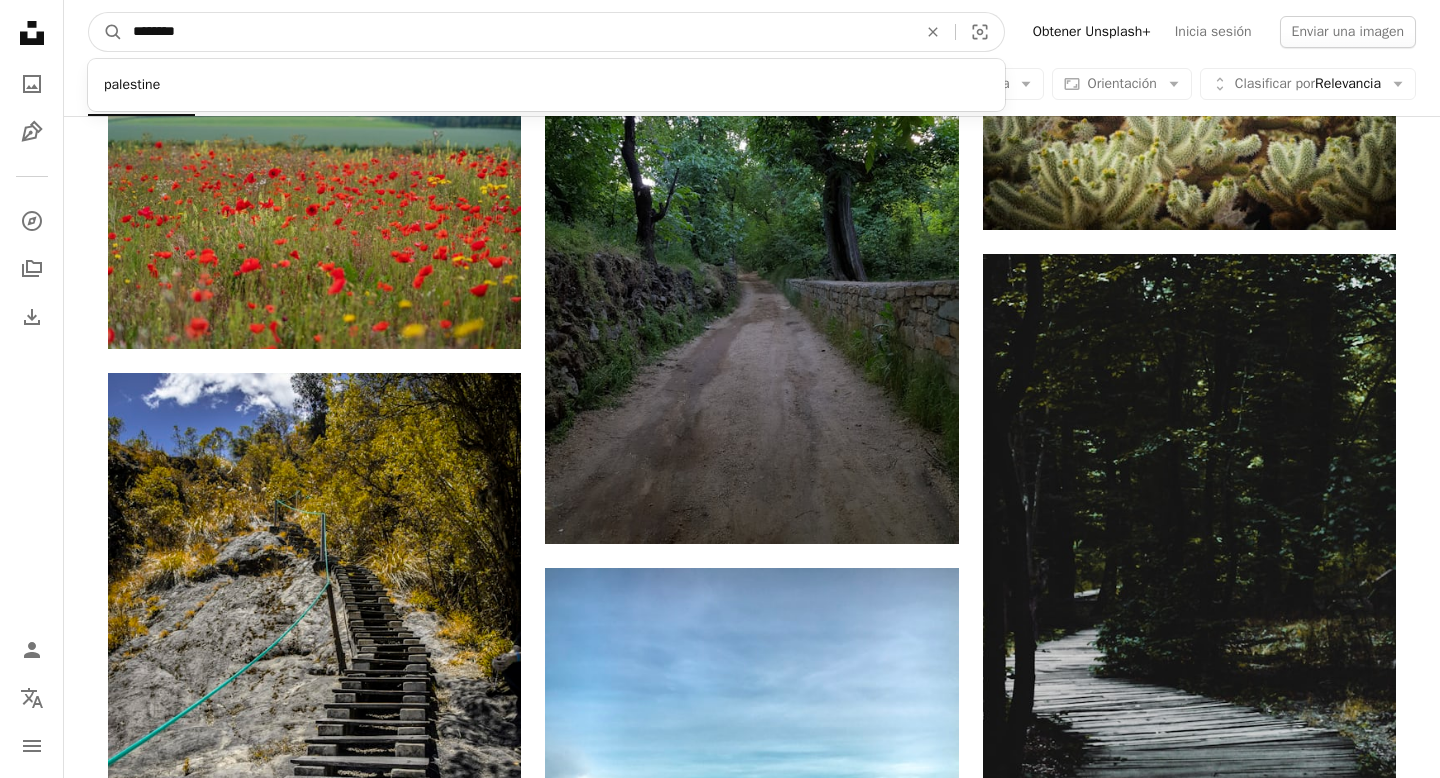 click on "A magnifying glass" at bounding box center (106, 32) 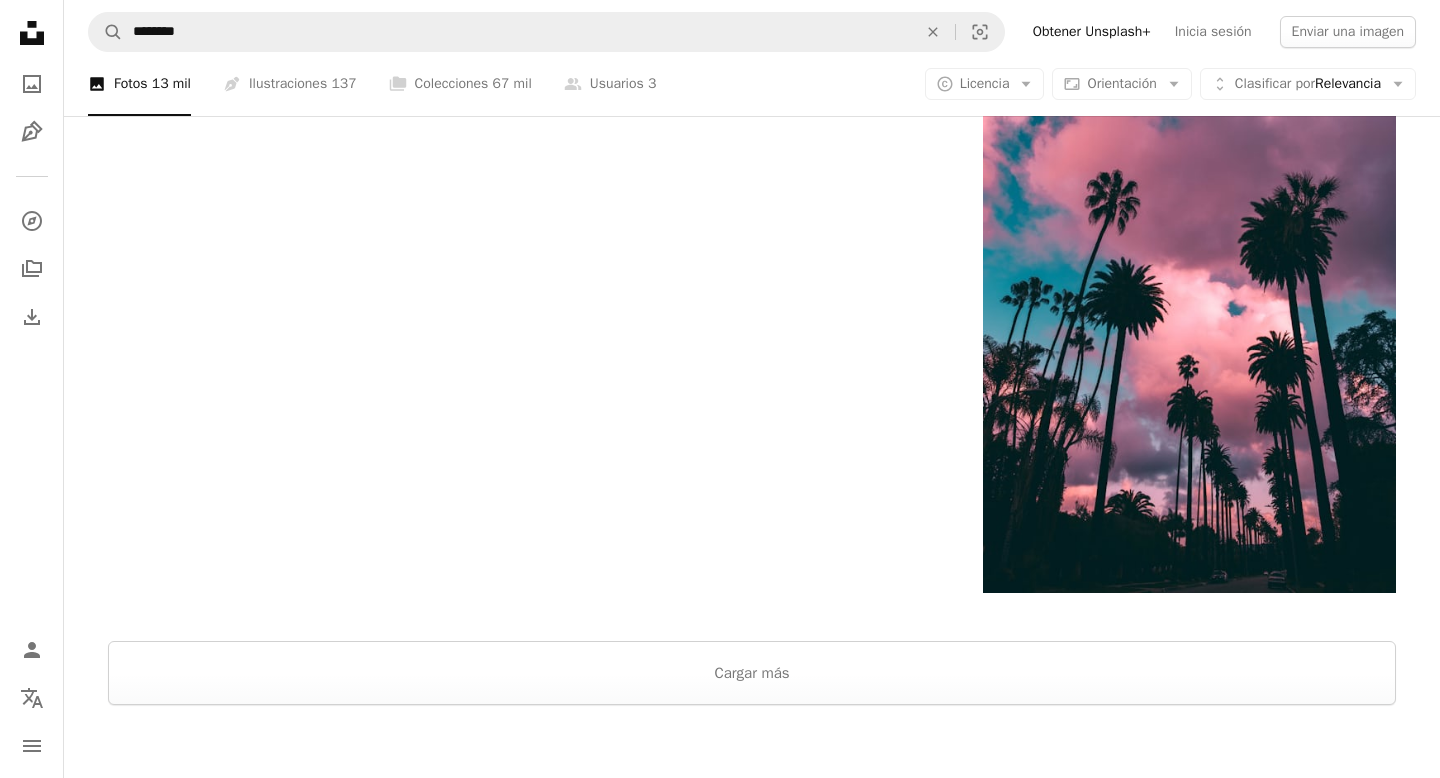 scroll, scrollTop: 4057, scrollLeft: 0, axis: vertical 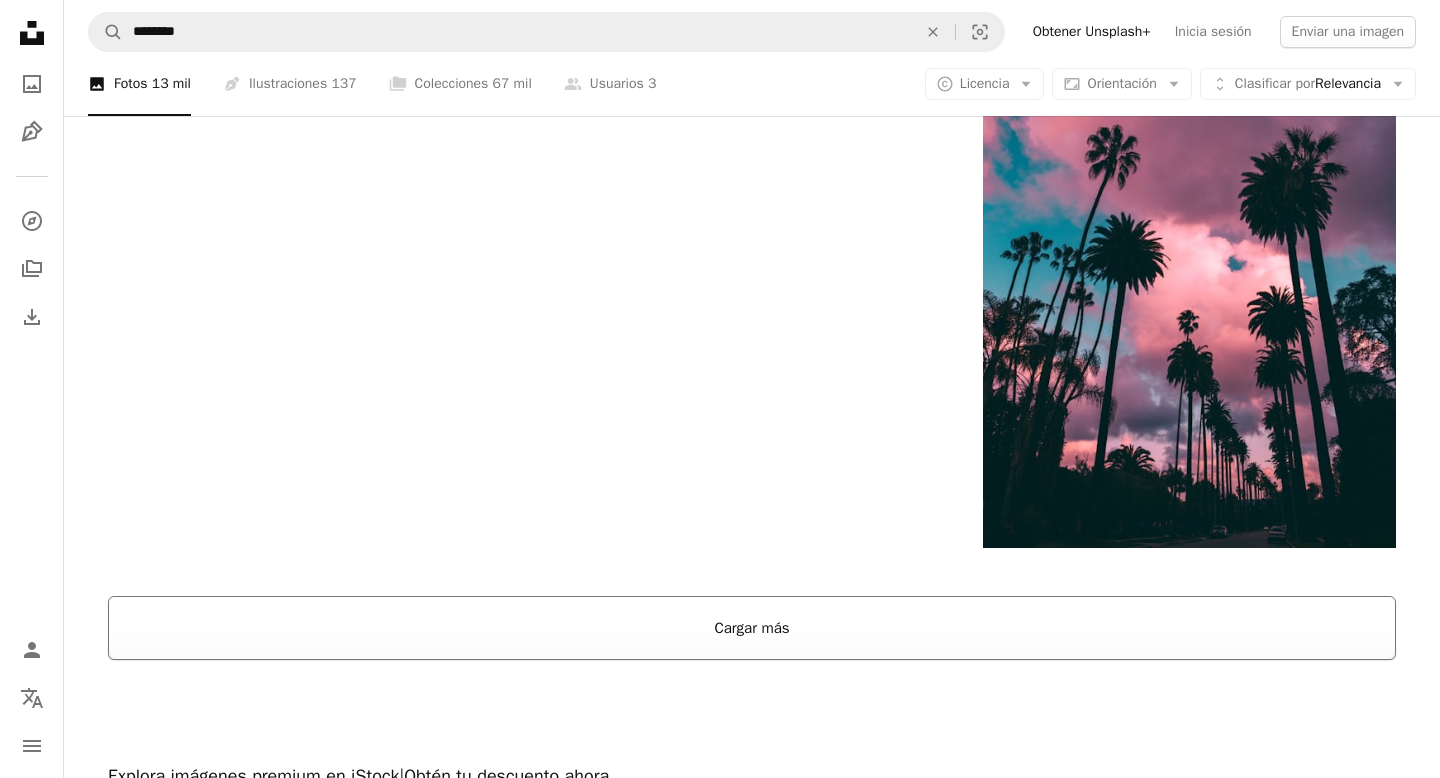 click on "Cargar más" at bounding box center [752, 628] 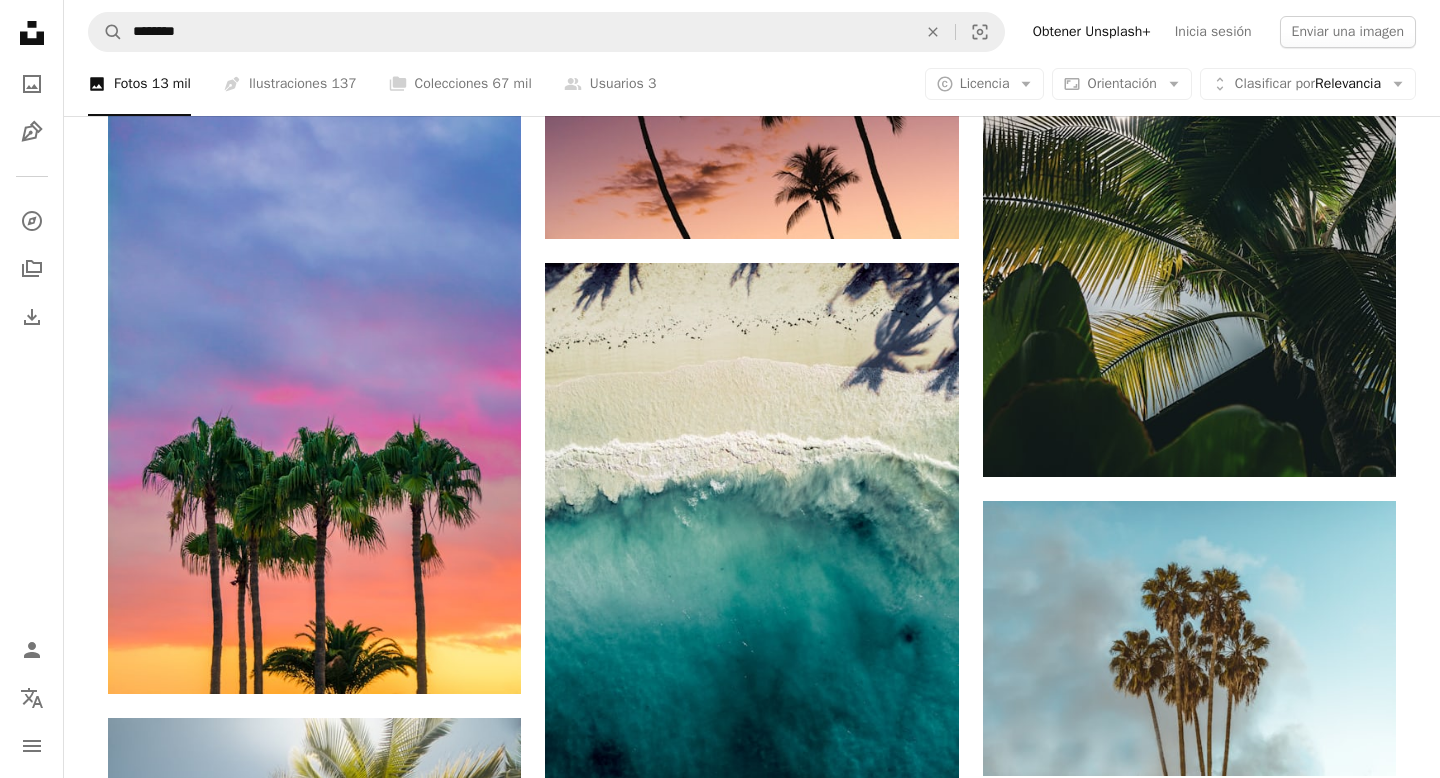 scroll, scrollTop: 15510, scrollLeft: 0, axis: vertical 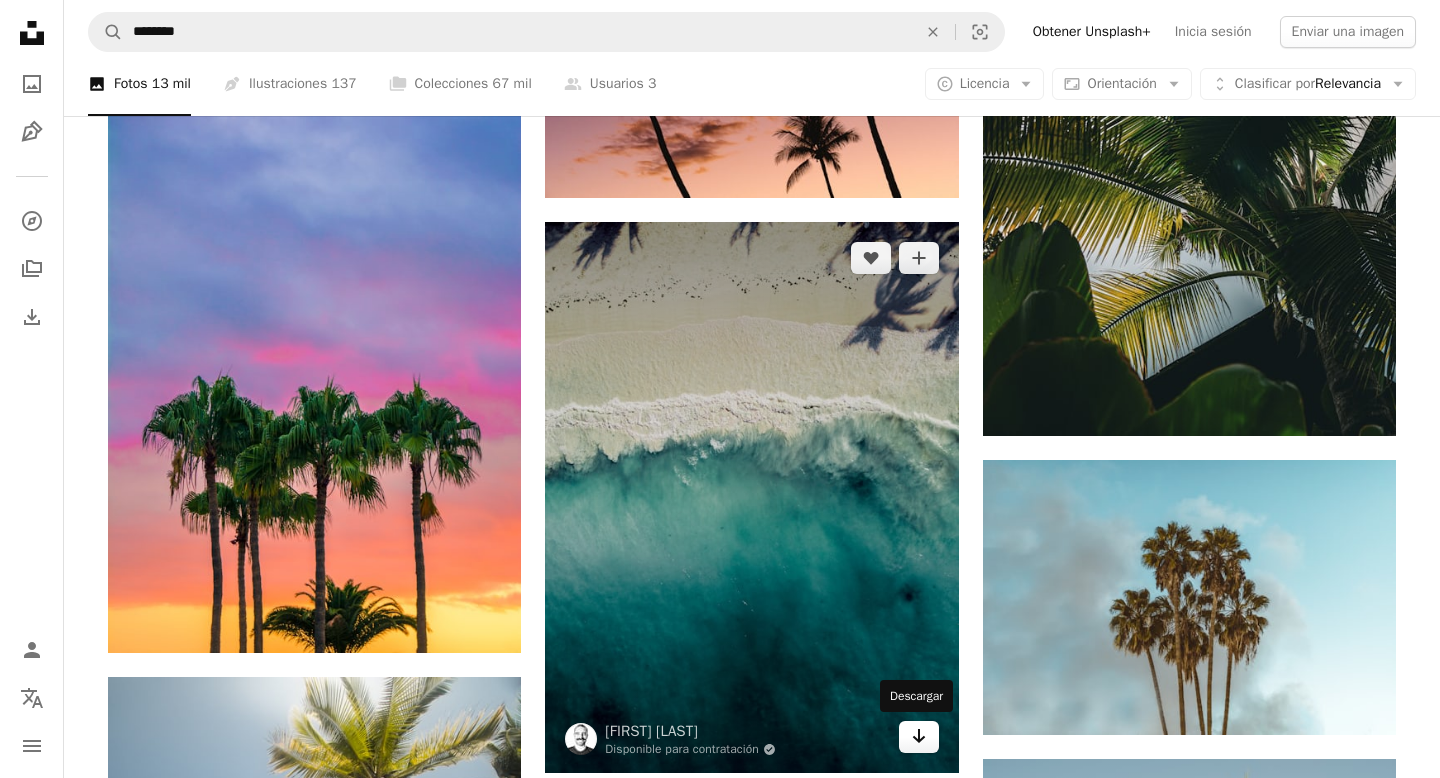 click 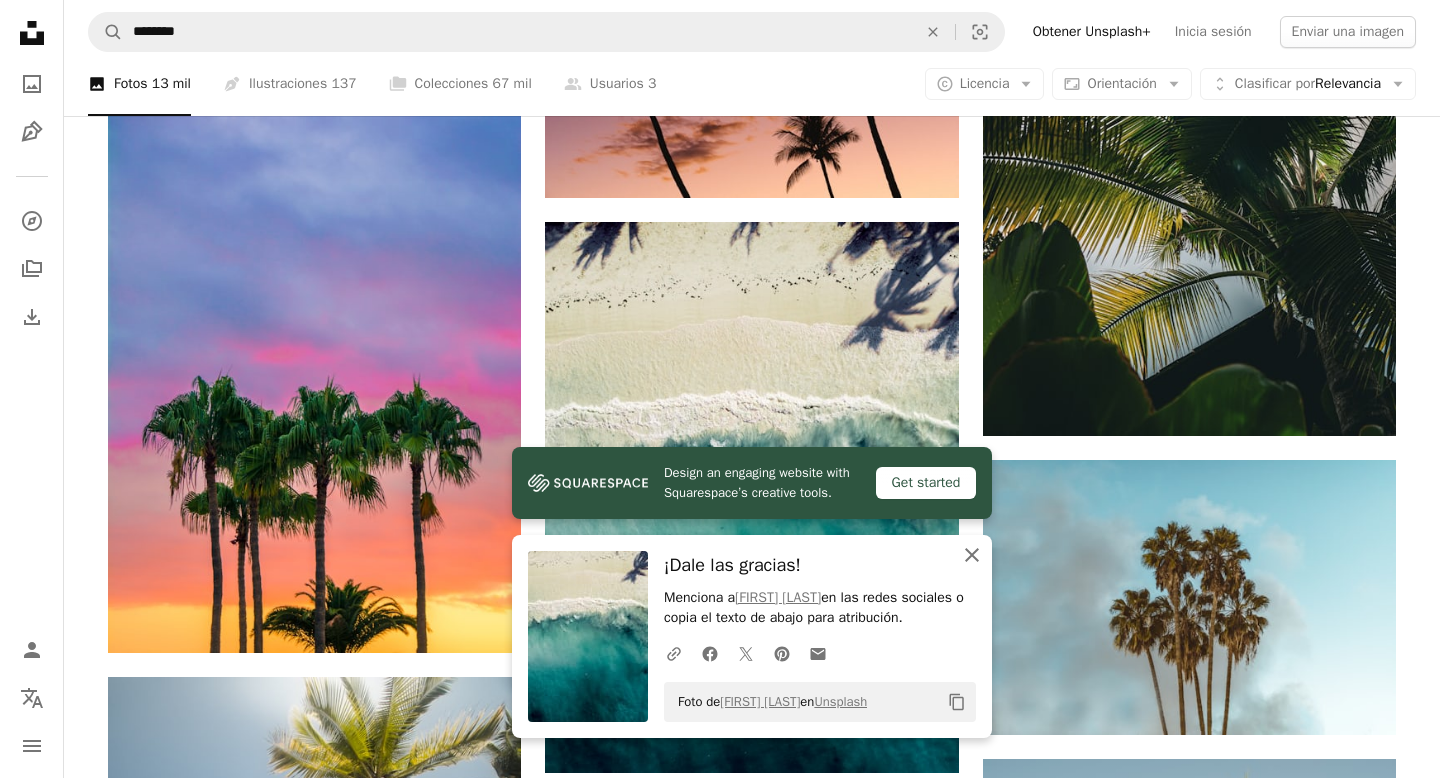 click 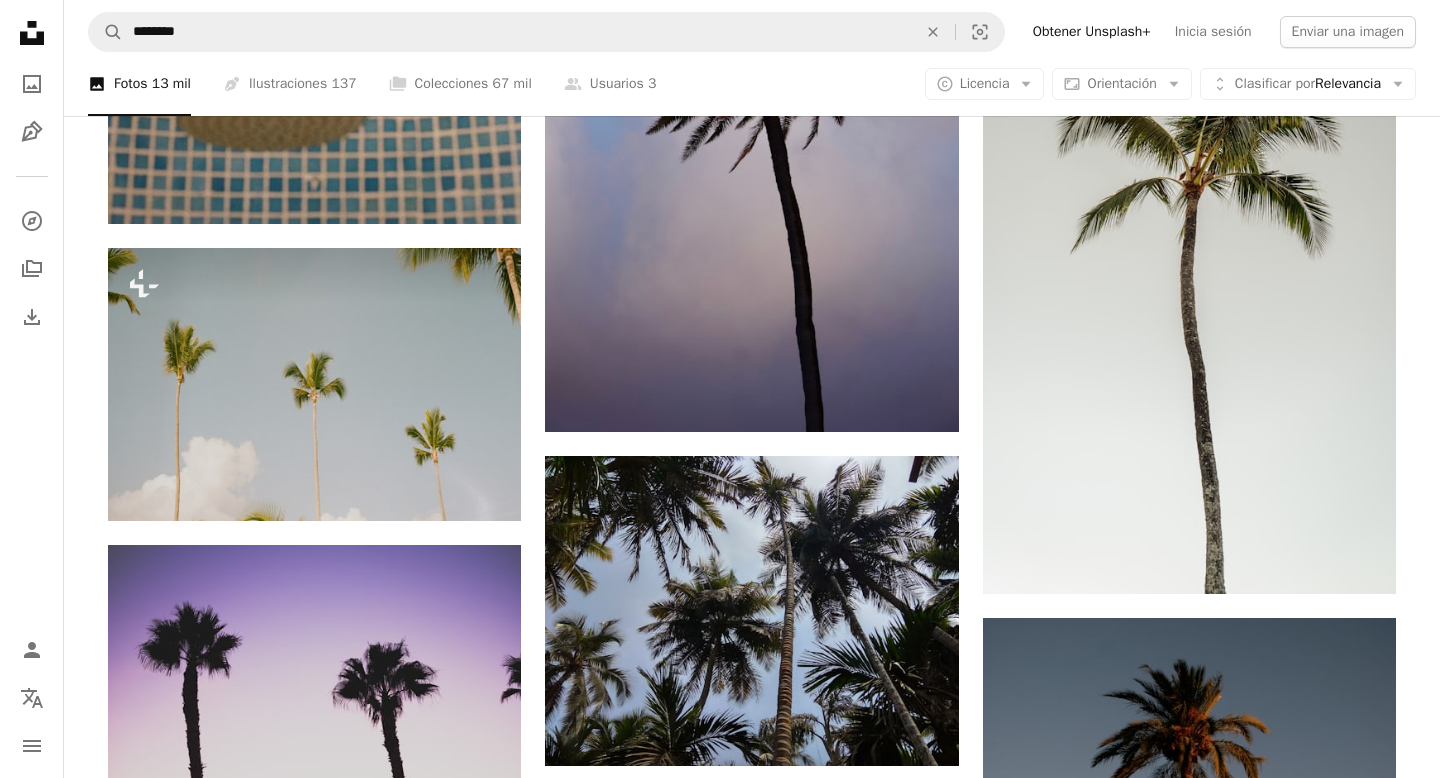 scroll, scrollTop: 37427, scrollLeft: 0, axis: vertical 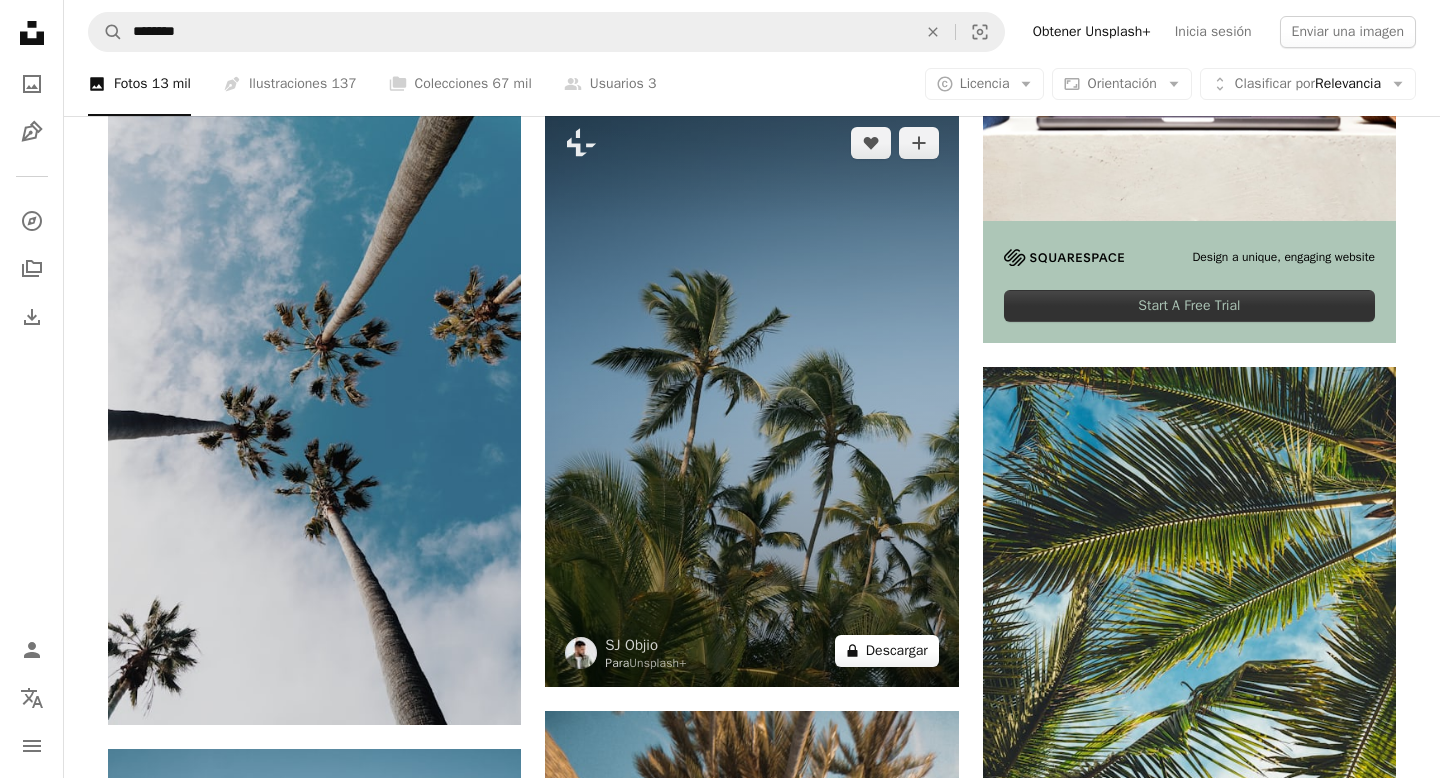 click on "A lock Descargar" at bounding box center (887, 651) 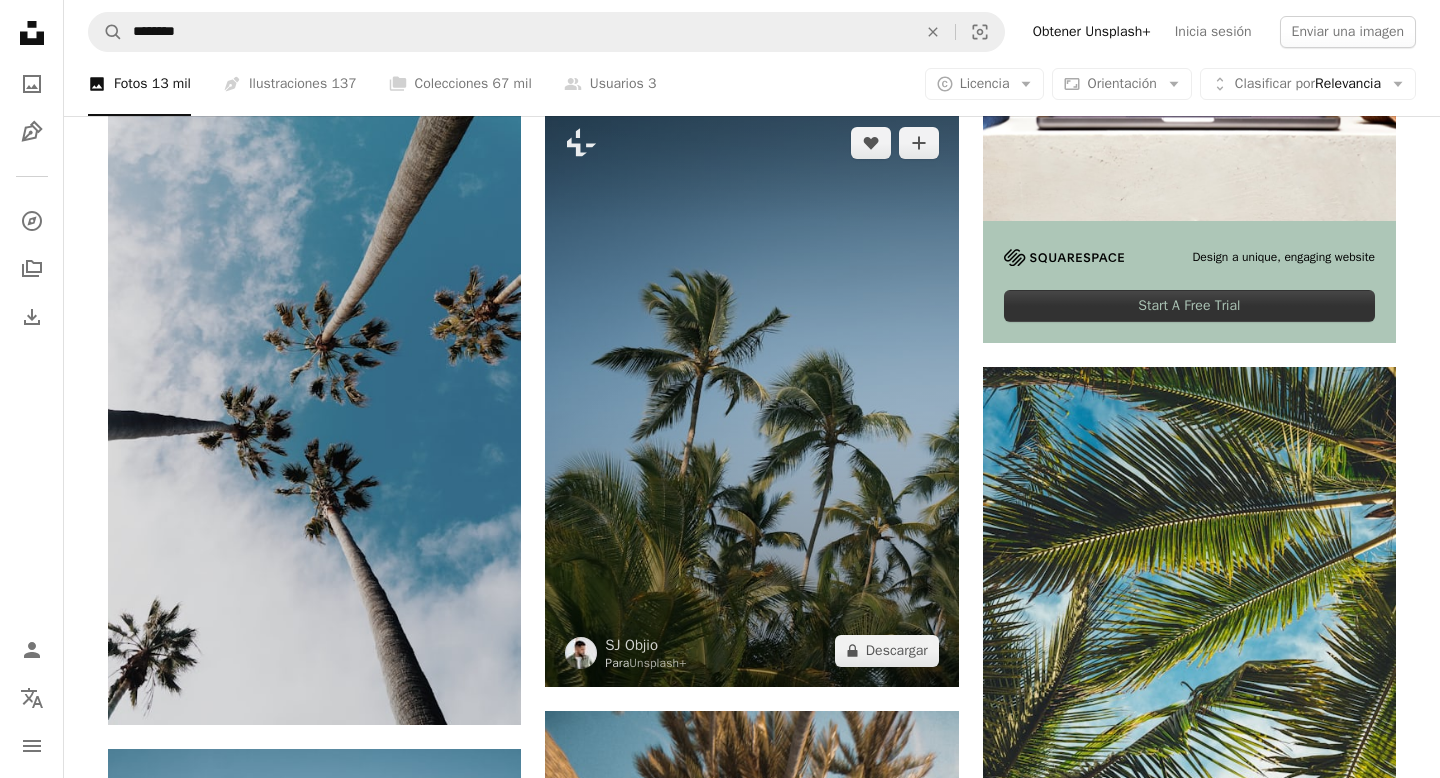 click on "An X shape Imágenes premium, listas para usar. Obtén acceso ilimitado. A plus sign Contenido solo para miembros añadido mensualmente A plus sign Descargas ilimitadas libres de derechos A plus sign Ilustraciones  Nuevo A plus sign Protecciones legales mejoradas anualmente 66 %  de descuento mensualmente 12 $   4 $ USD al mes * Obtener  Unsplash+ *Cuando se paga anualmente, se factura por adelantado  48 $ Más los impuestos aplicables. Se renueva automáticamente. Cancela cuando quieras." at bounding box center (720, 42039) 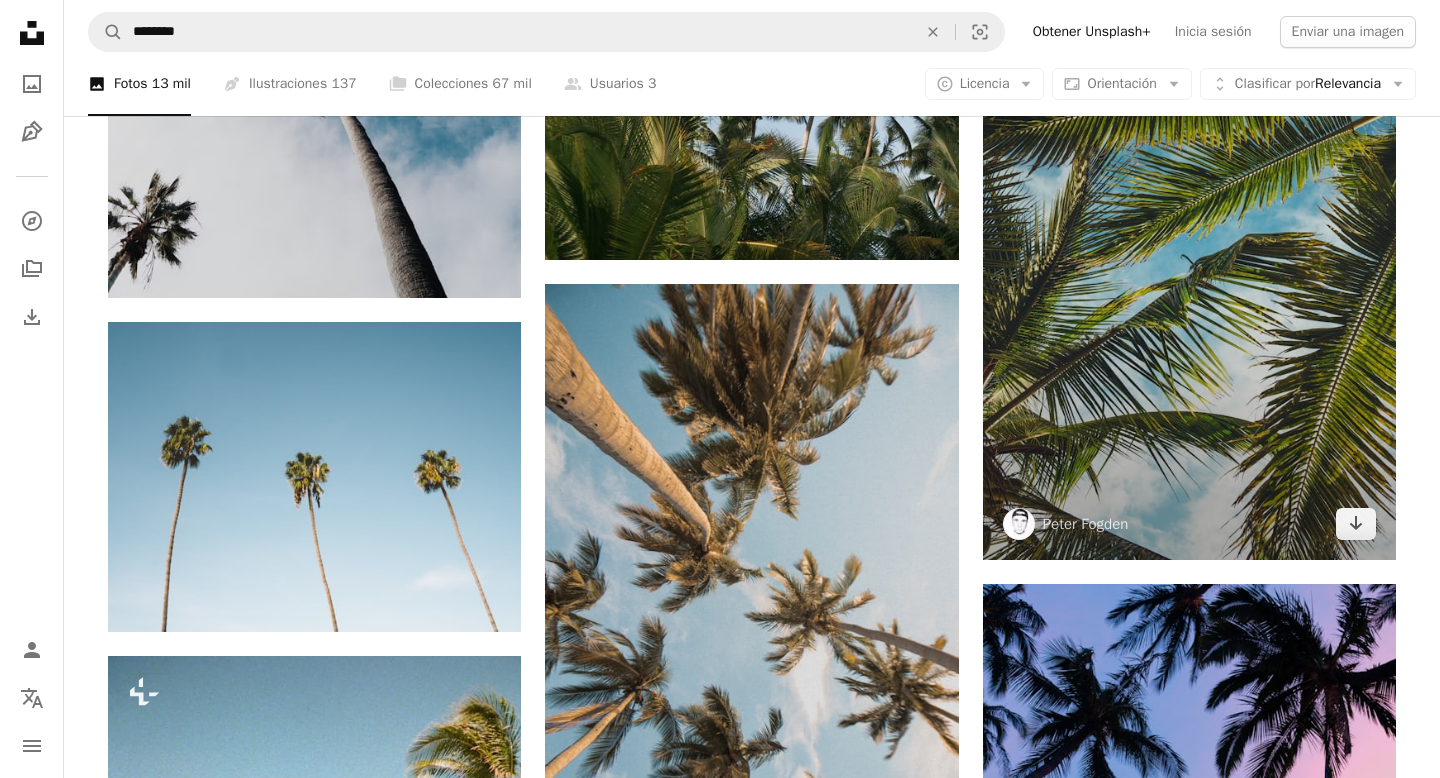 scroll, scrollTop: 1121, scrollLeft: 0, axis: vertical 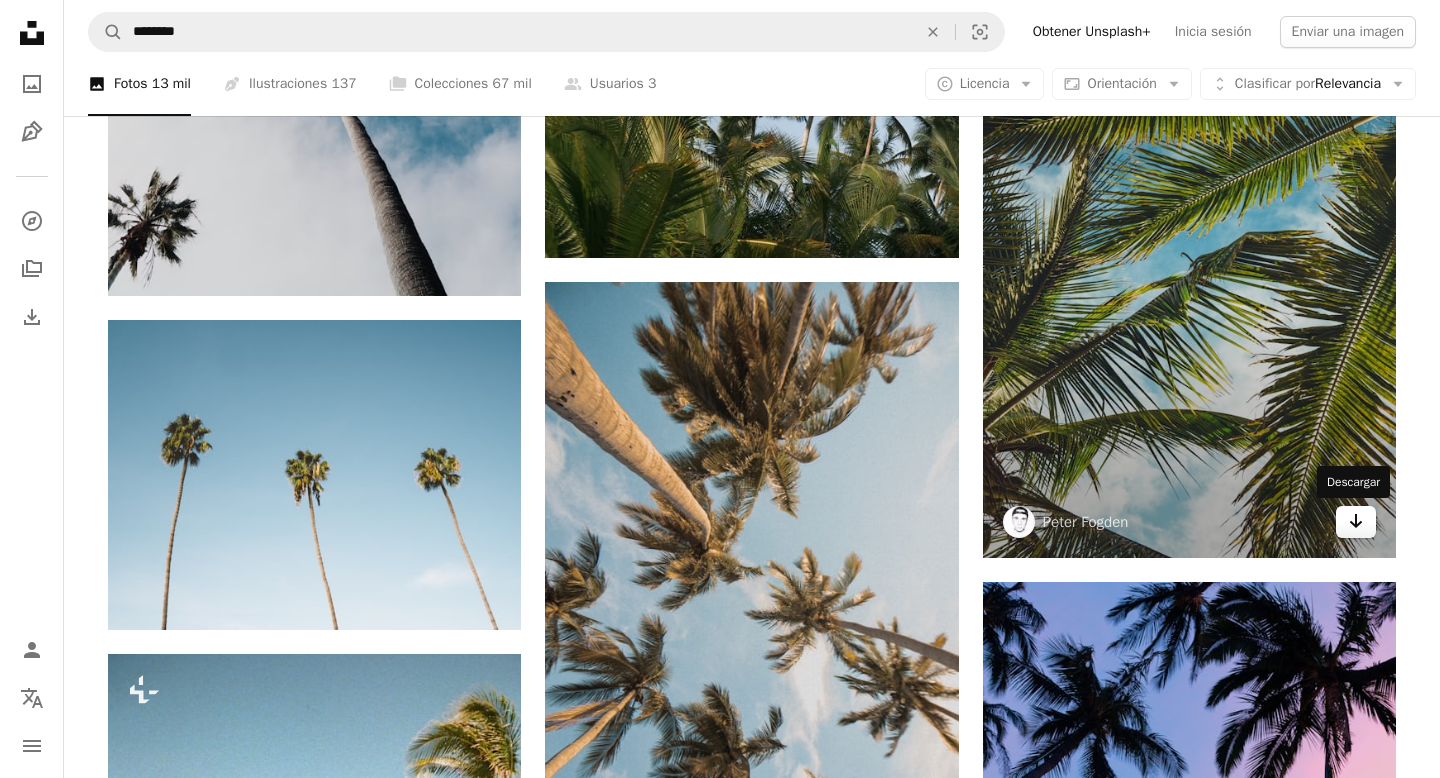 click 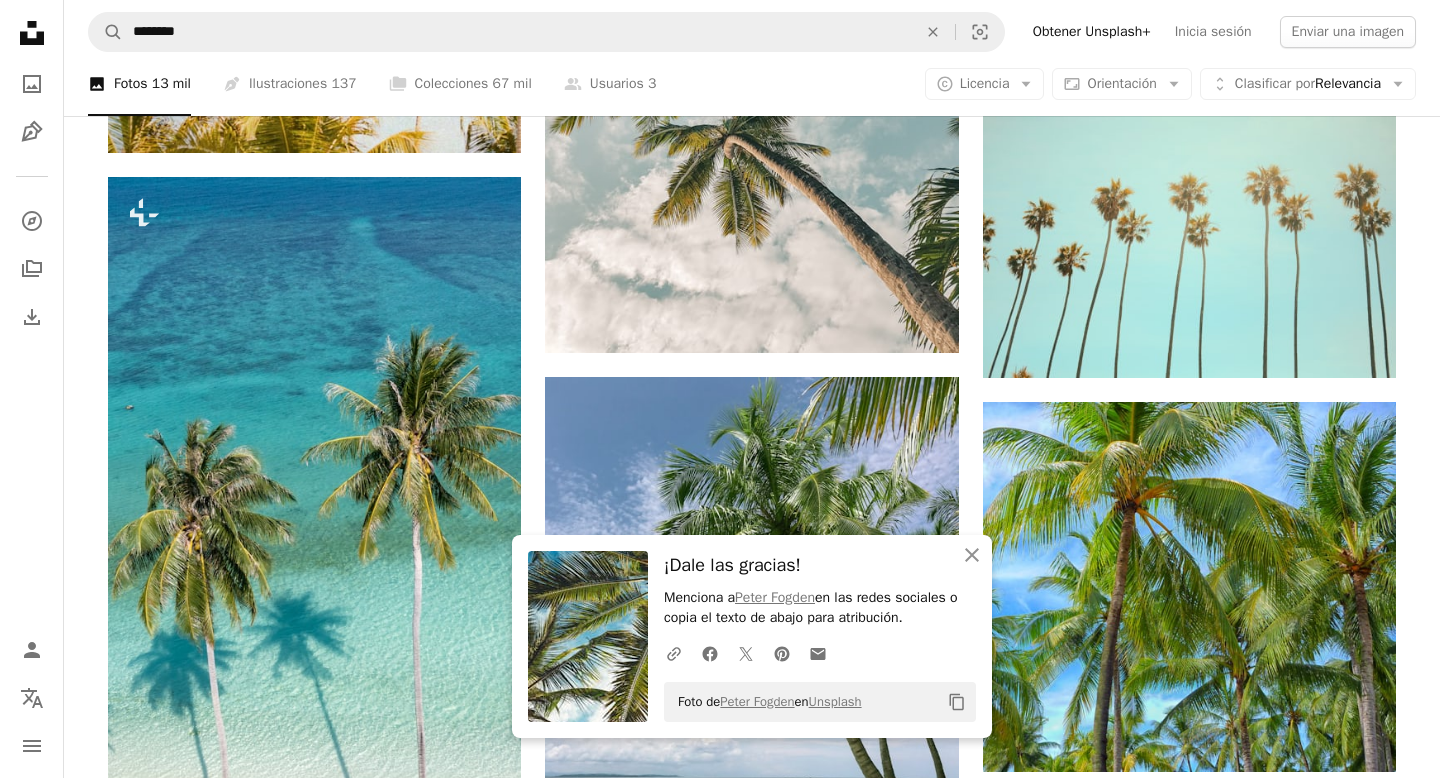 scroll, scrollTop: 2259, scrollLeft: 0, axis: vertical 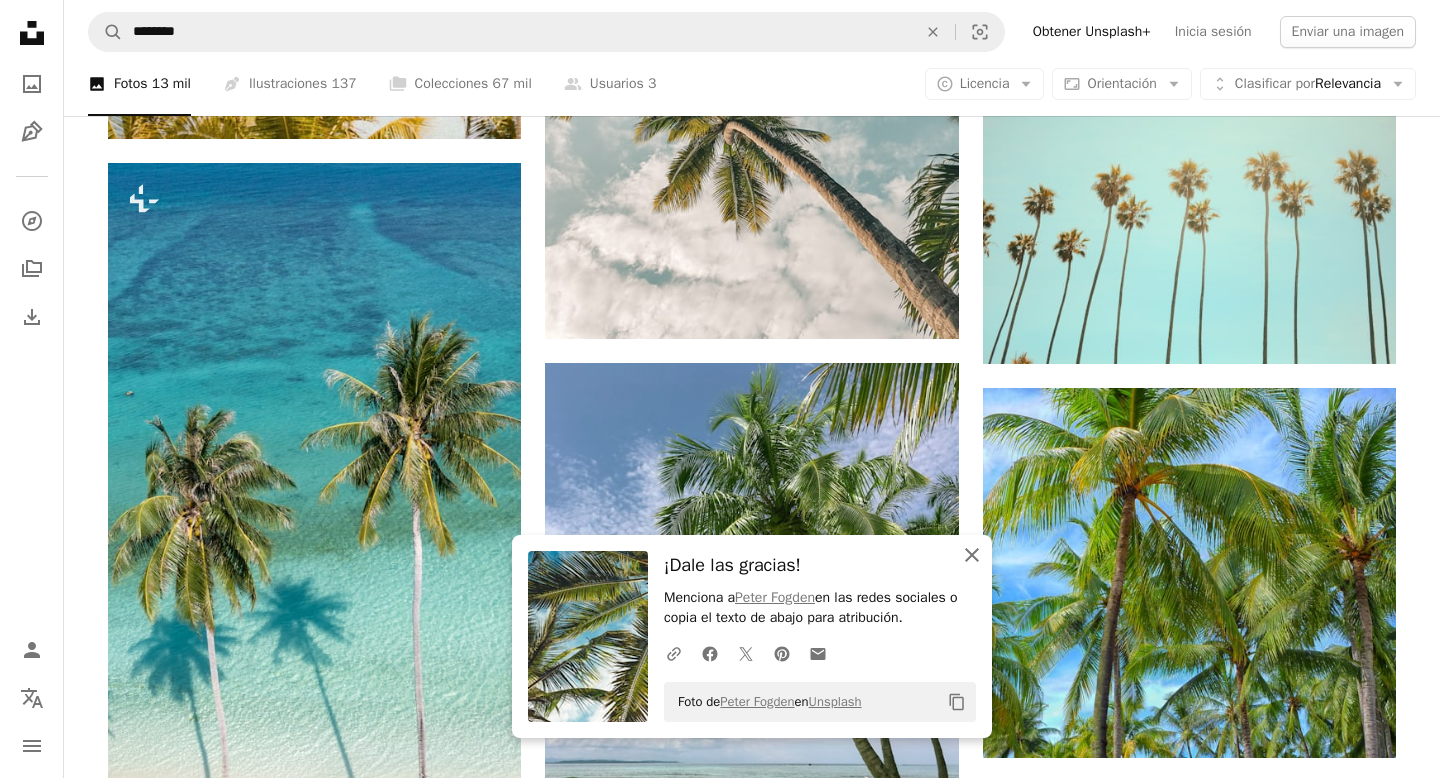click on "An X shape" 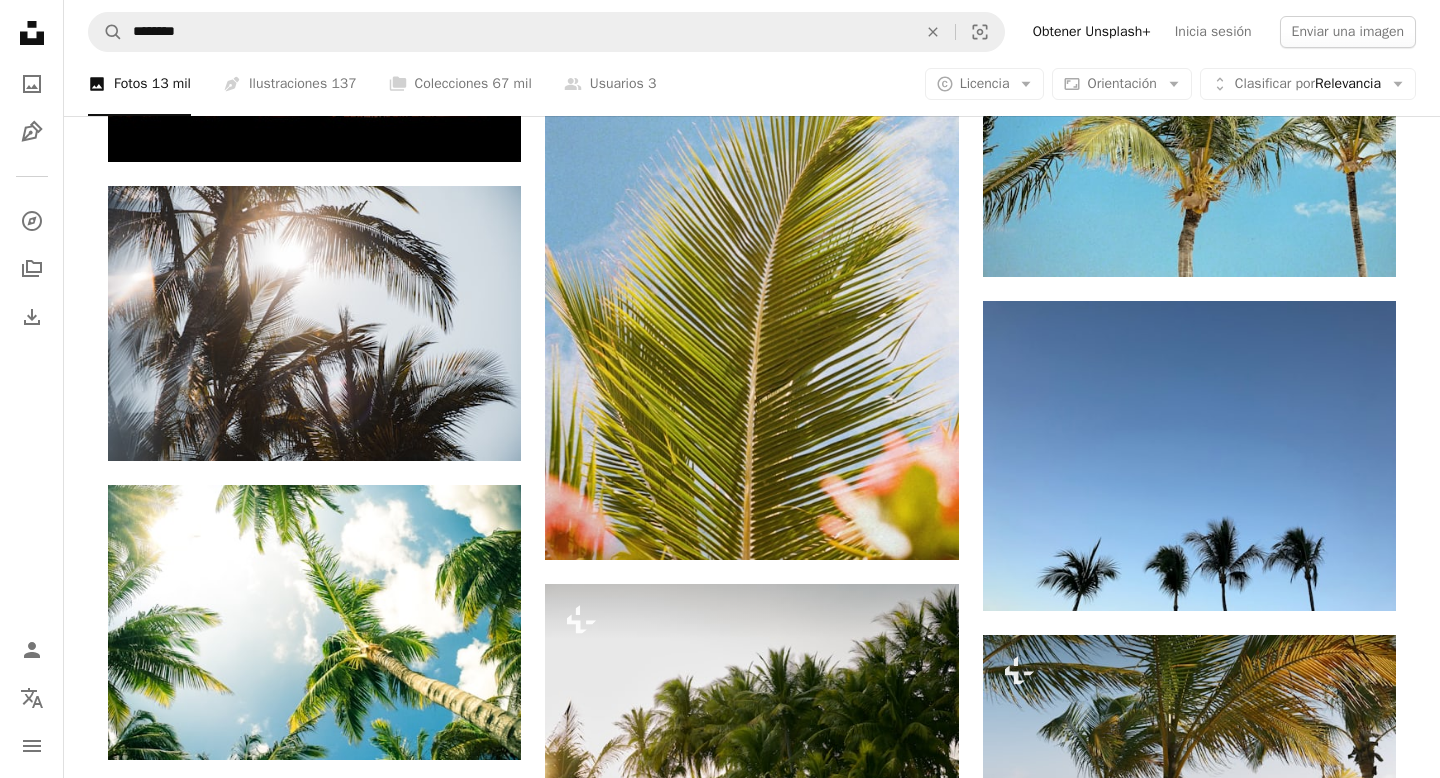 scroll, scrollTop: 17878, scrollLeft: 0, axis: vertical 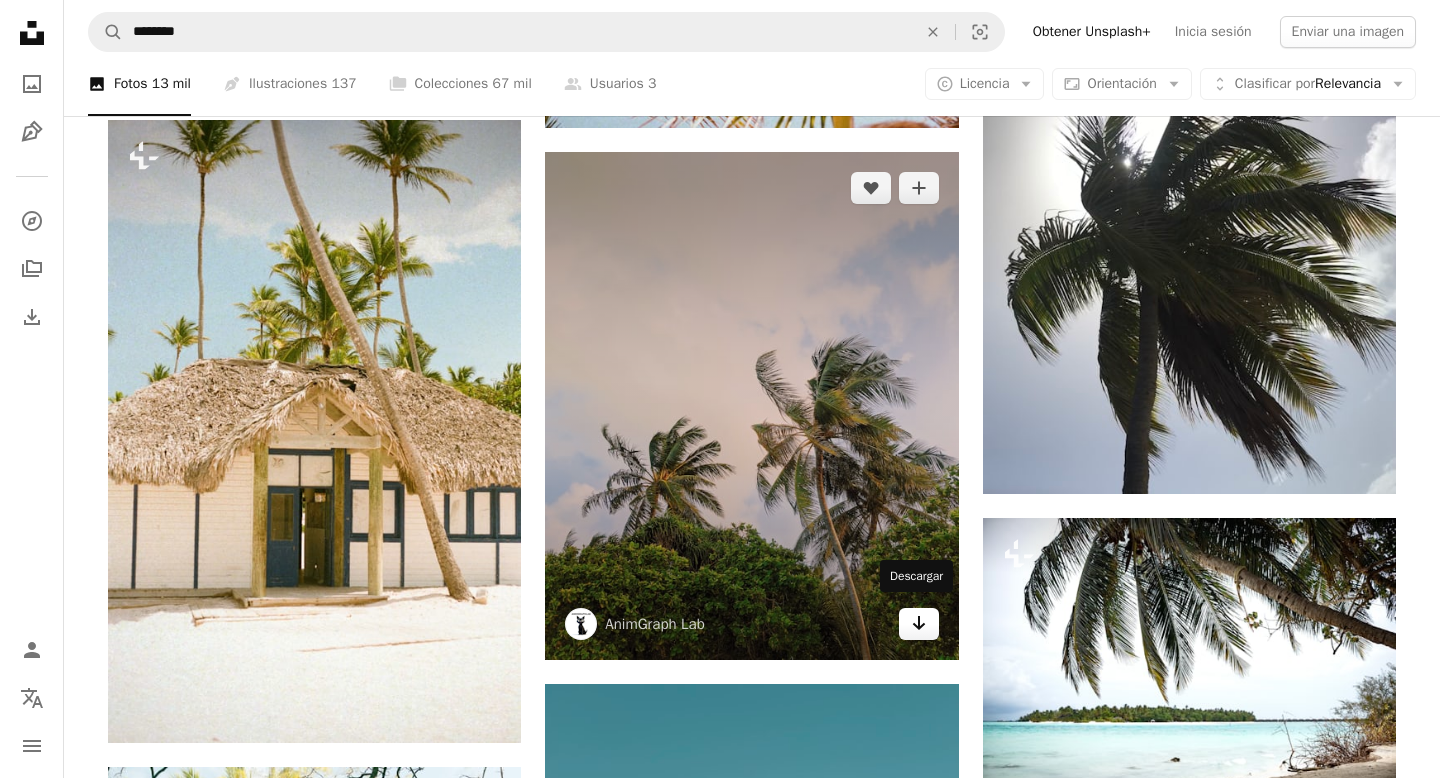 click on "Arrow pointing down" 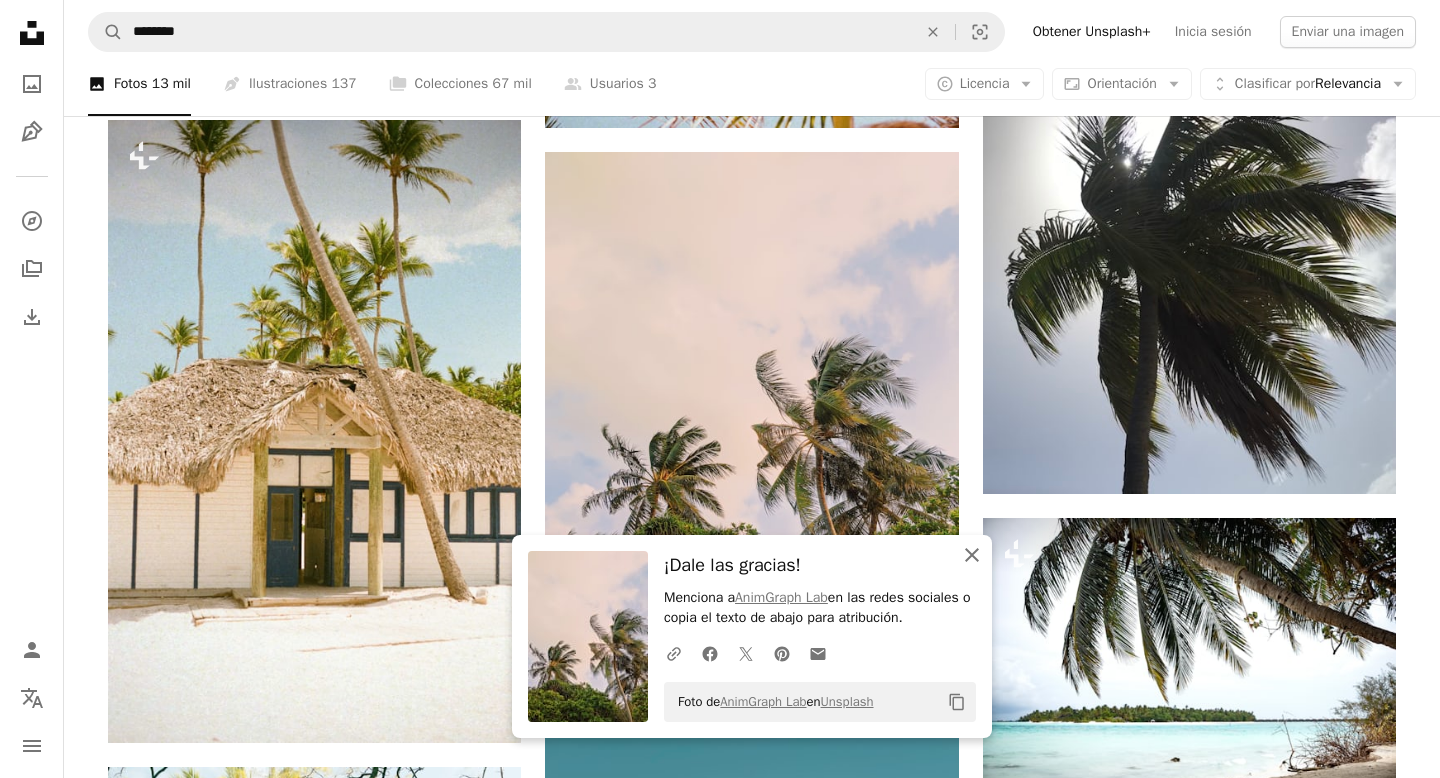 click on "An X shape" 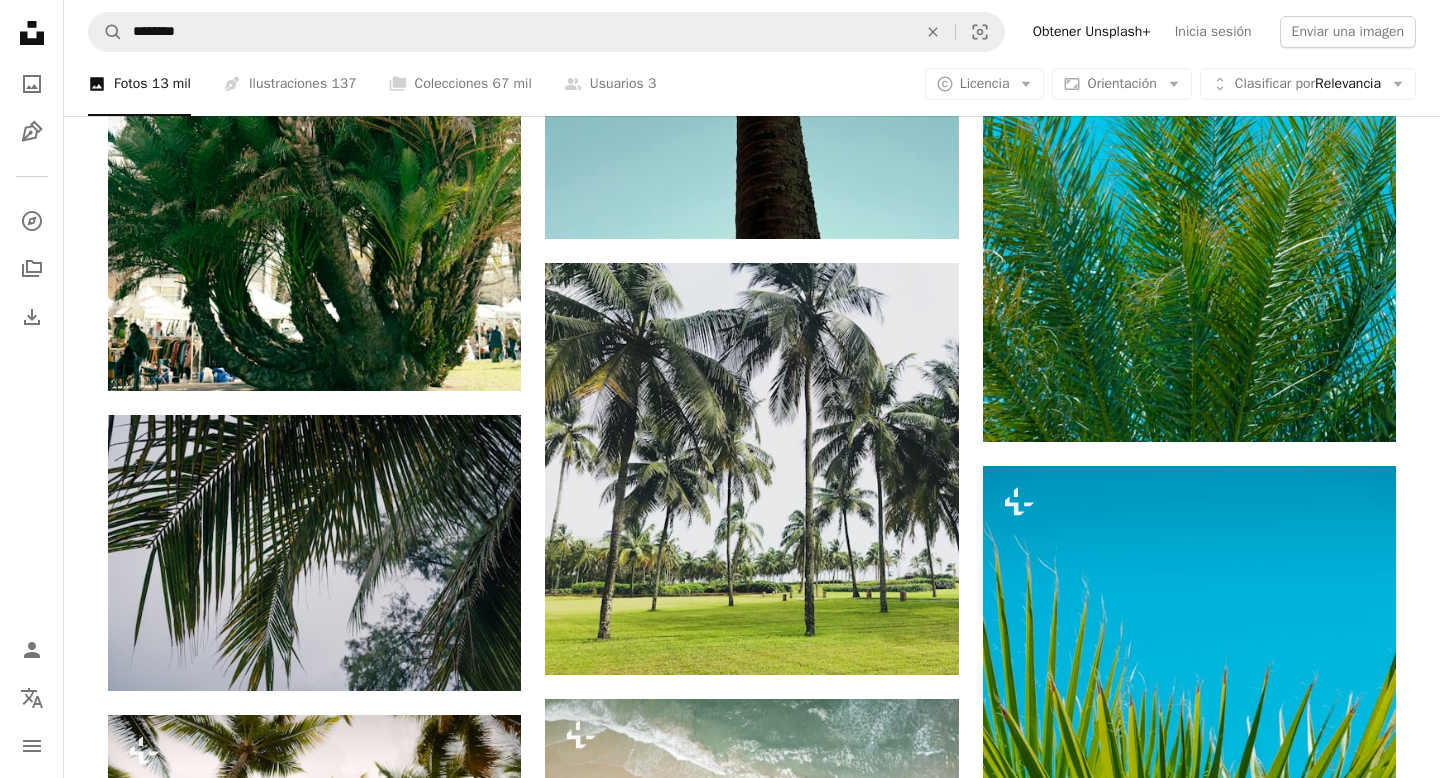 scroll, scrollTop: 64924, scrollLeft: 0, axis: vertical 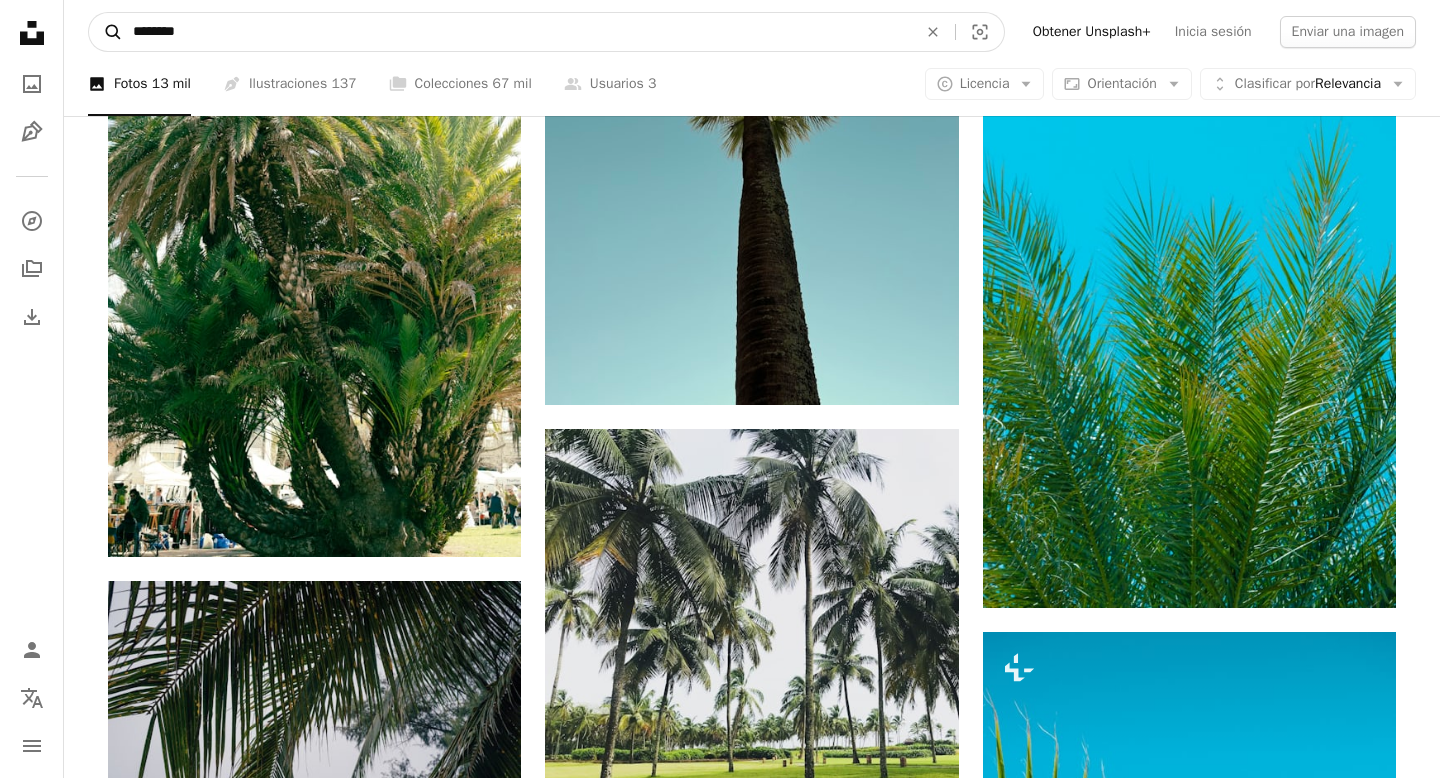 drag, startPoint x: 248, startPoint y: 46, endPoint x: 116, endPoint y: 45, distance: 132.00378 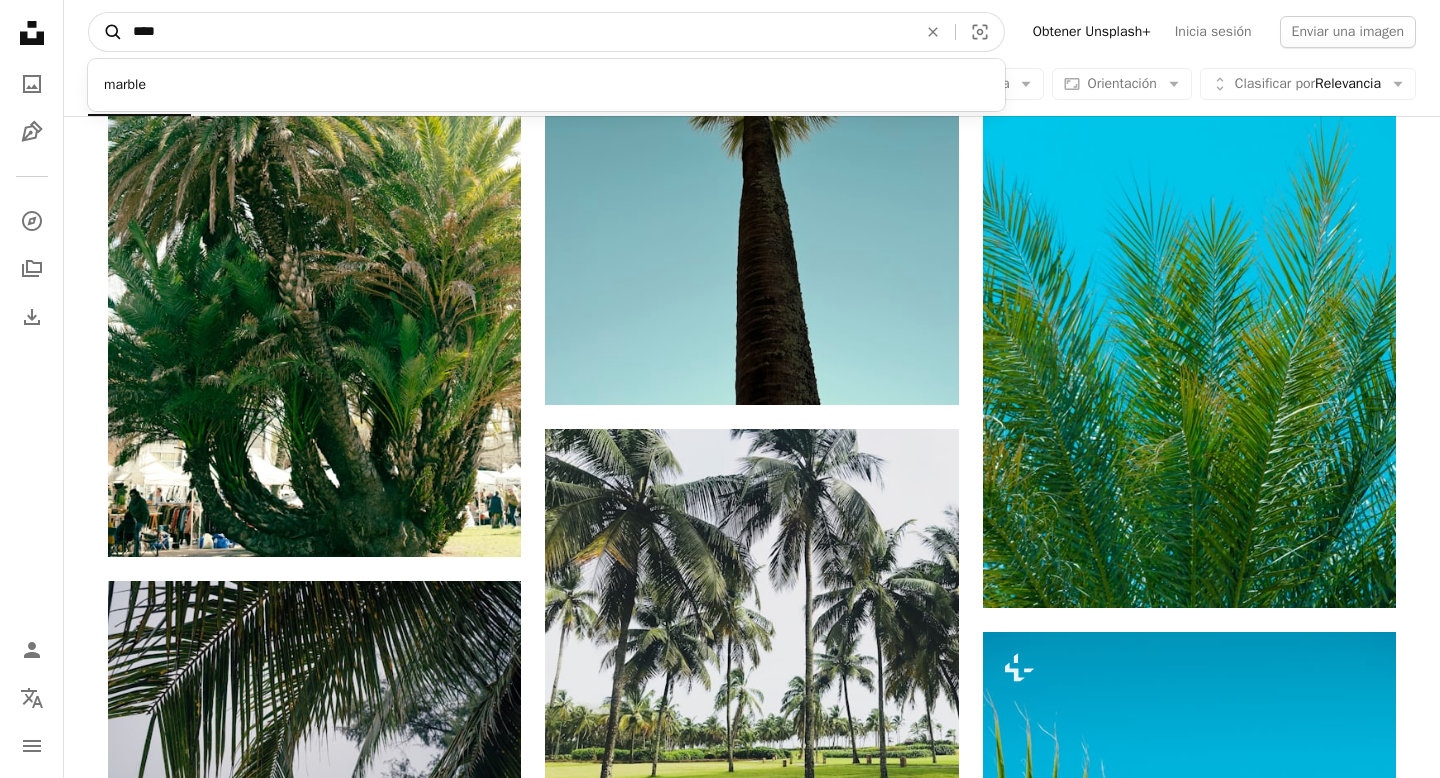 type on "***" 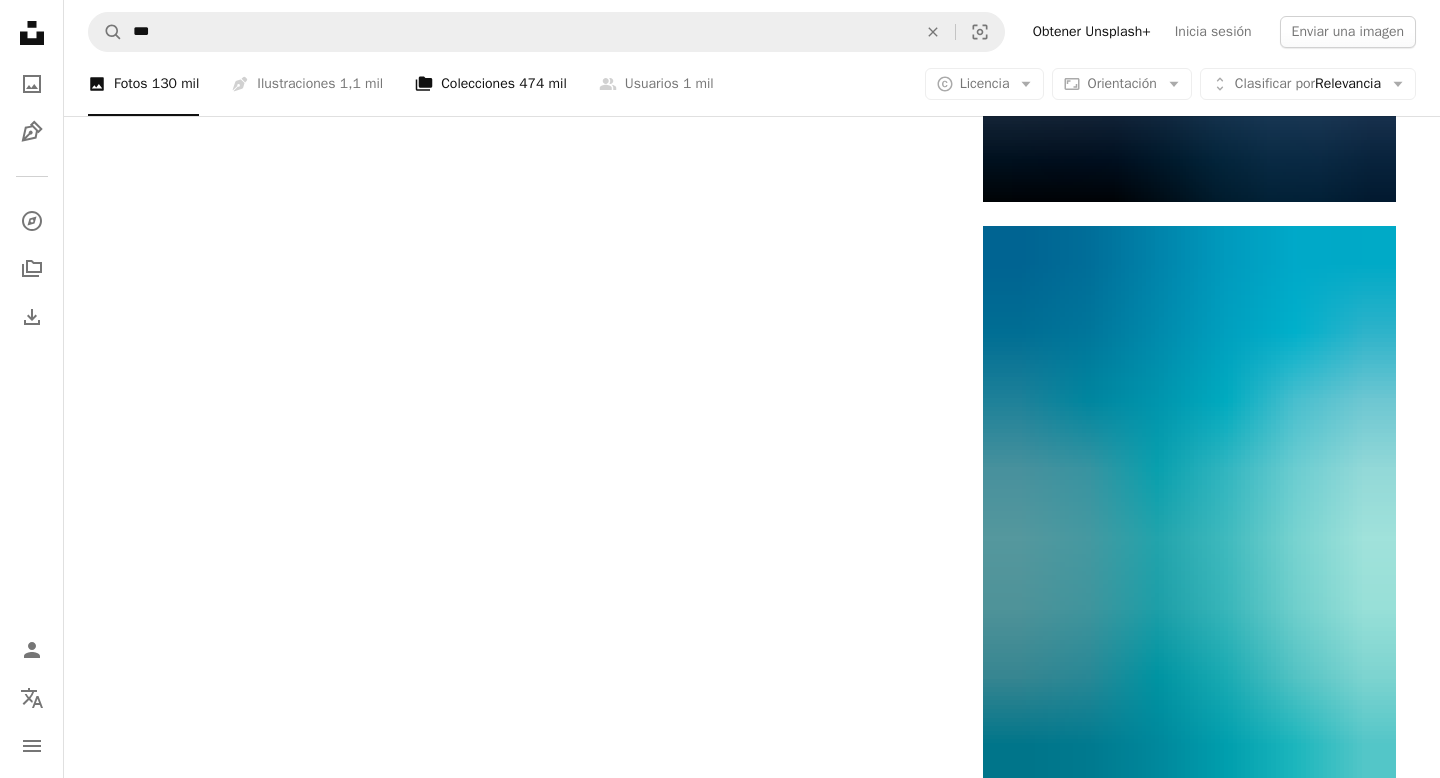 scroll, scrollTop: 0, scrollLeft: 0, axis: both 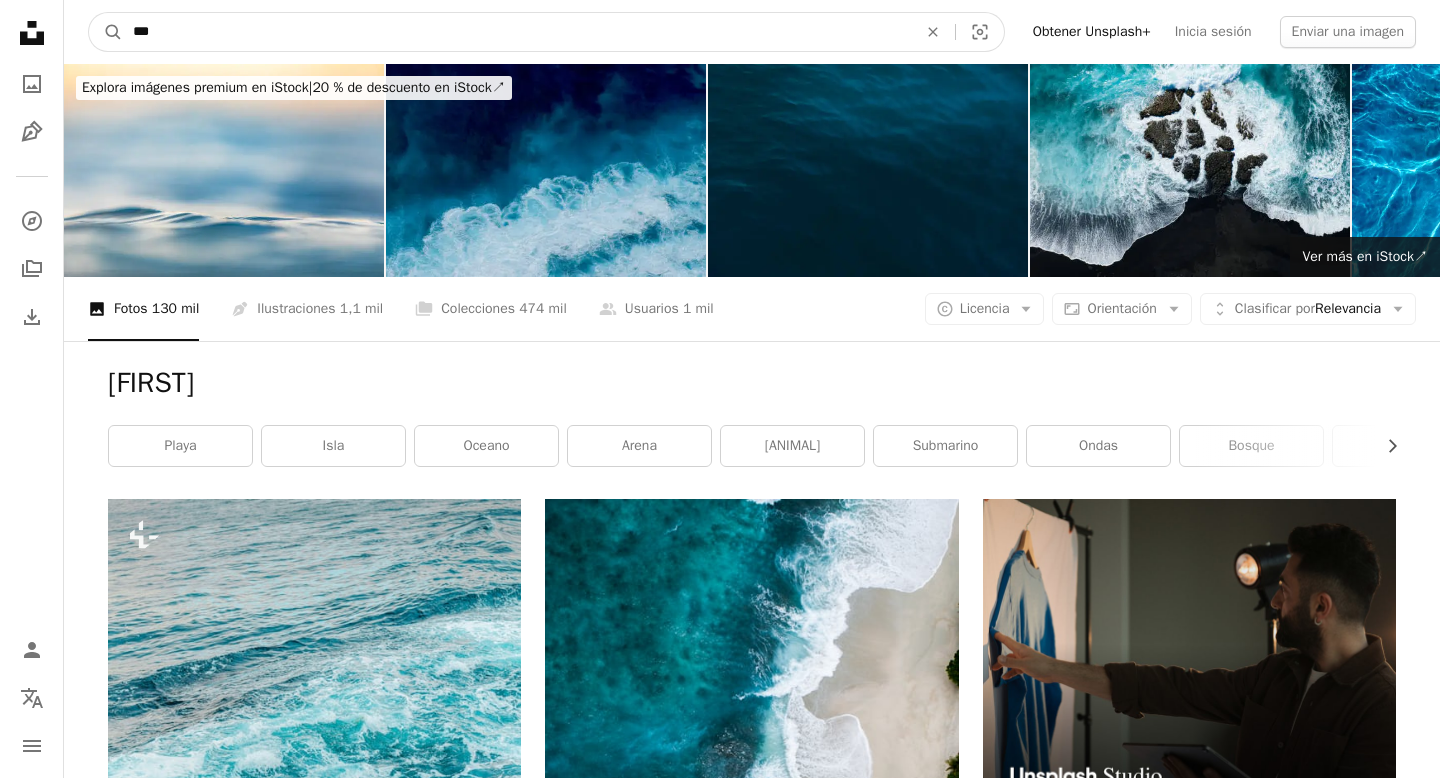 click on "***" at bounding box center [517, 32] 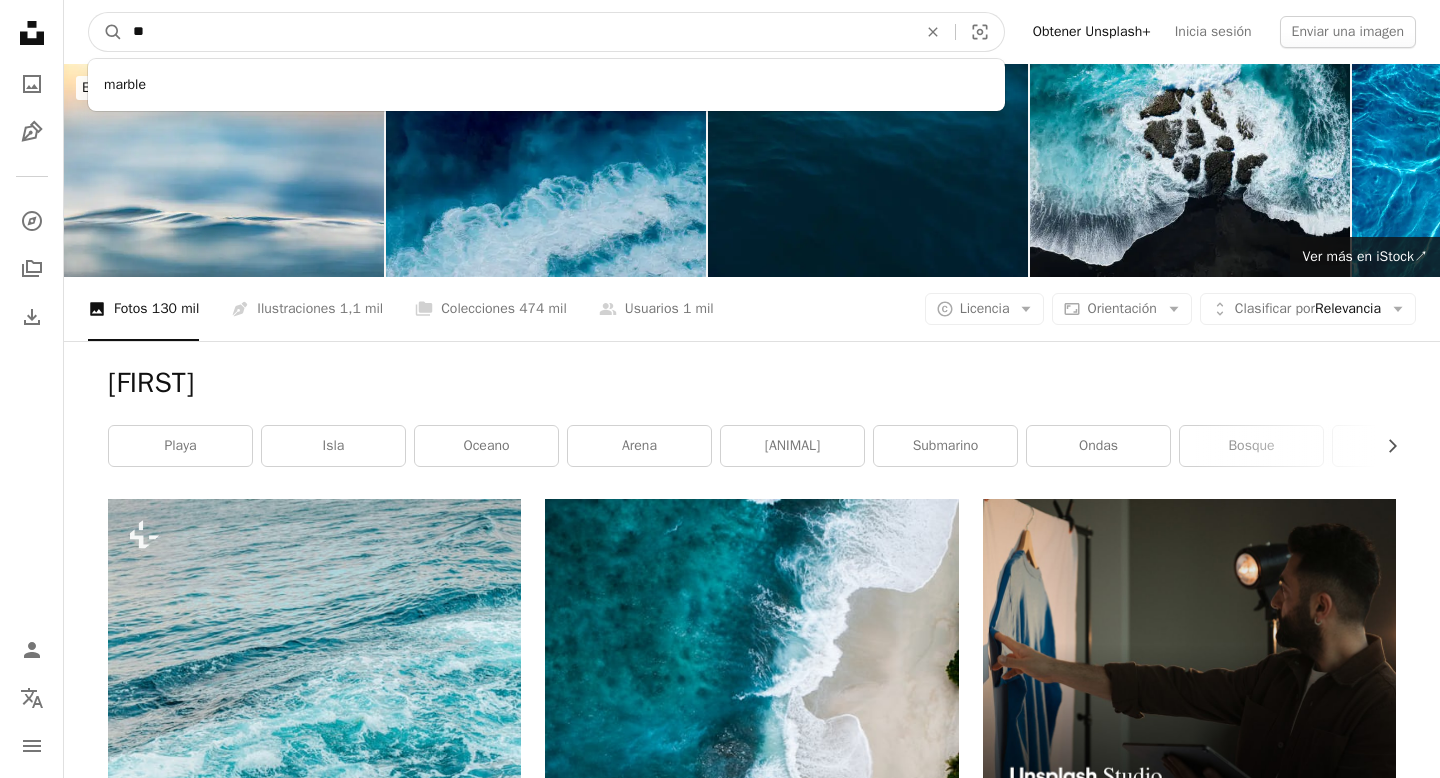 type on "*" 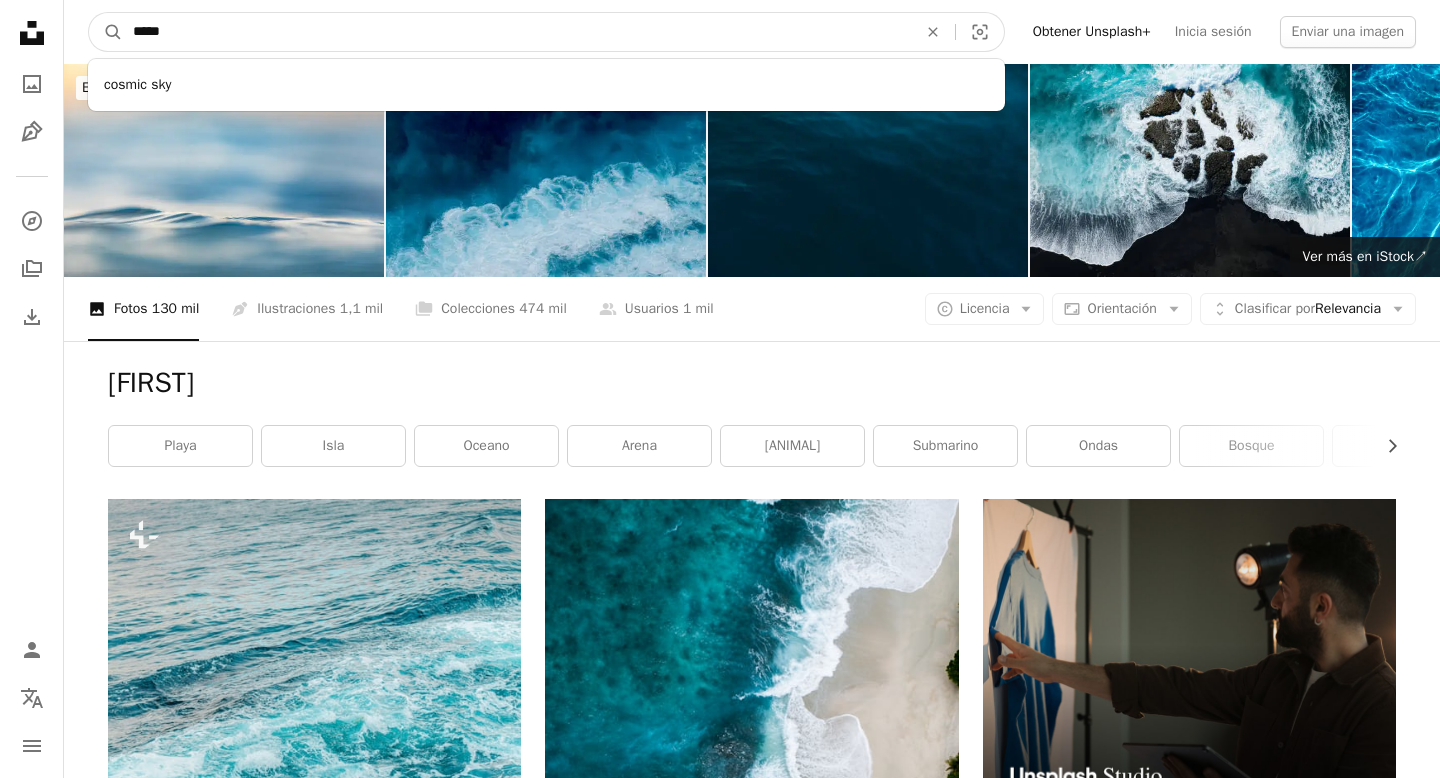 type on "*****" 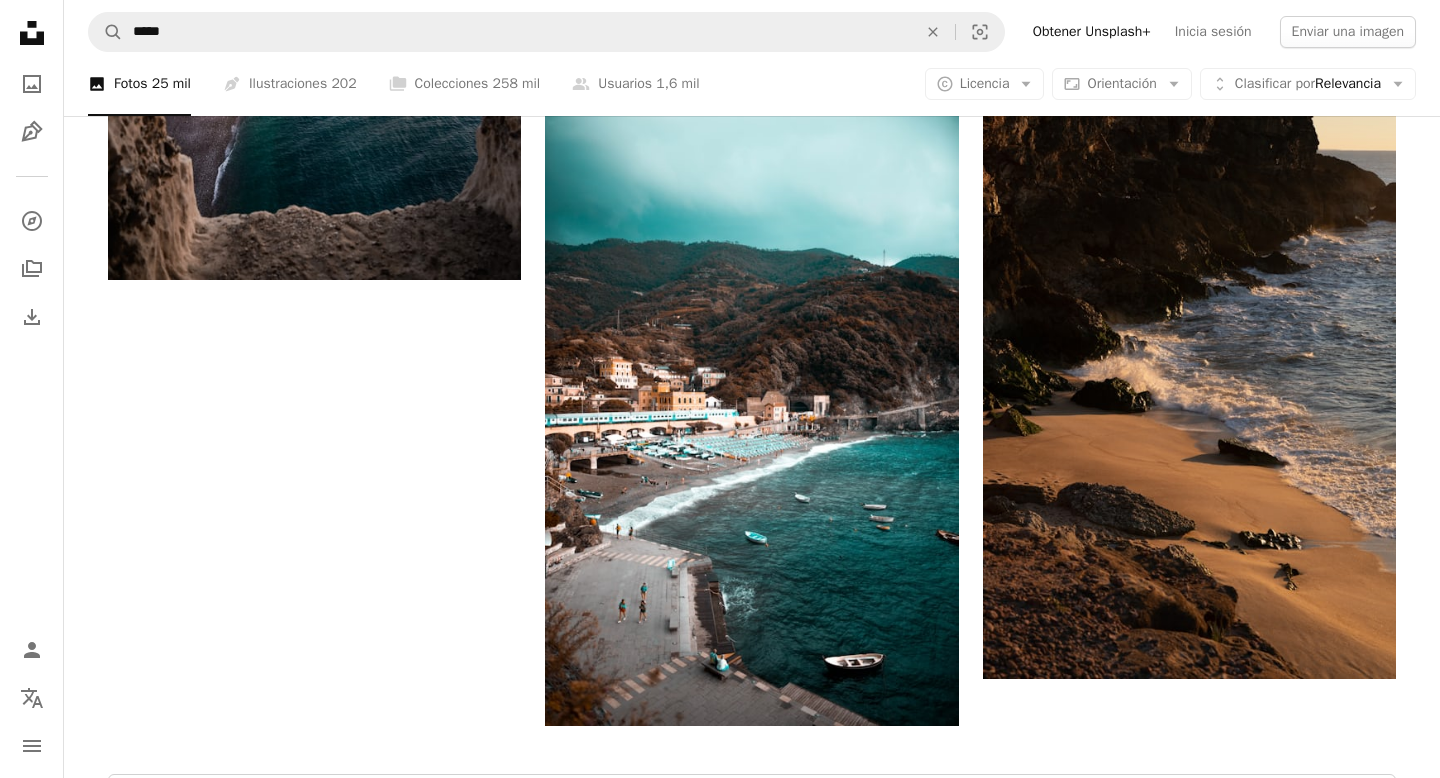 scroll, scrollTop: 3333, scrollLeft: 0, axis: vertical 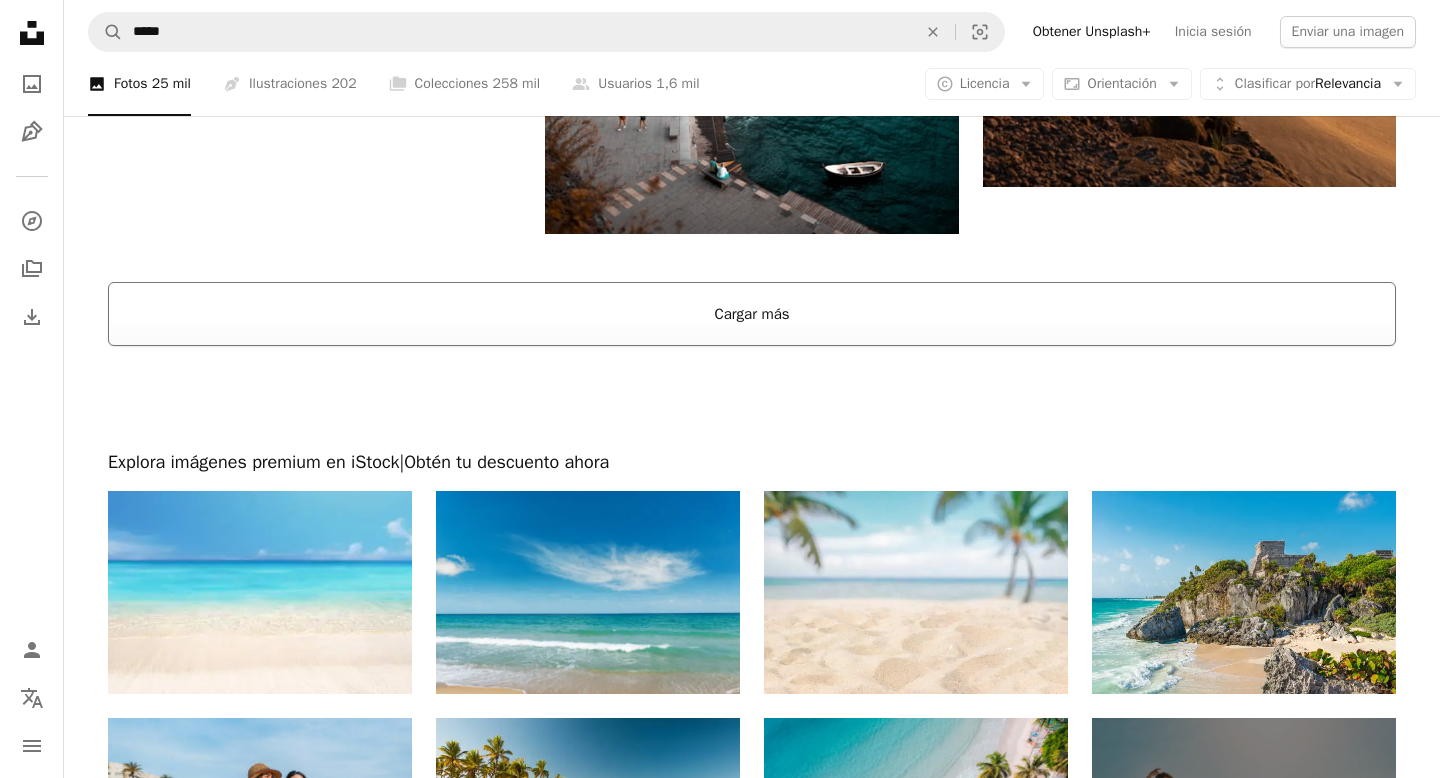 click on "Cargar más" at bounding box center [752, 314] 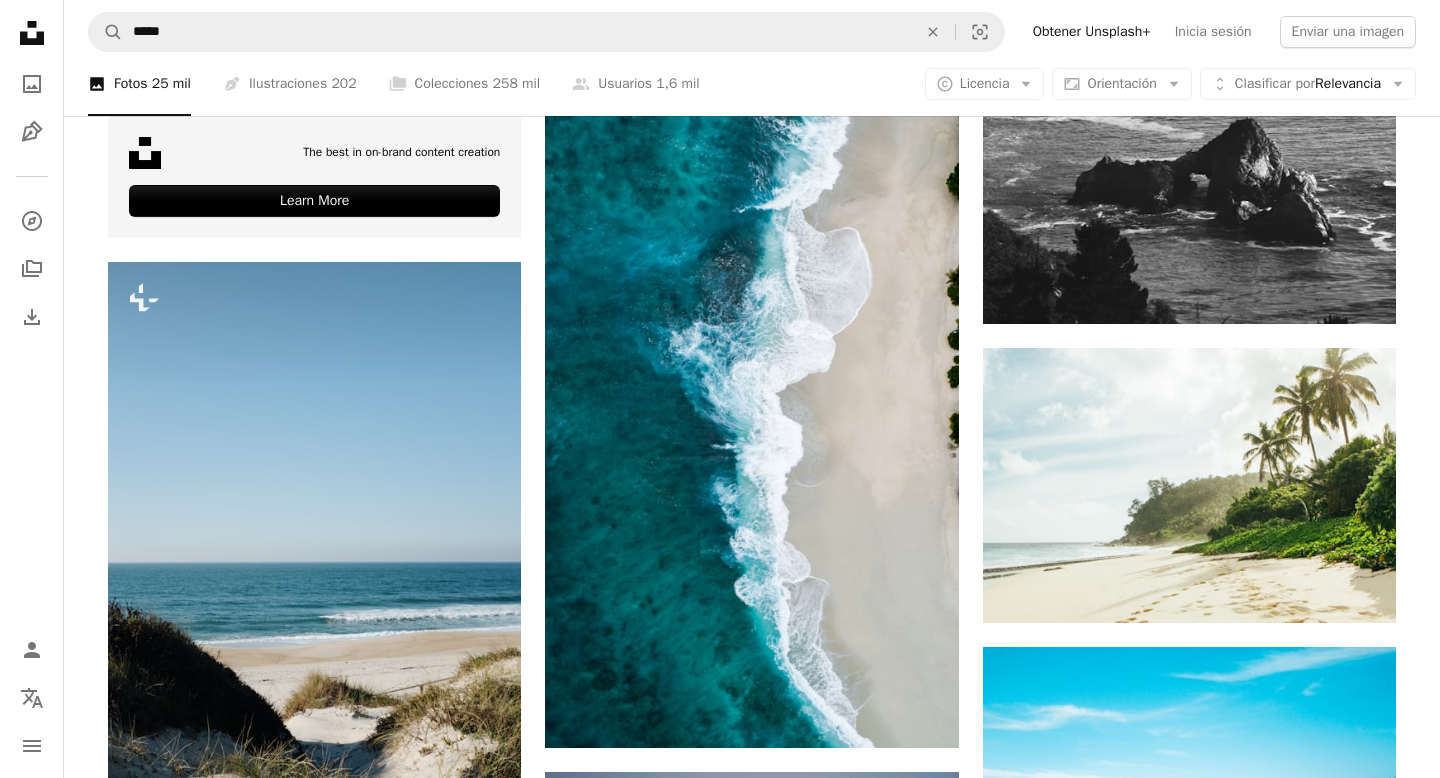 scroll, scrollTop: 5733, scrollLeft: 0, axis: vertical 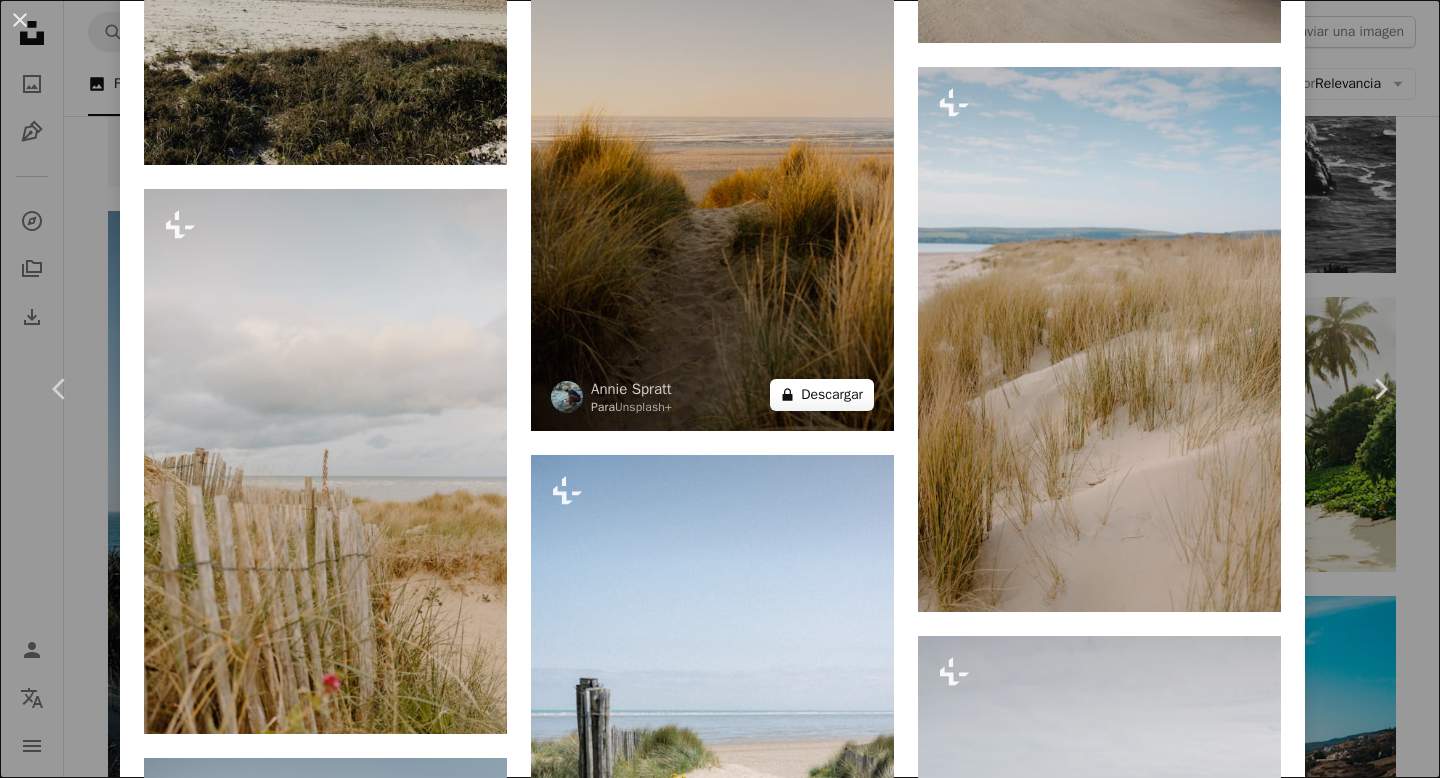click on "A lock Descargar" at bounding box center [822, 395] 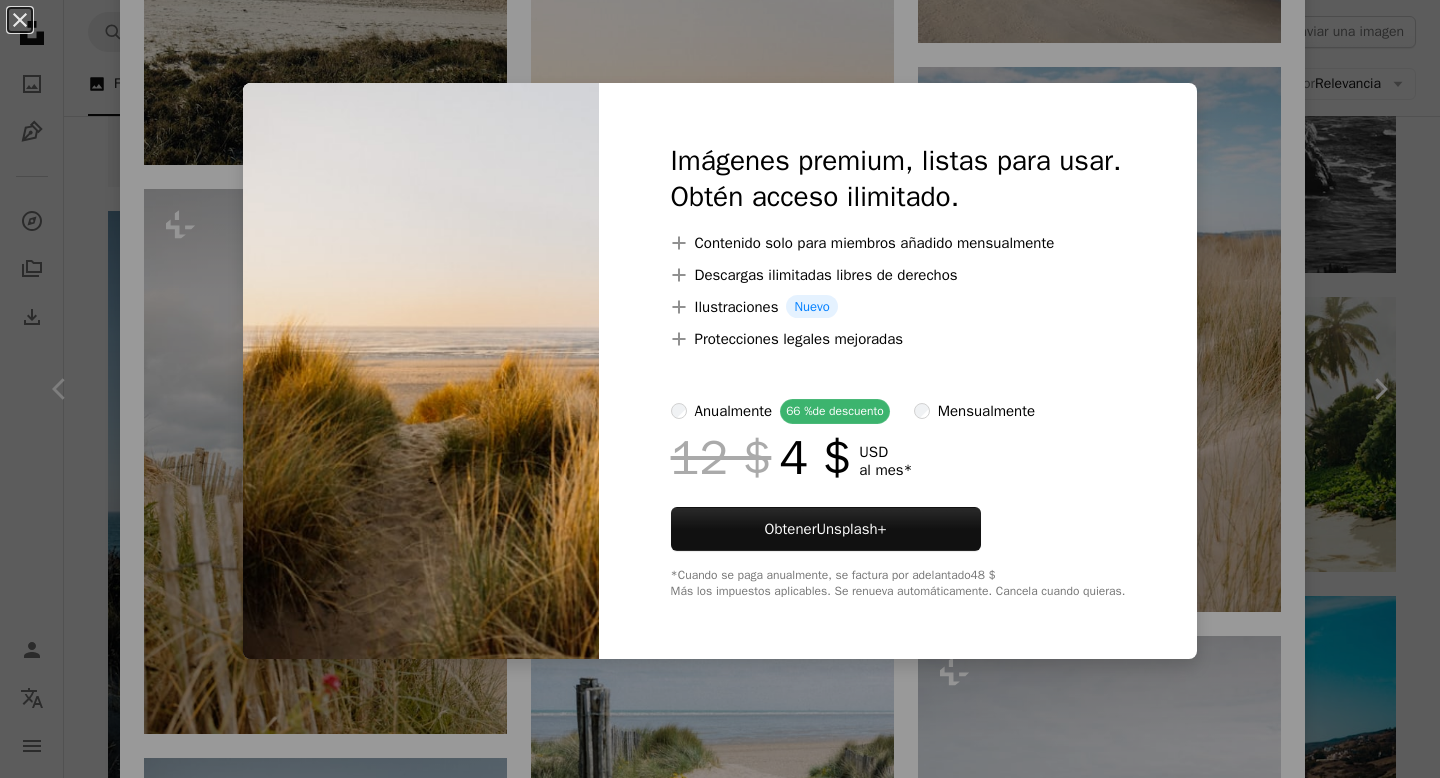 click on "An X shape Imágenes premium, listas para usar. Obtén acceso ilimitado. A plus sign Contenido solo para miembros añadido mensualmente A plus sign Descargas ilimitadas libres de derechos A plus sign Ilustraciones  Nuevo A plus sign Protecciones legales mejoradas anualmente 66 %  de descuento mensualmente 12 $   4 $ USD al mes * Obtener  Unsplash+ *Cuando se paga anualmente, se factura por adelantado  48 $ Más los impuestos aplicables. Se renueva automáticamente. Cancela cuando quieras." at bounding box center (720, 389) 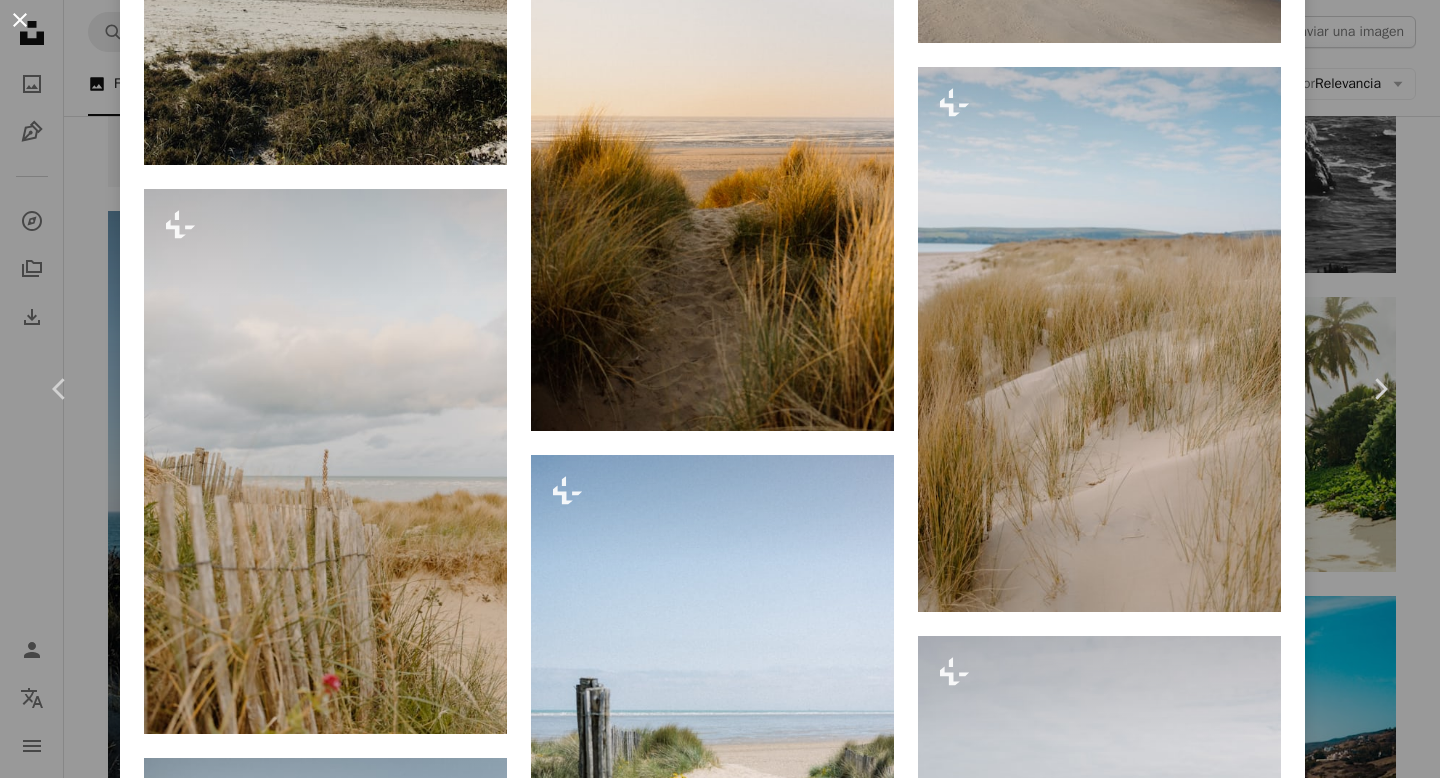 click on "An X shape" at bounding box center (20, 20) 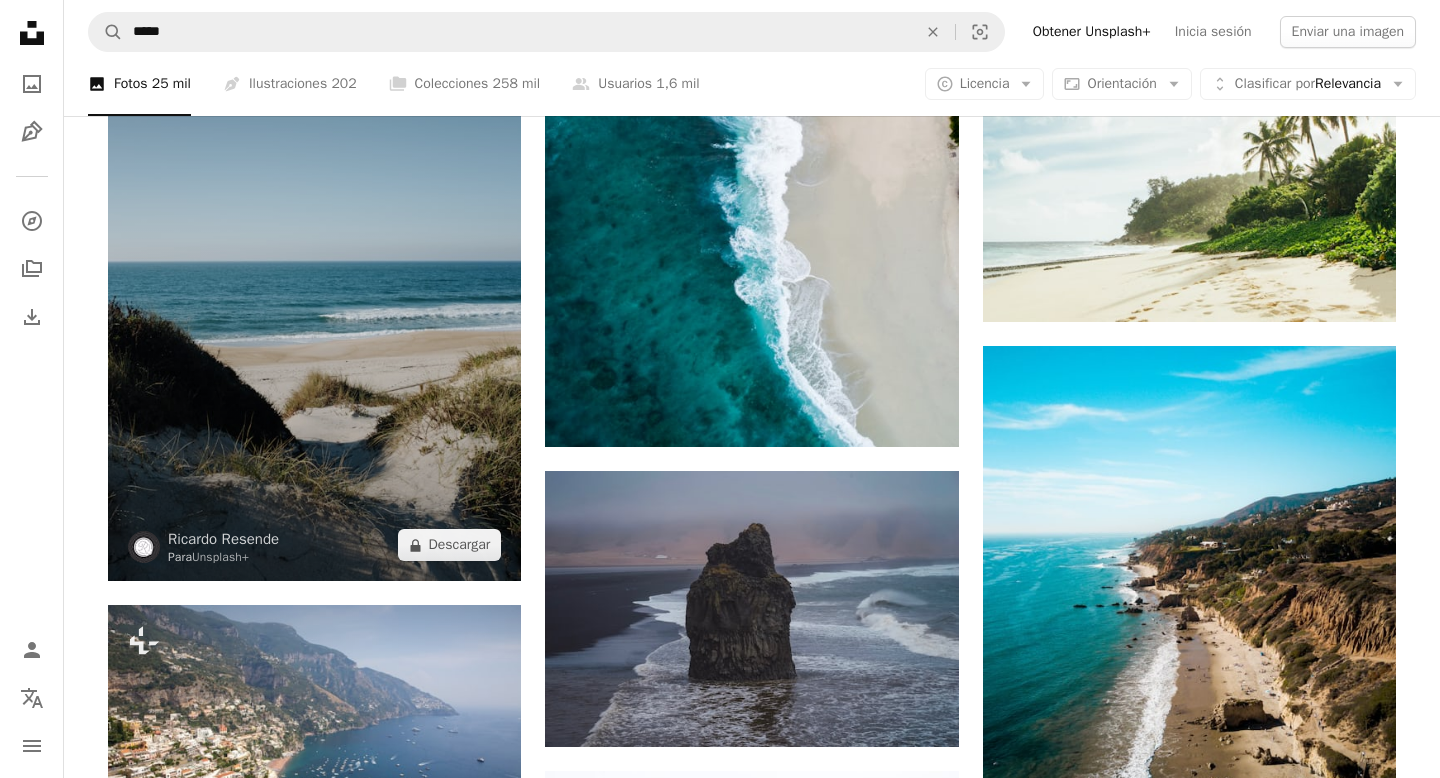 scroll, scrollTop: 6073, scrollLeft: 0, axis: vertical 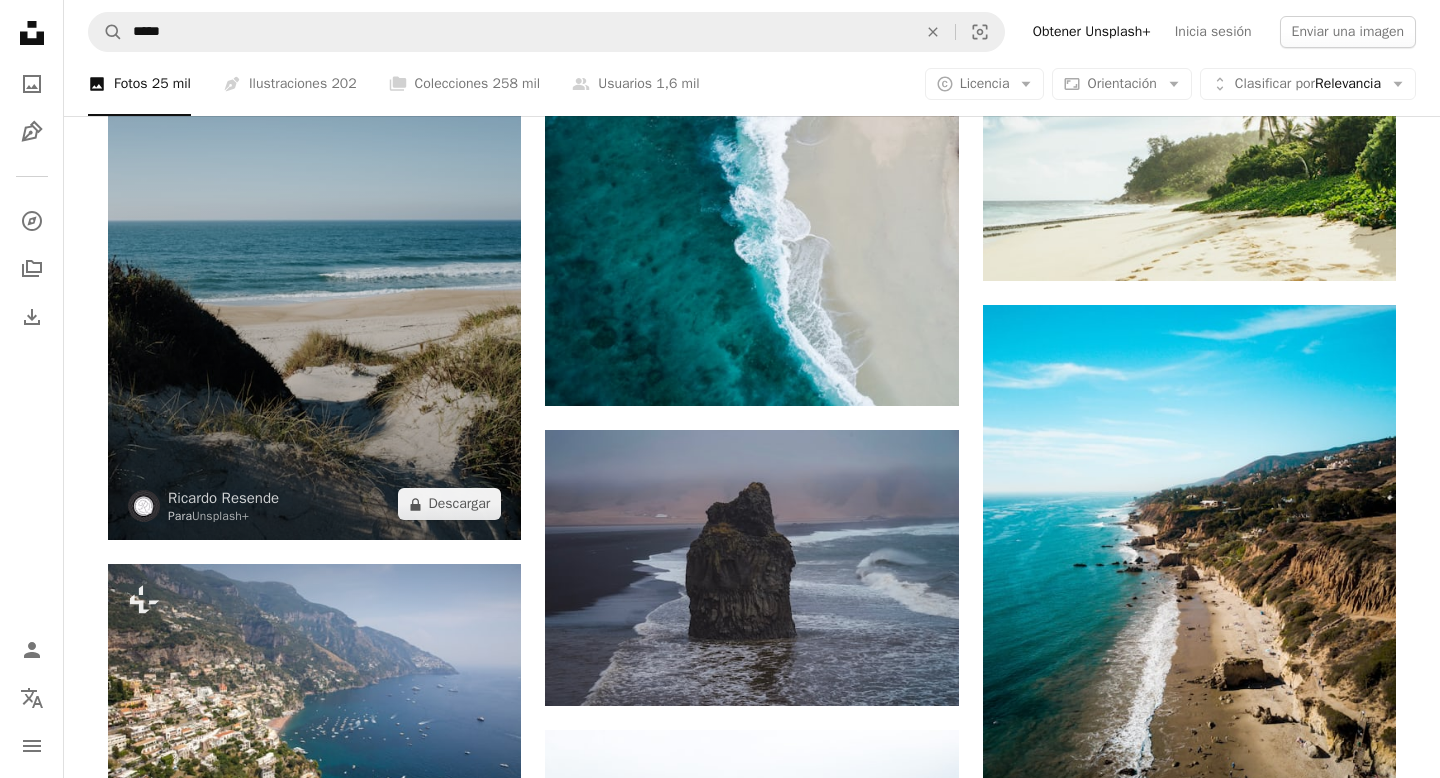 click at bounding box center [314, 230] 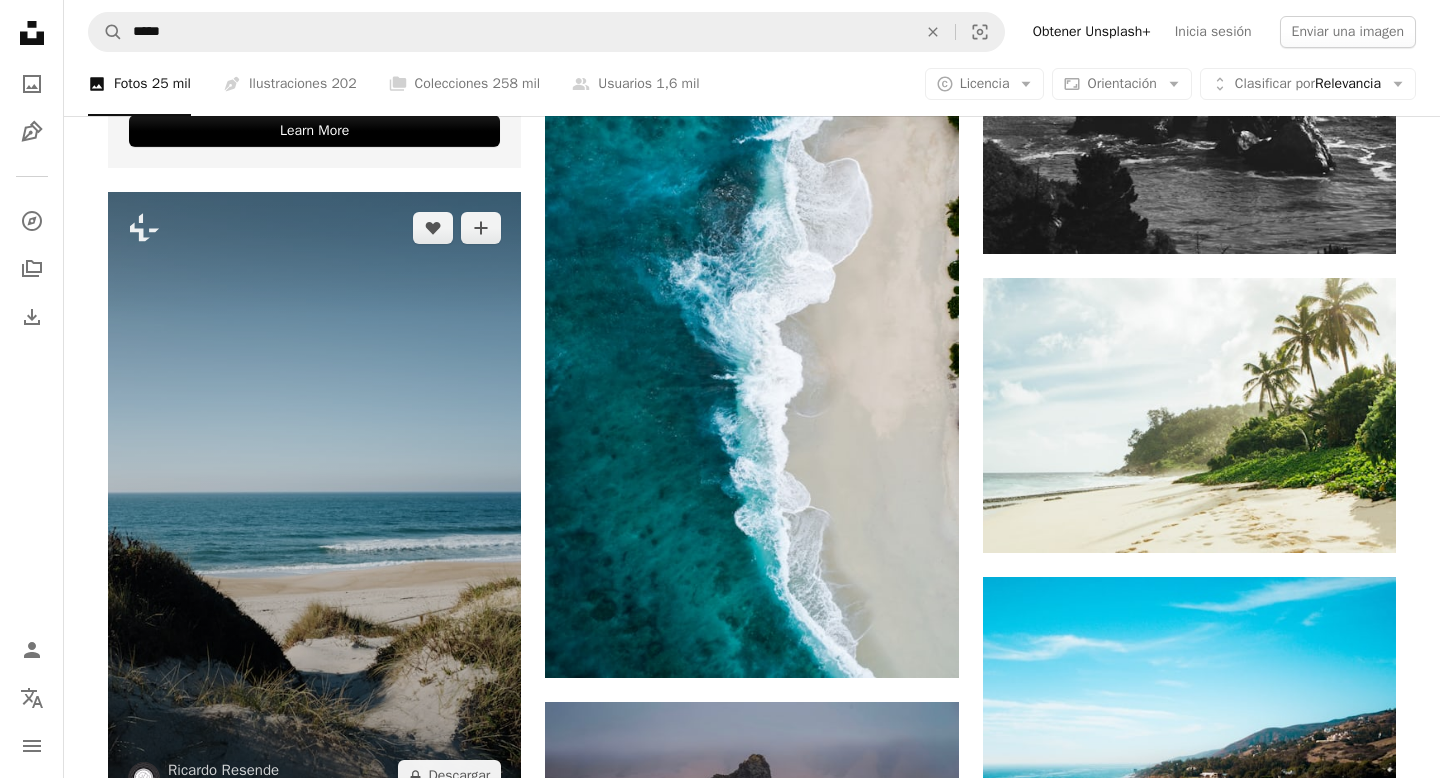 scroll, scrollTop: 5795, scrollLeft: 0, axis: vertical 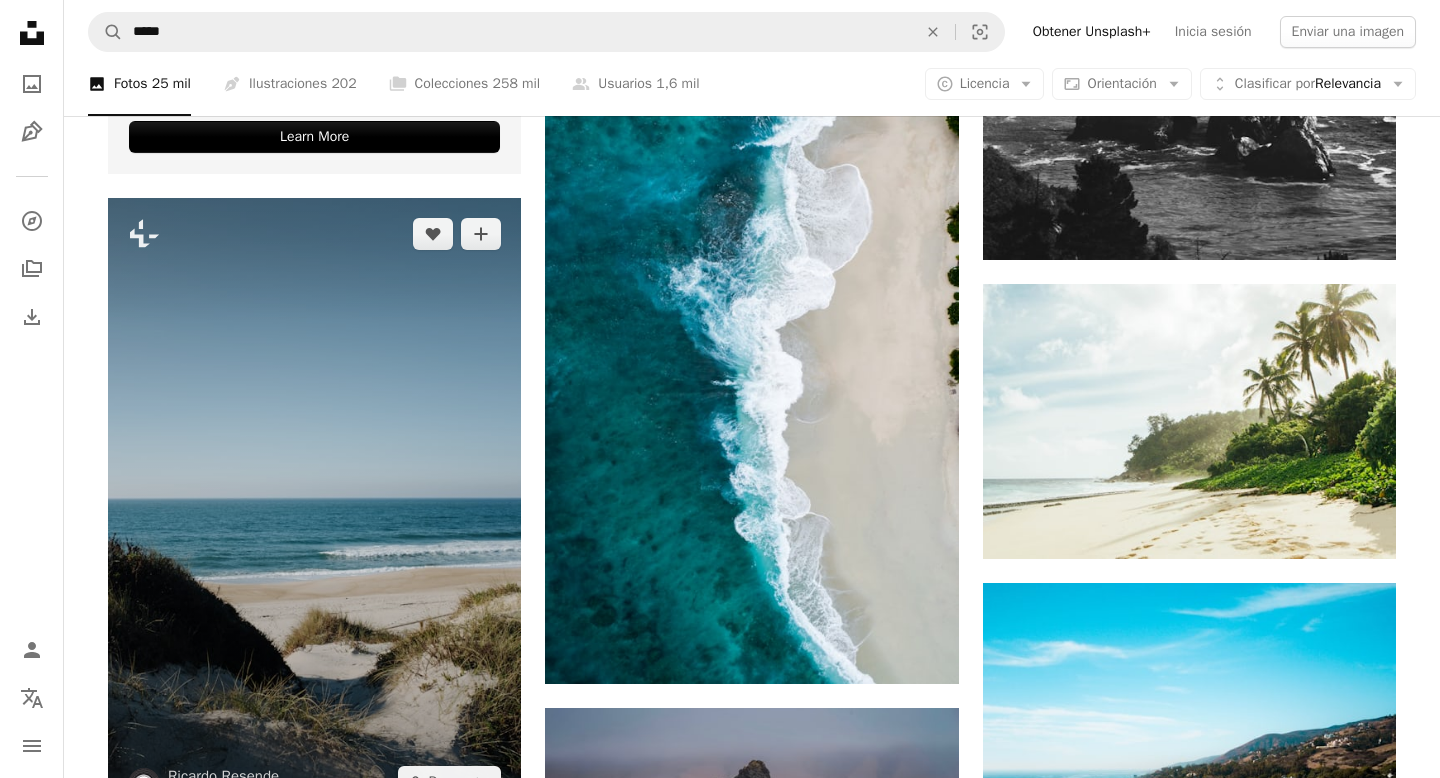click at bounding box center [314, 508] 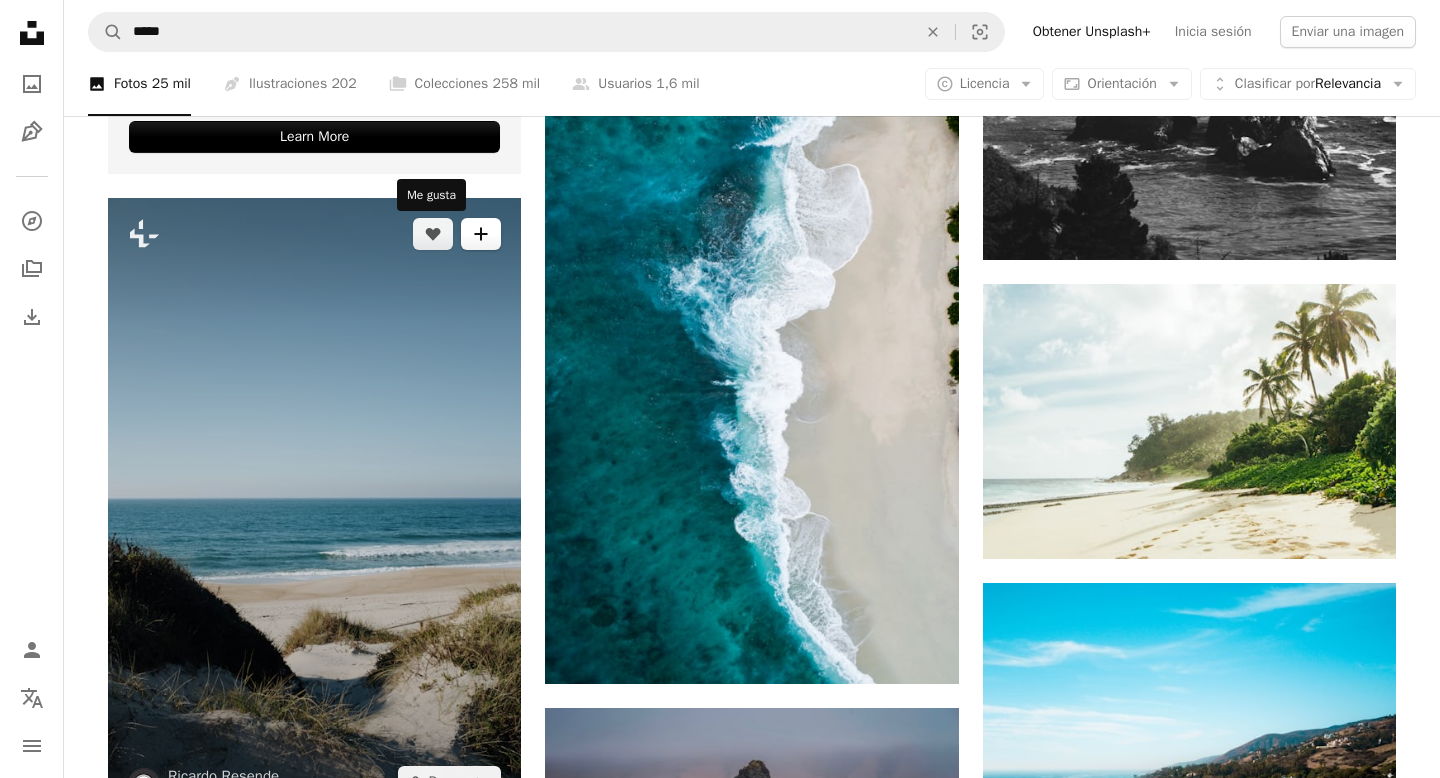 click 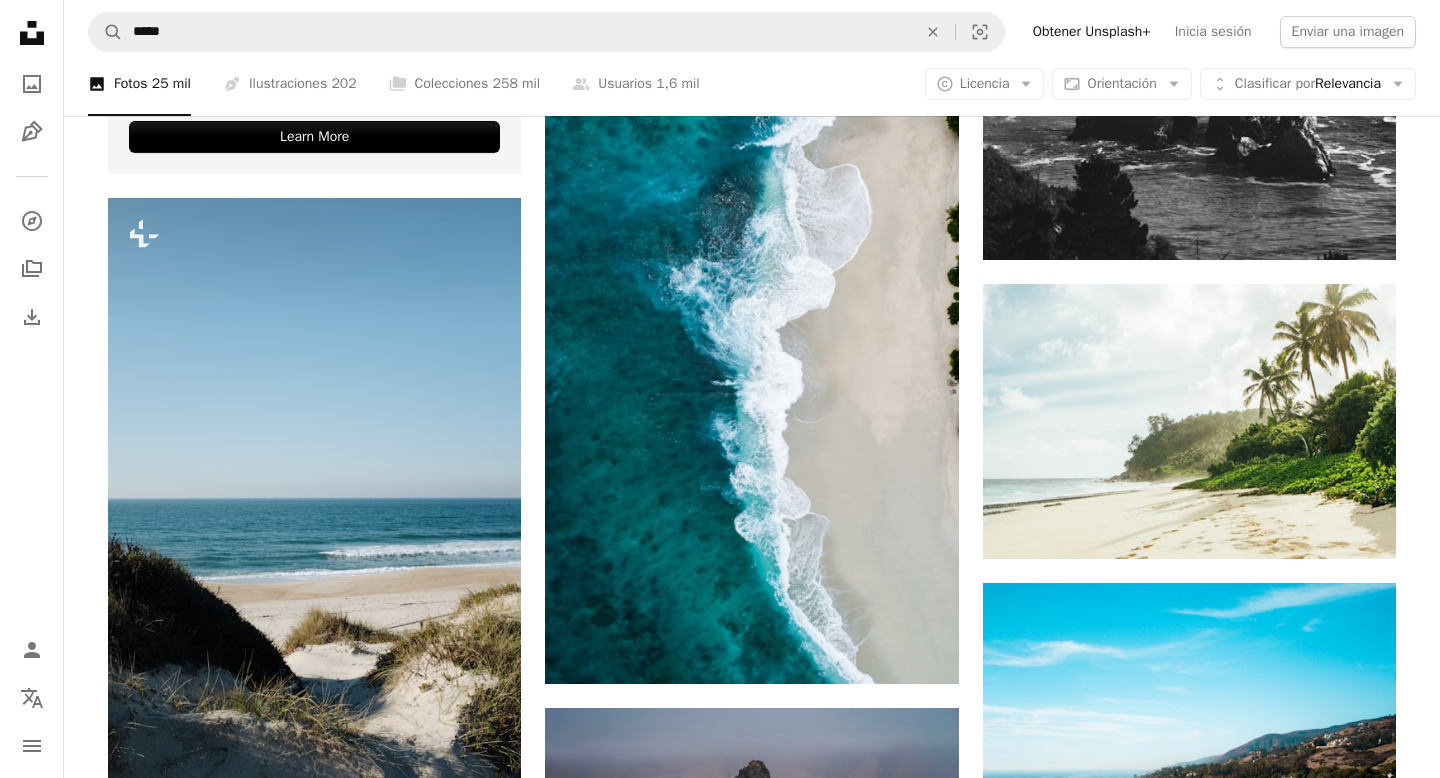 click on "An X shape Únete a Unsplash ¿Ya tienes una cuenta?  Inicia sesión Nombre Apellidos Correo electrónico Nombre de usuario  (únicamente letras, números y guiones bajos) Contraseña  (mín. 8 caracteres) Únete Al unirte, aceptas los  Términos  y la  Política de privacidad ." at bounding box center (720, 24366) 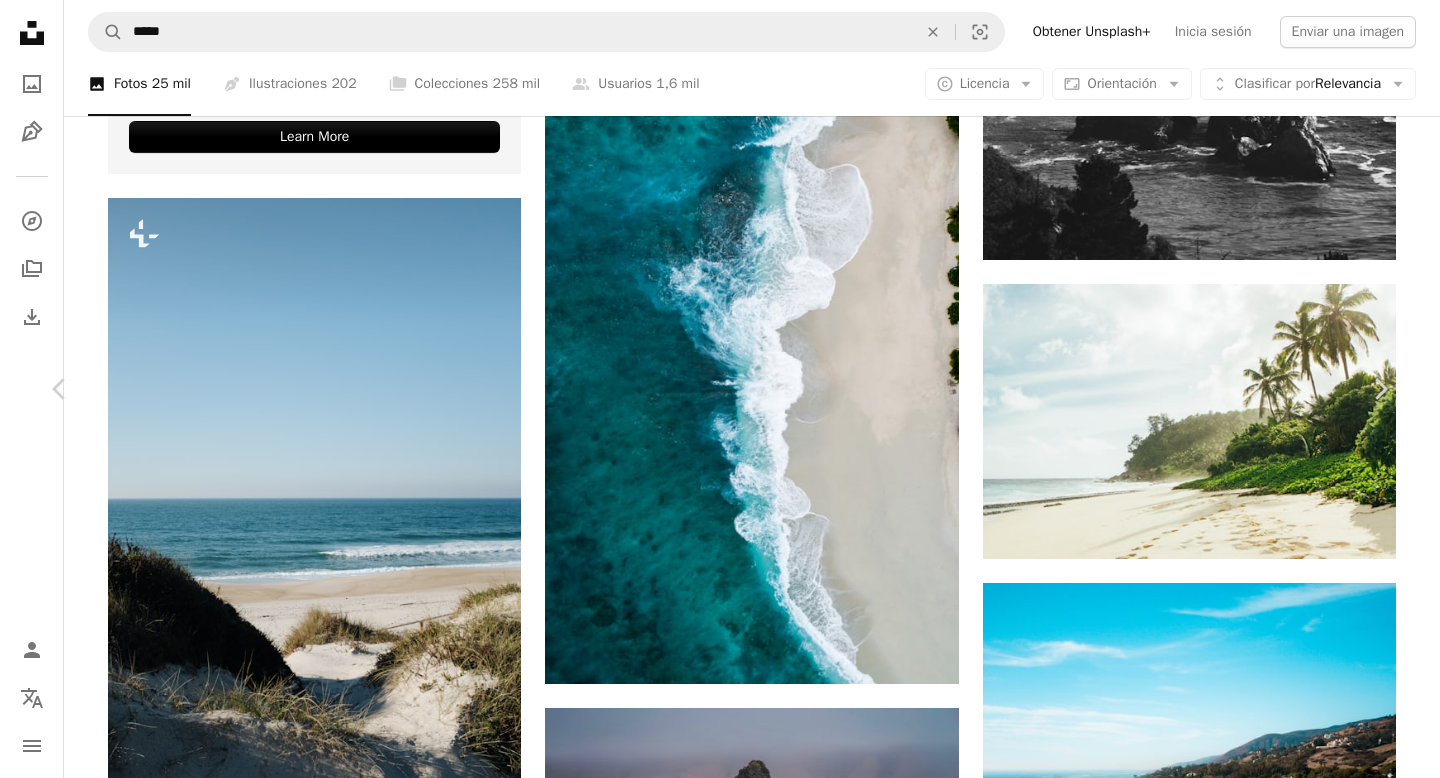 scroll, scrollTop: 0, scrollLeft: 0, axis: both 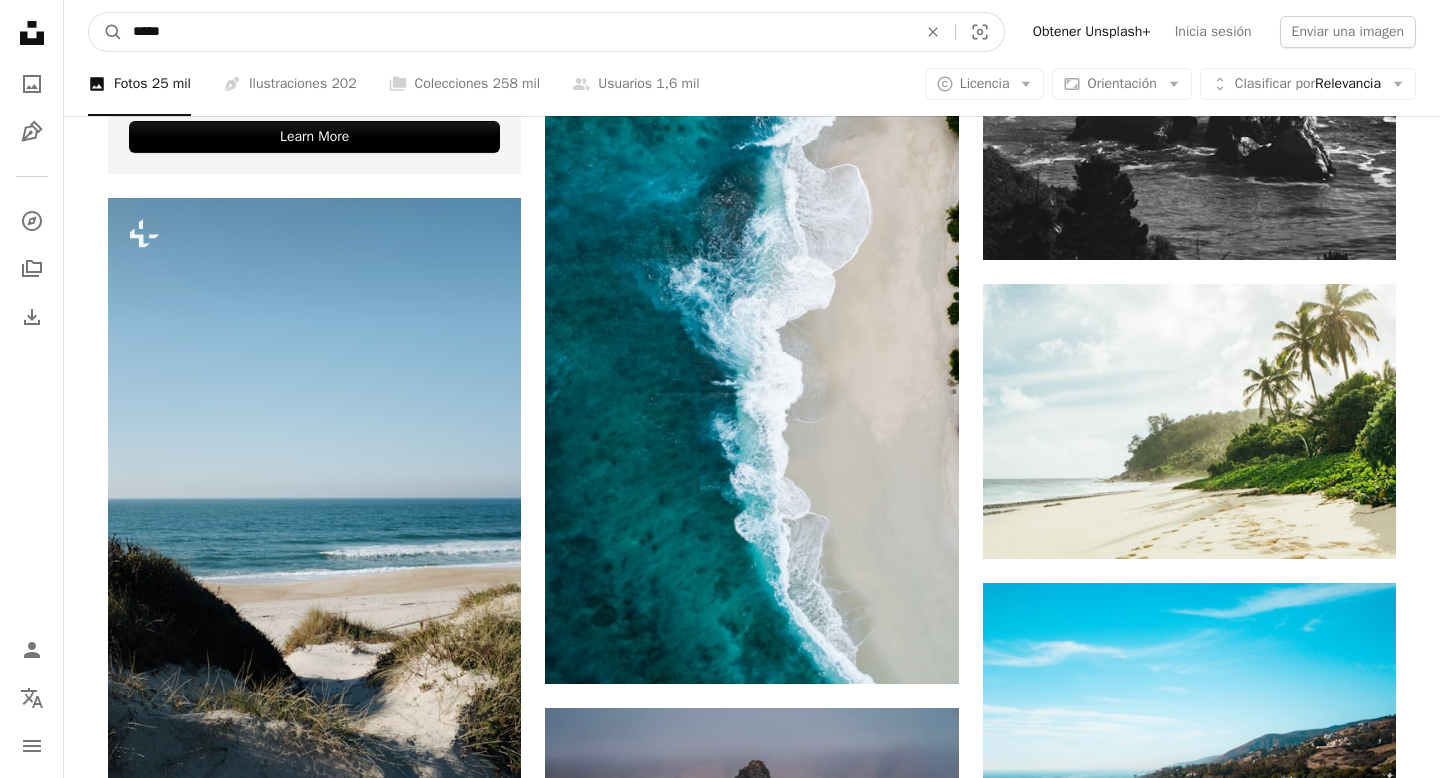 click on "*****" at bounding box center [517, 32] 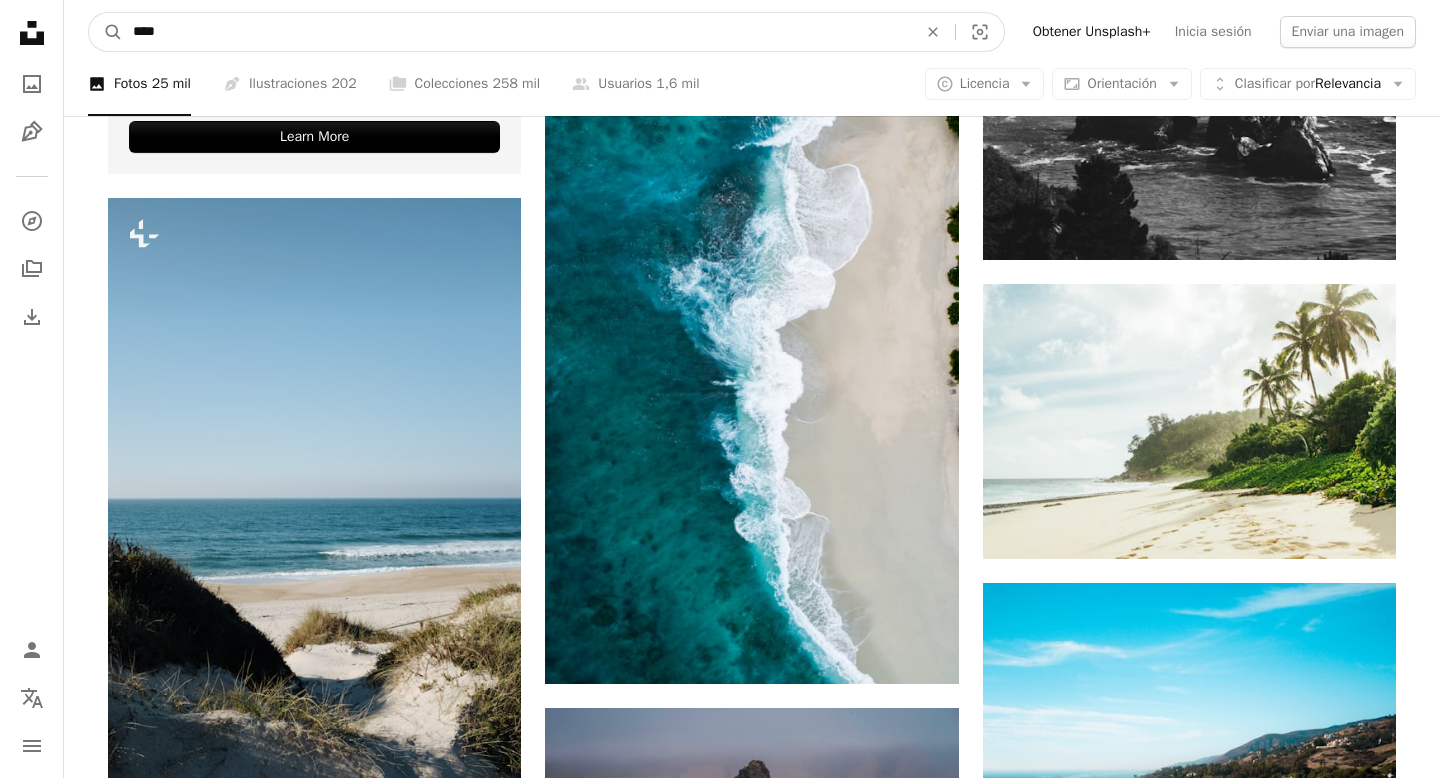 scroll, scrollTop: 0, scrollLeft: 0, axis: both 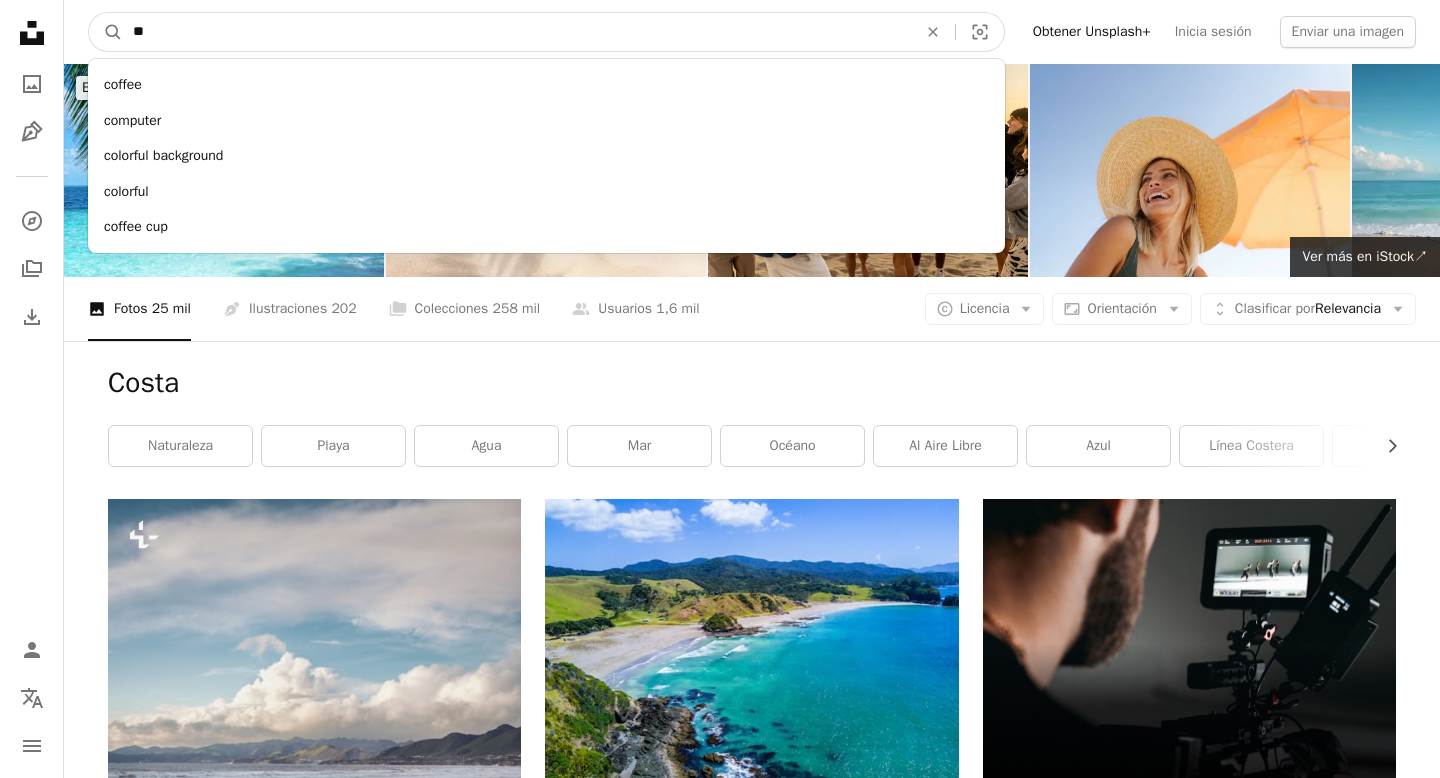 type on "*" 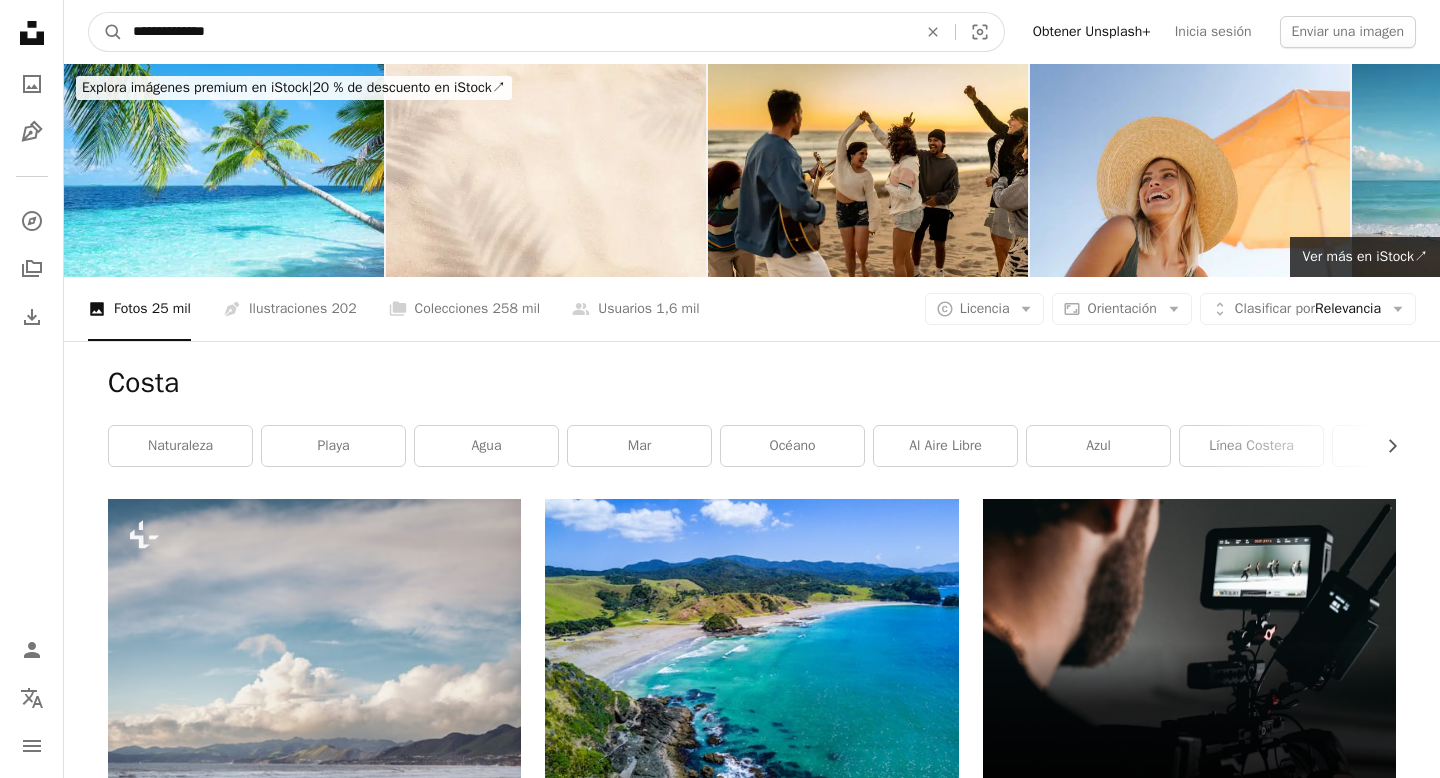 type on "**********" 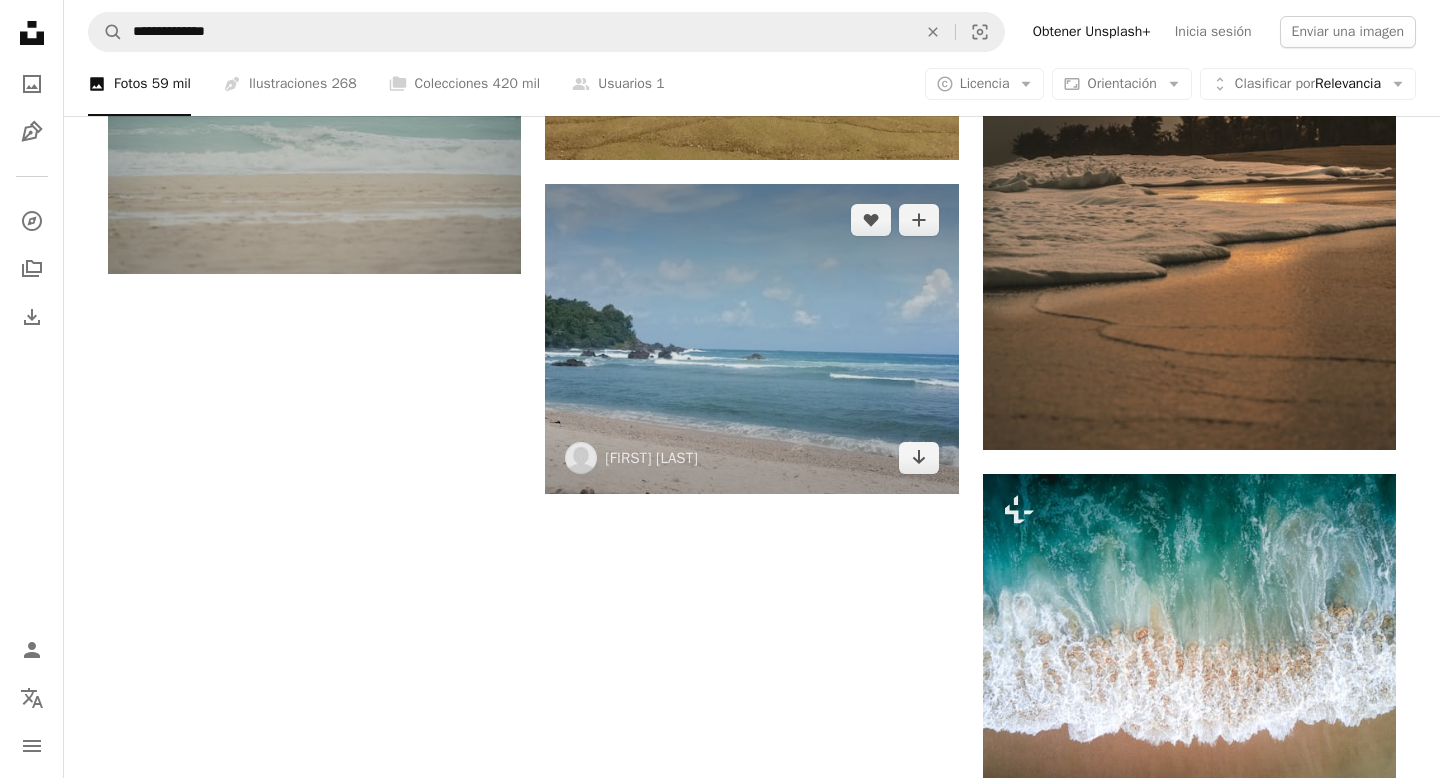 scroll, scrollTop: 2427, scrollLeft: 0, axis: vertical 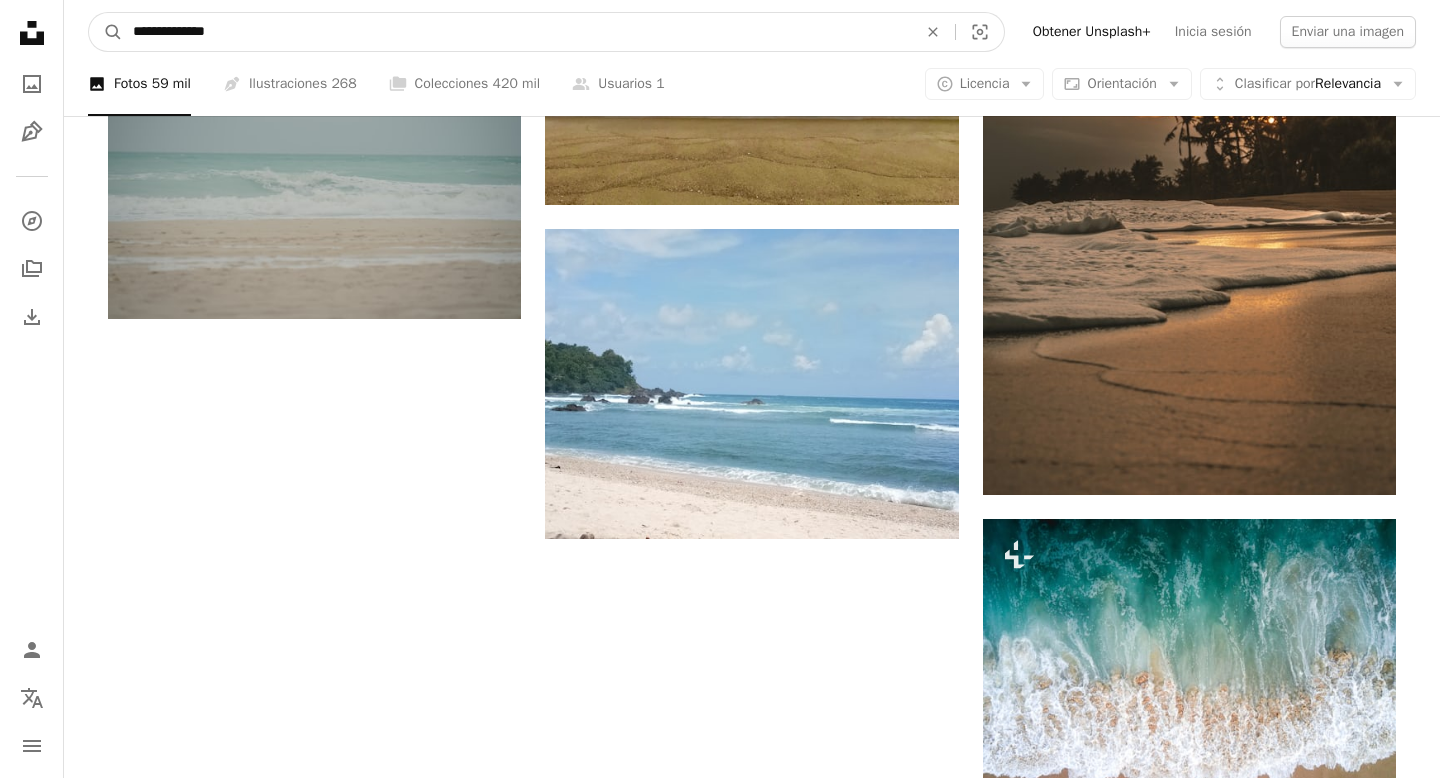 click on "**********" at bounding box center (517, 32) 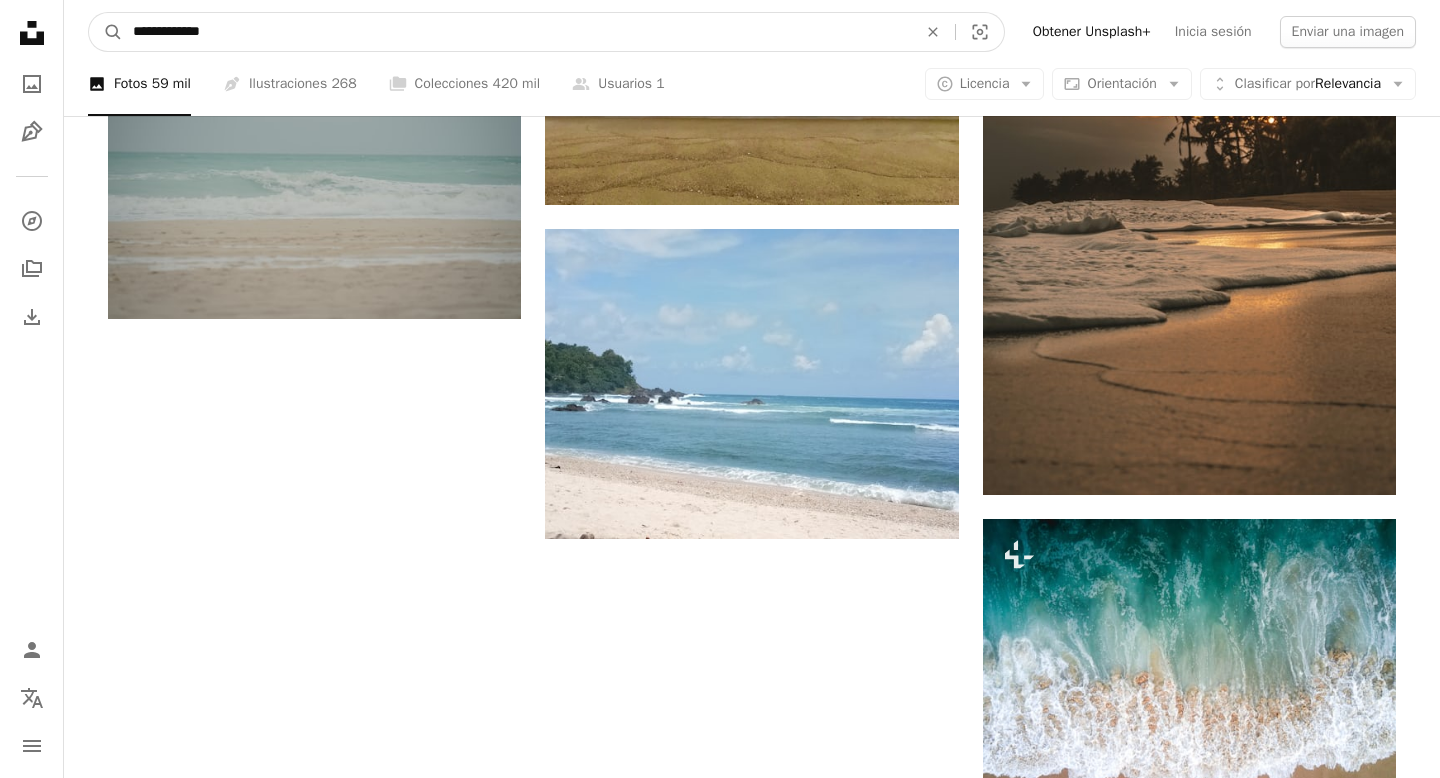 type on "**********" 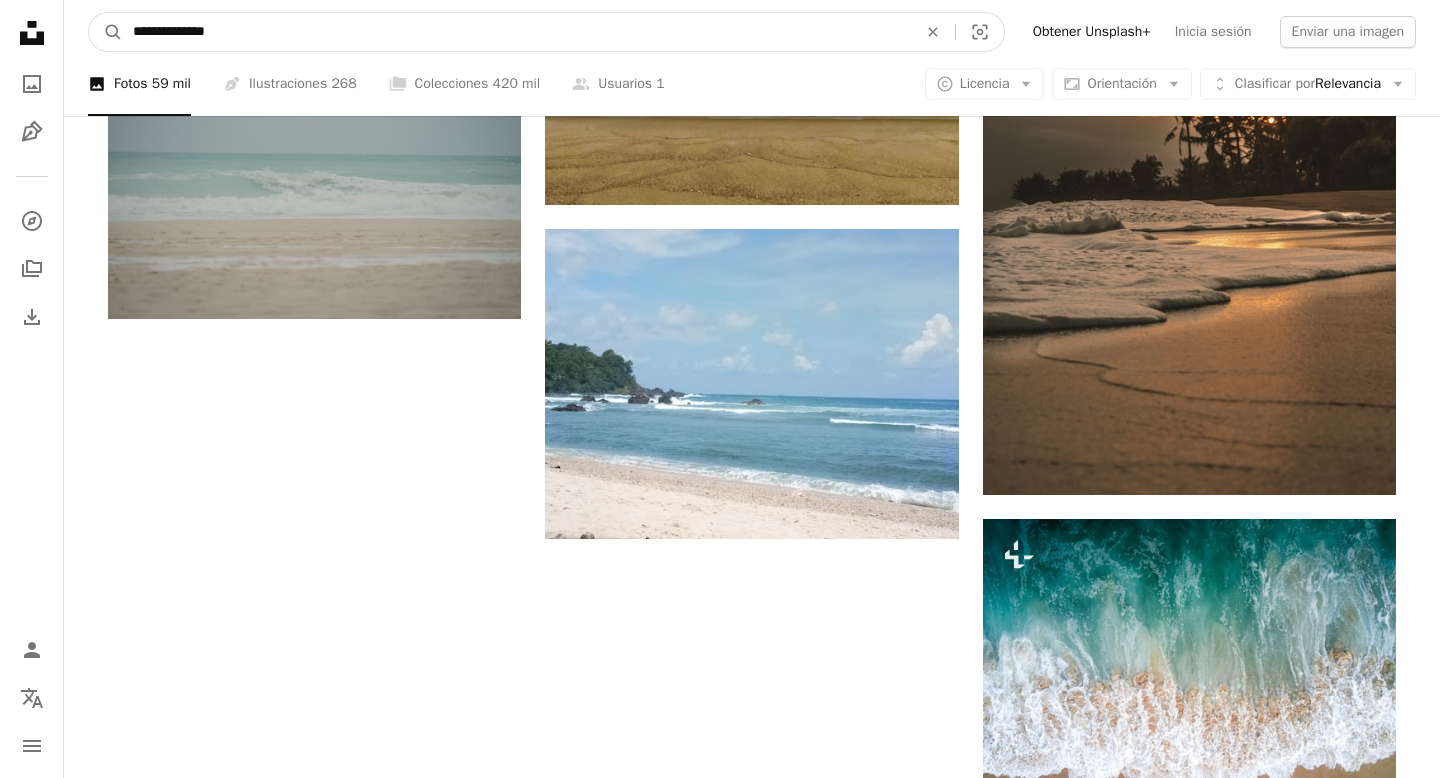 click on "A magnifying glass" at bounding box center [106, 32] 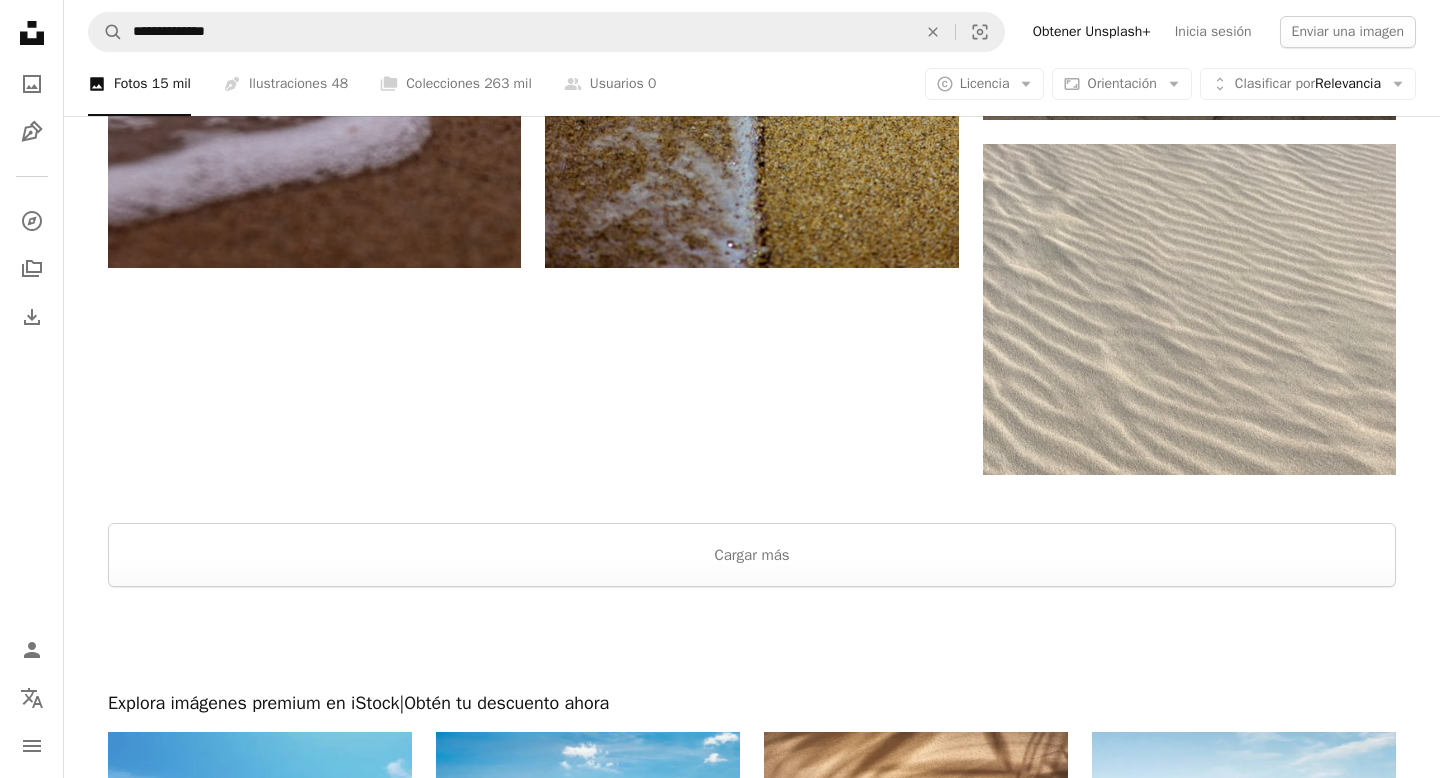 scroll, scrollTop: 3268, scrollLeft: 0, axis: vertical 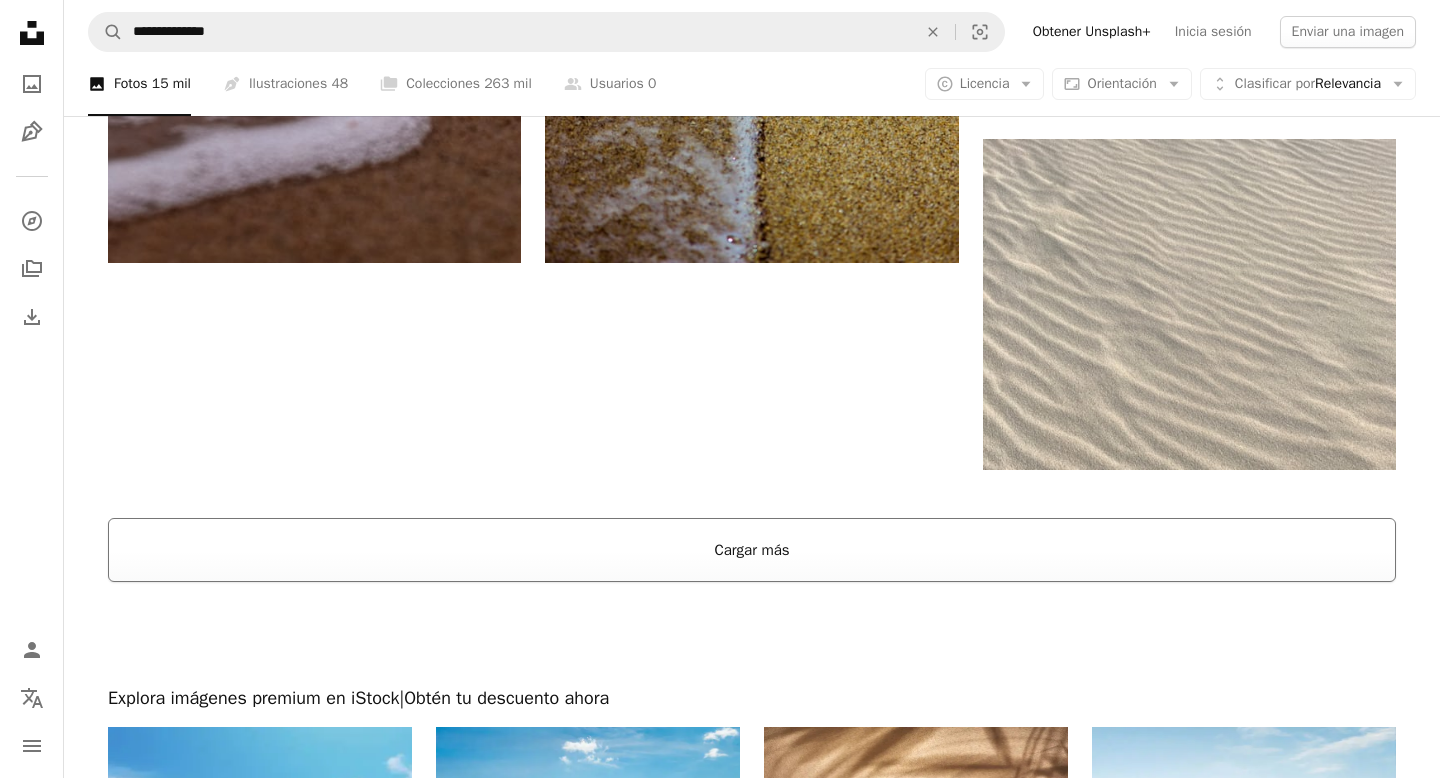 click on "Cargar más" at bounding box center [752, 550] 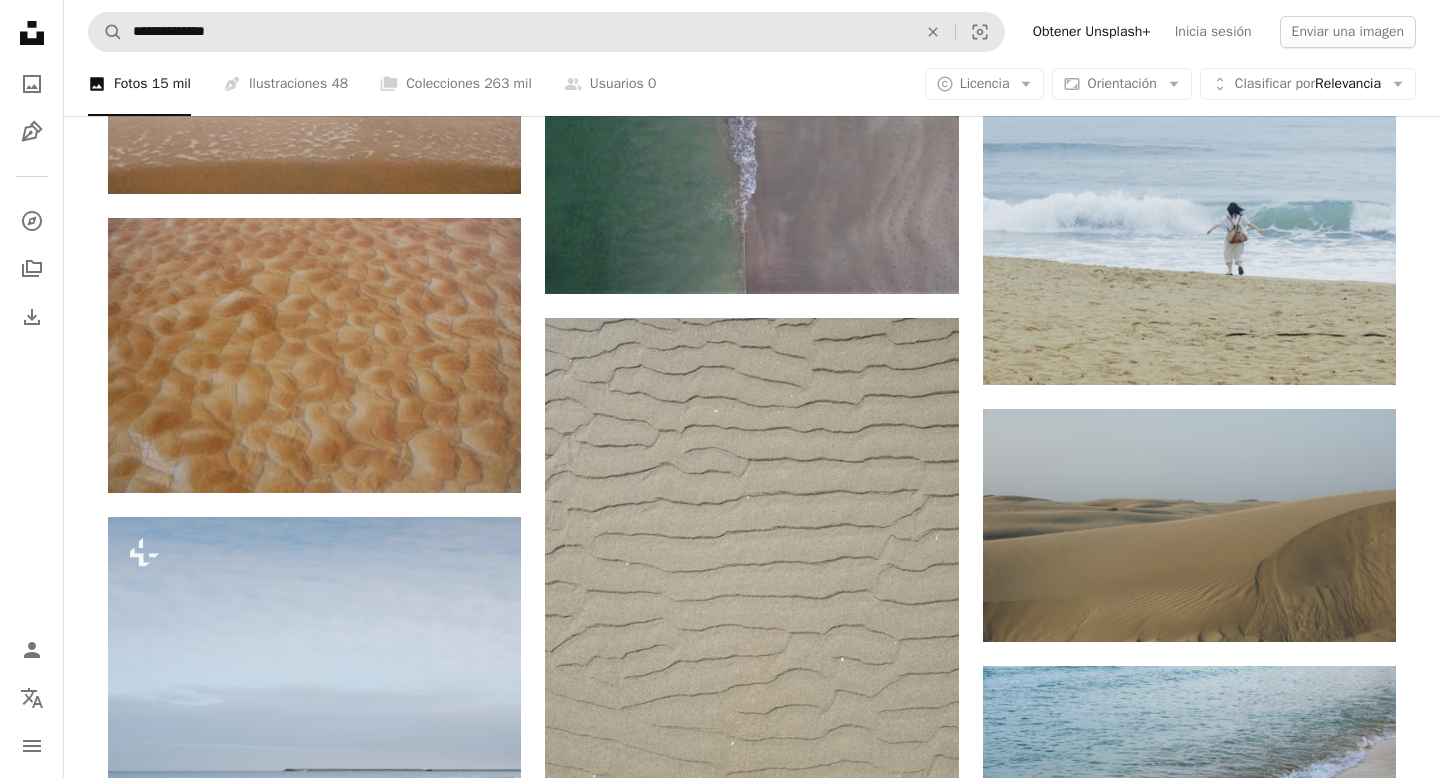 scroll, scrollTop: 10916, scrollLeft: 0, axis: vertical 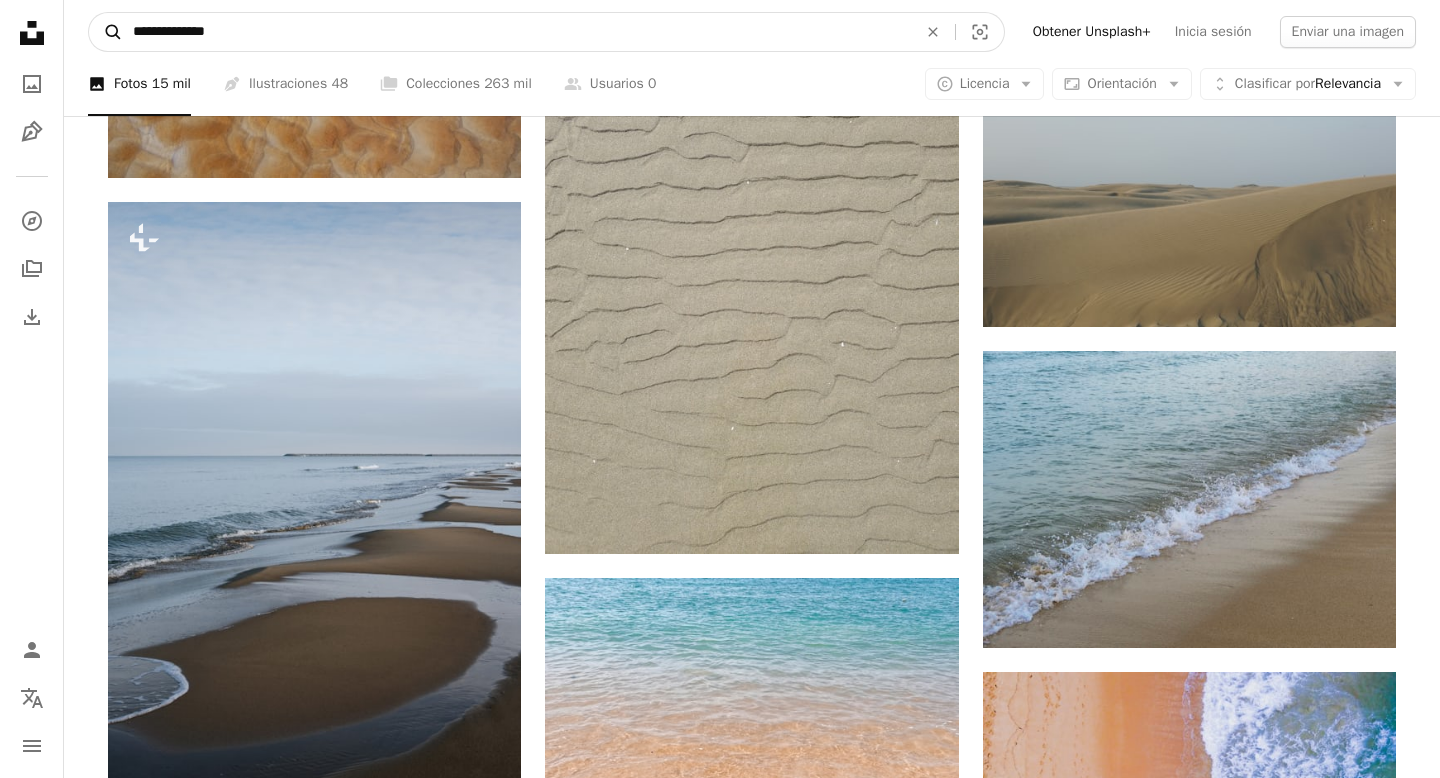 drag, startPoint x: 193, startPoint y: 34, endPoint x: 107, endPoint y: 34, distance: 86 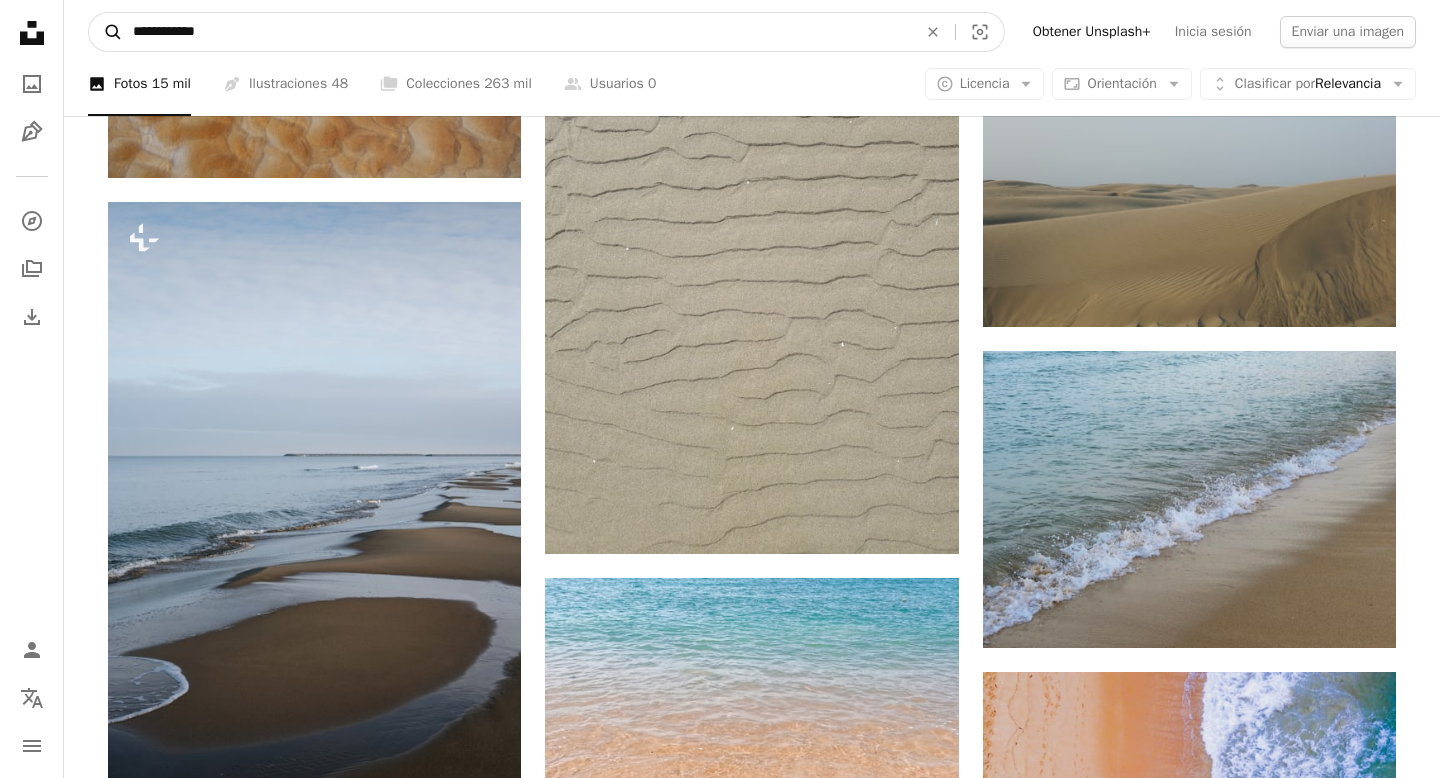 type on "**********" 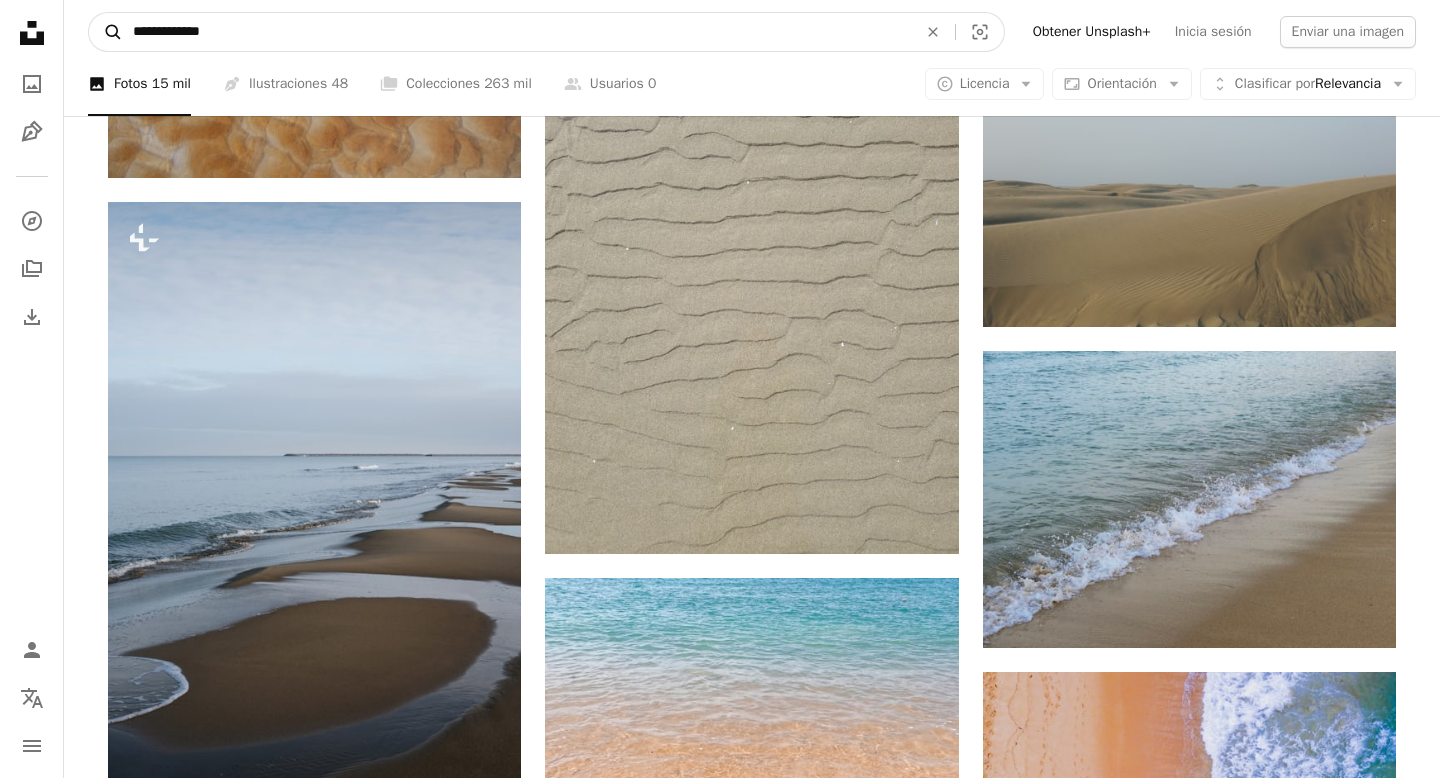 click on "A magnifying glass" at bounding box center (106, 32) 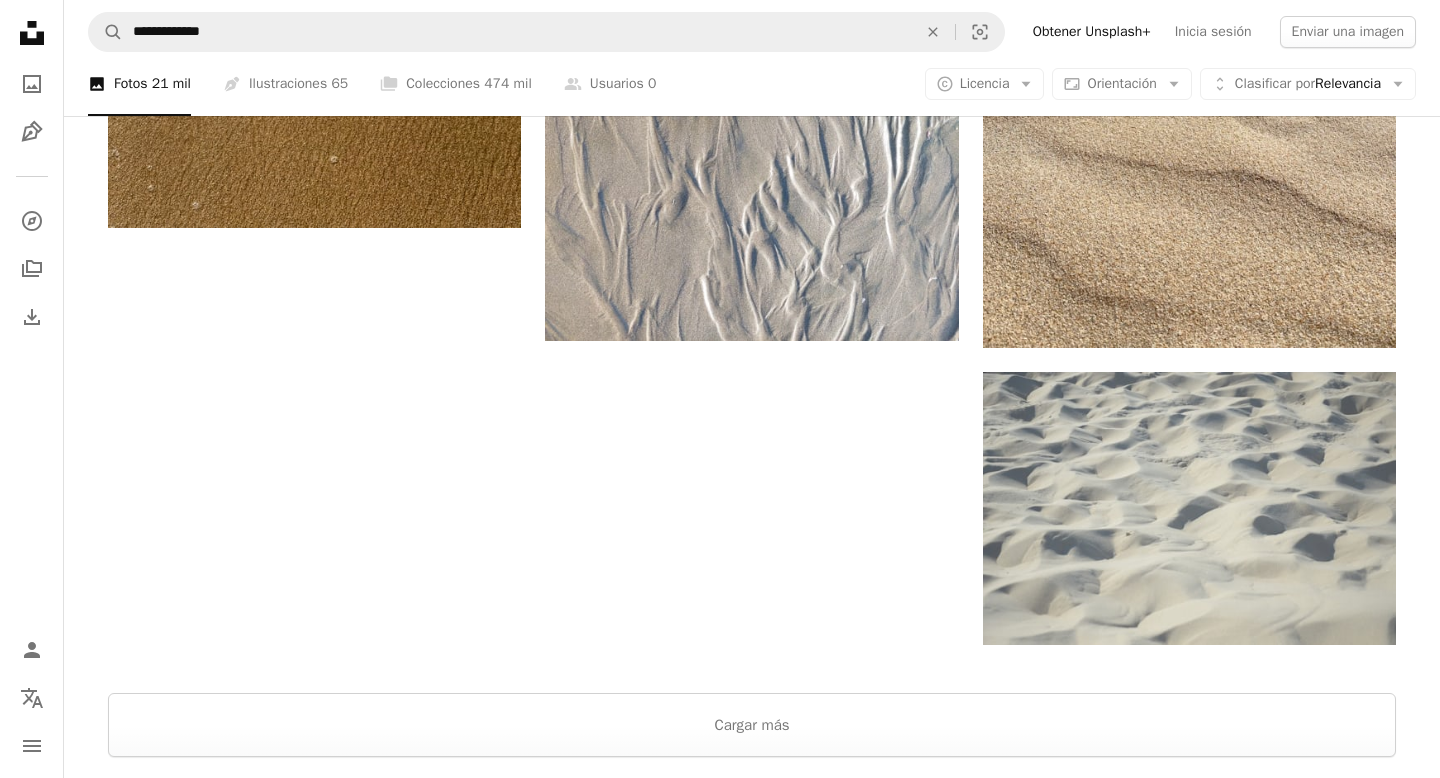 scroll, scrollTop: 3285, scrollLeft: 0, axis: vertical 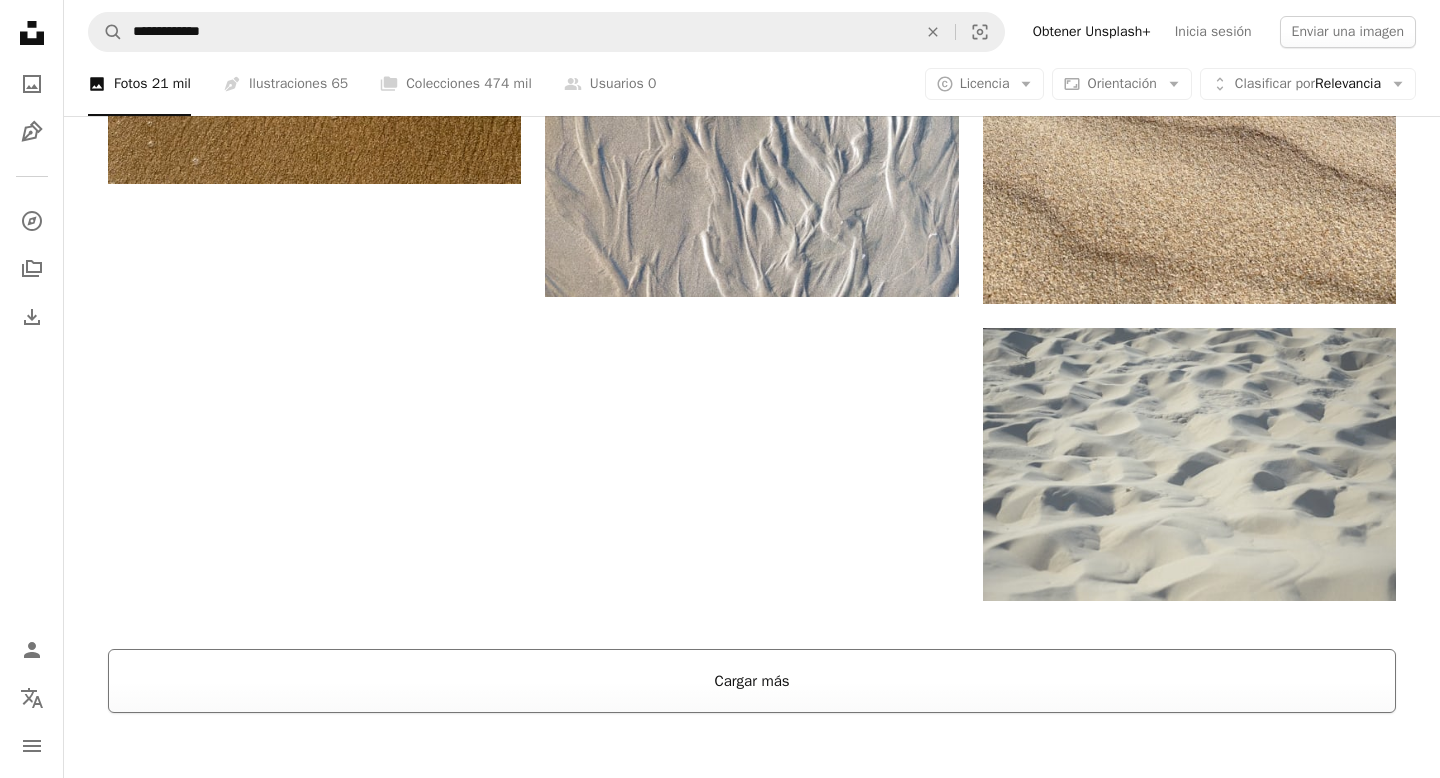 click on "Cargar más" at bounding box center [752, 681] 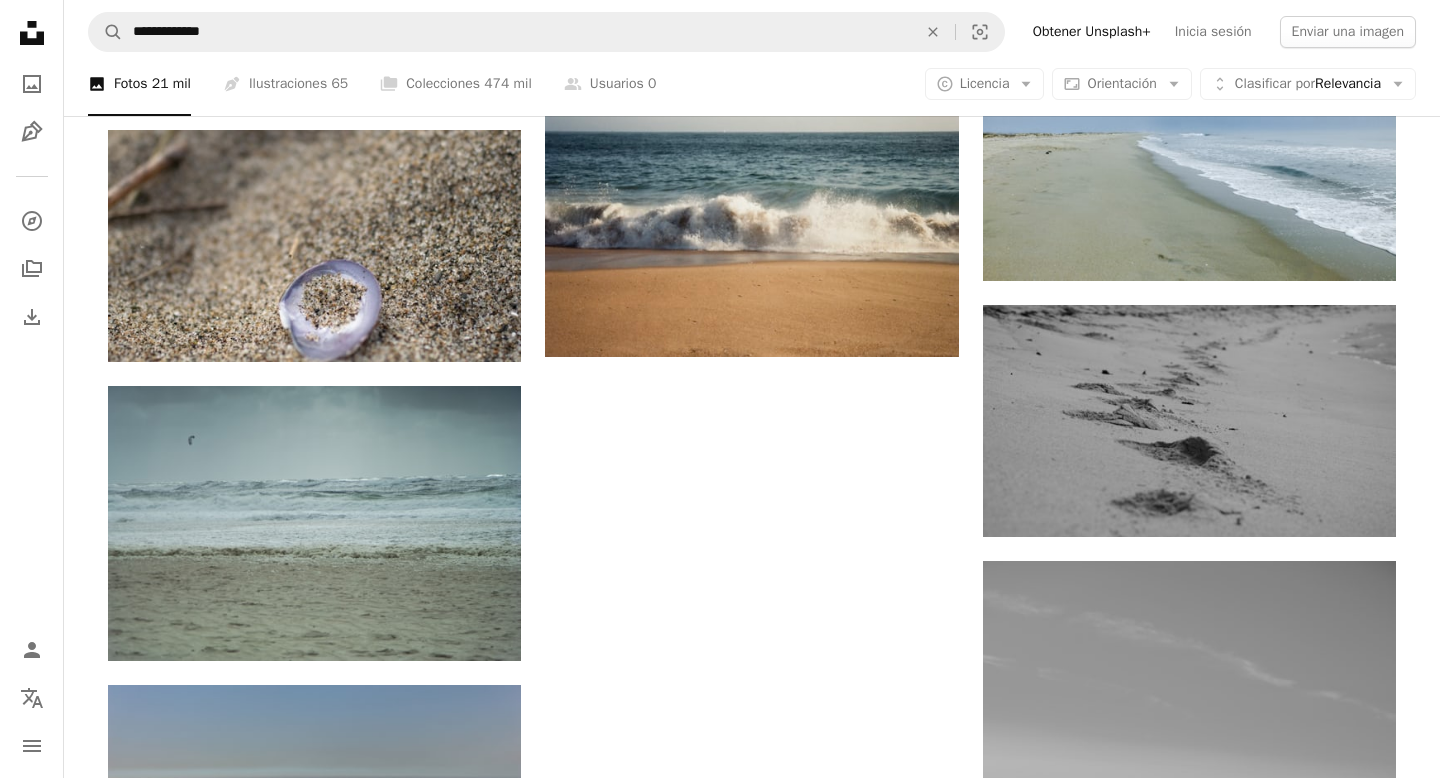 scroll, scrollTop: 14959, scrollLeft: 0, axis: vertical 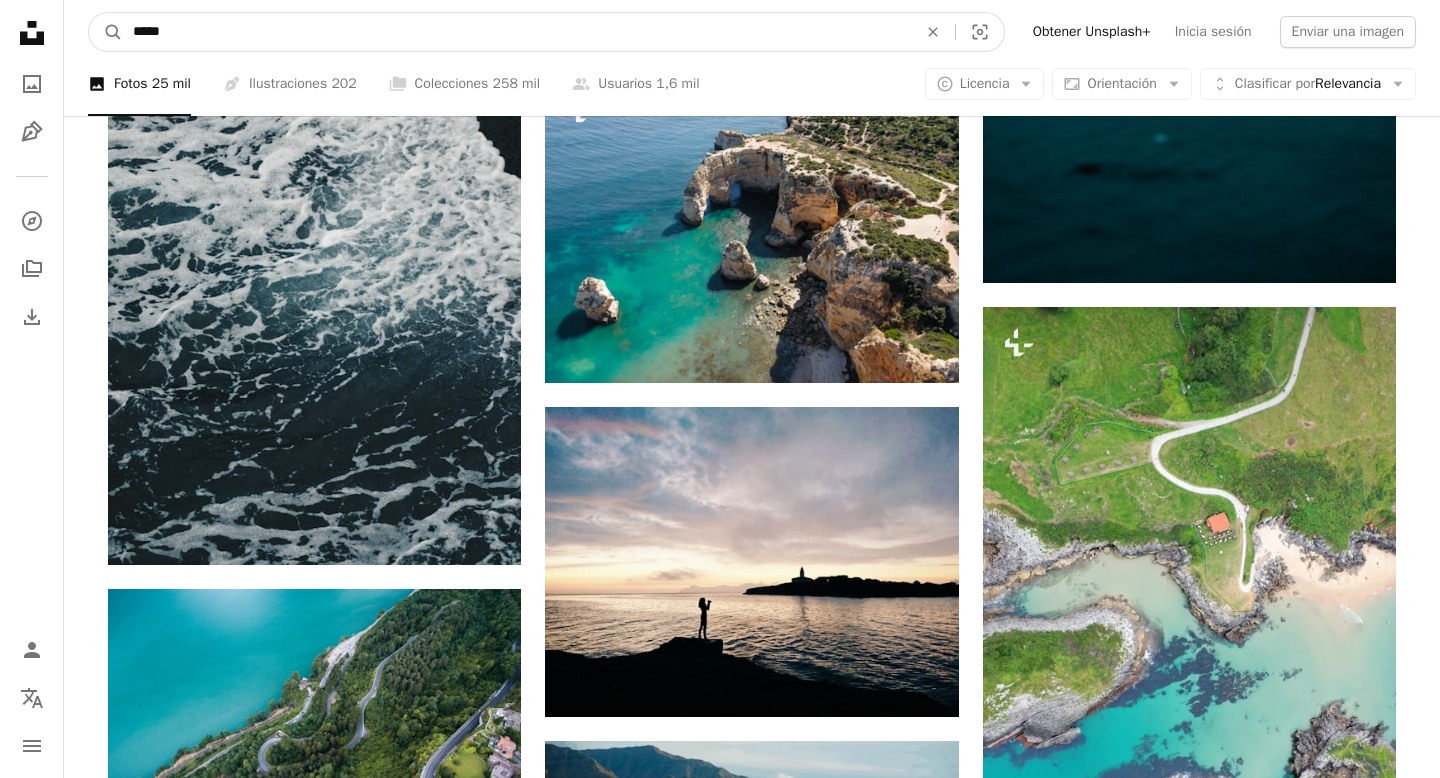 click on "*****" at bounding box center [517, 32] 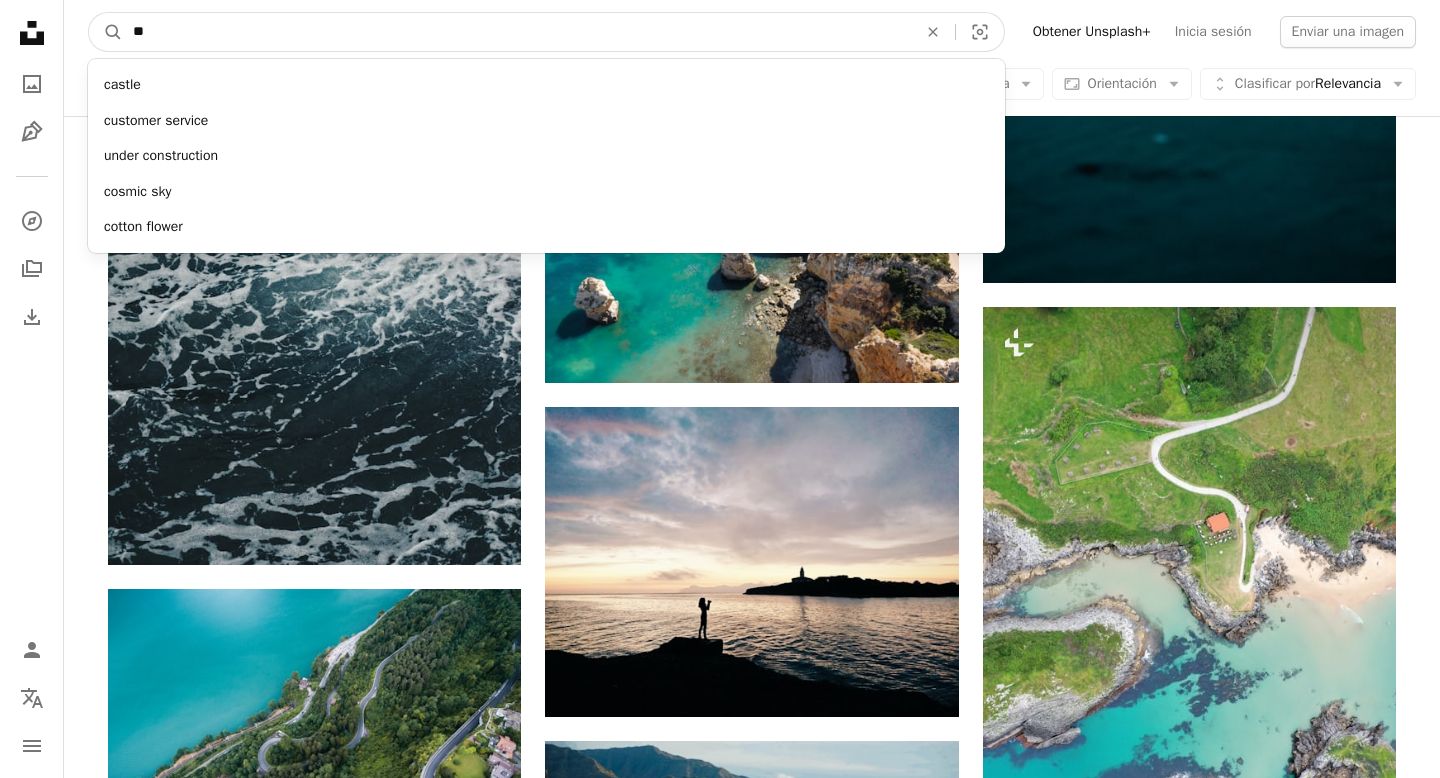type on "*" 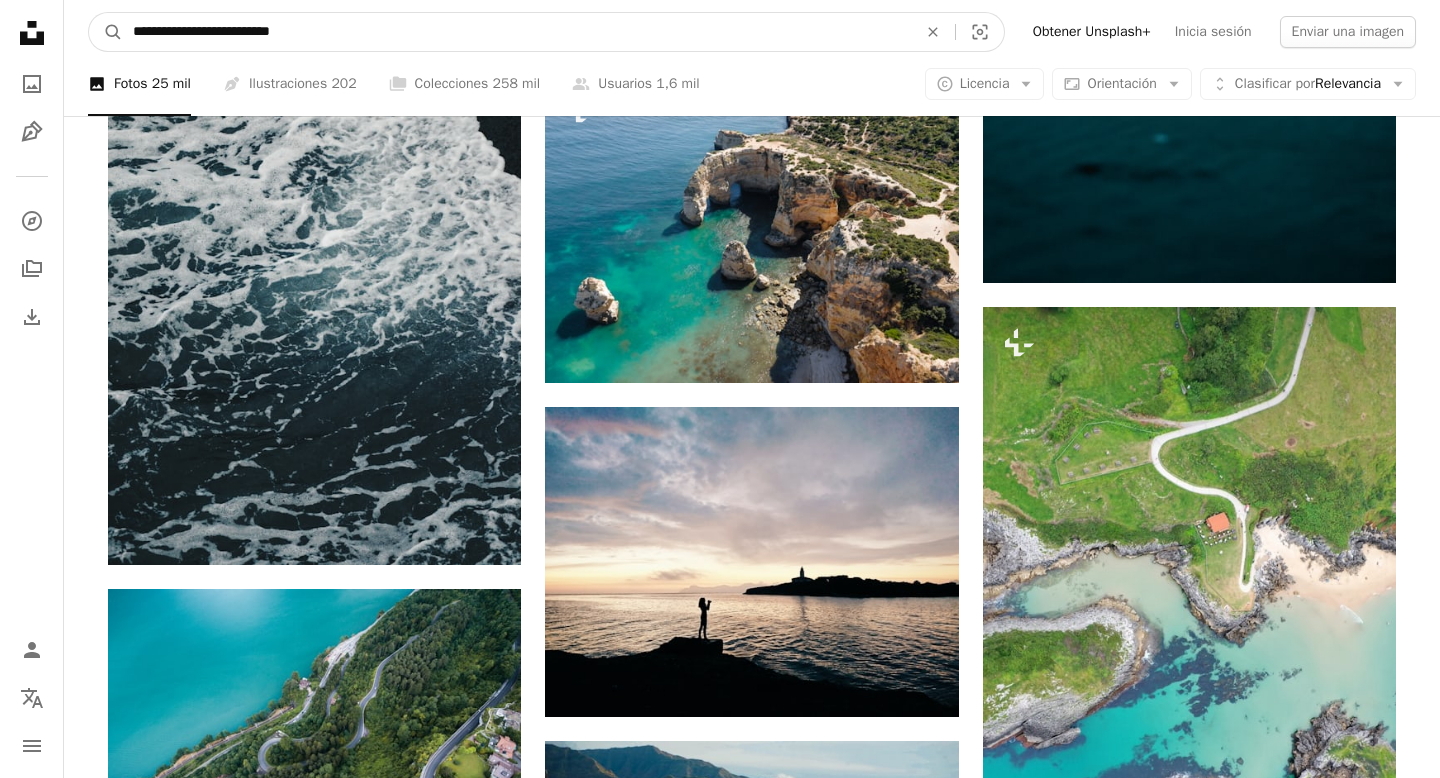 type on "**********" 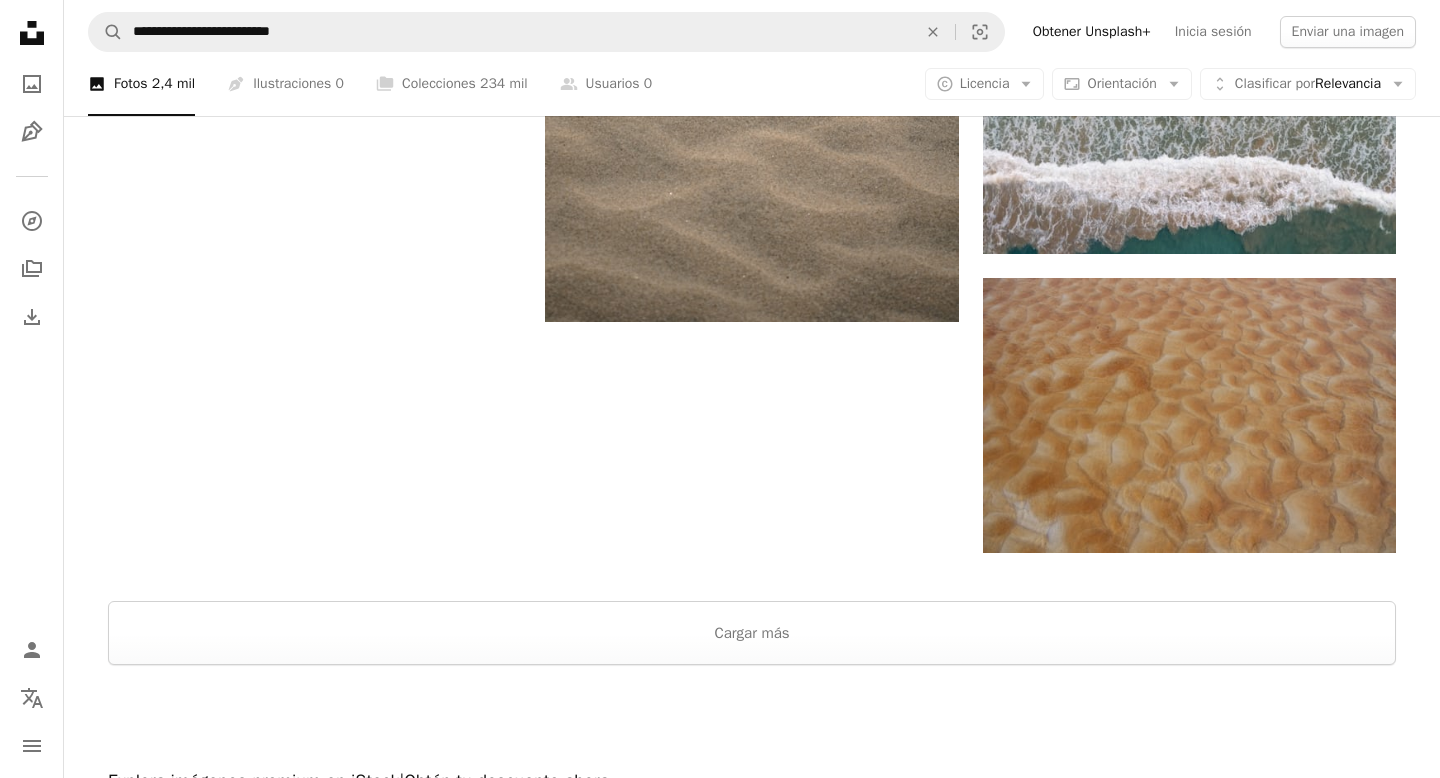 scroll, scrollTop: 3721, scrollLeft: 0, axis: vertical 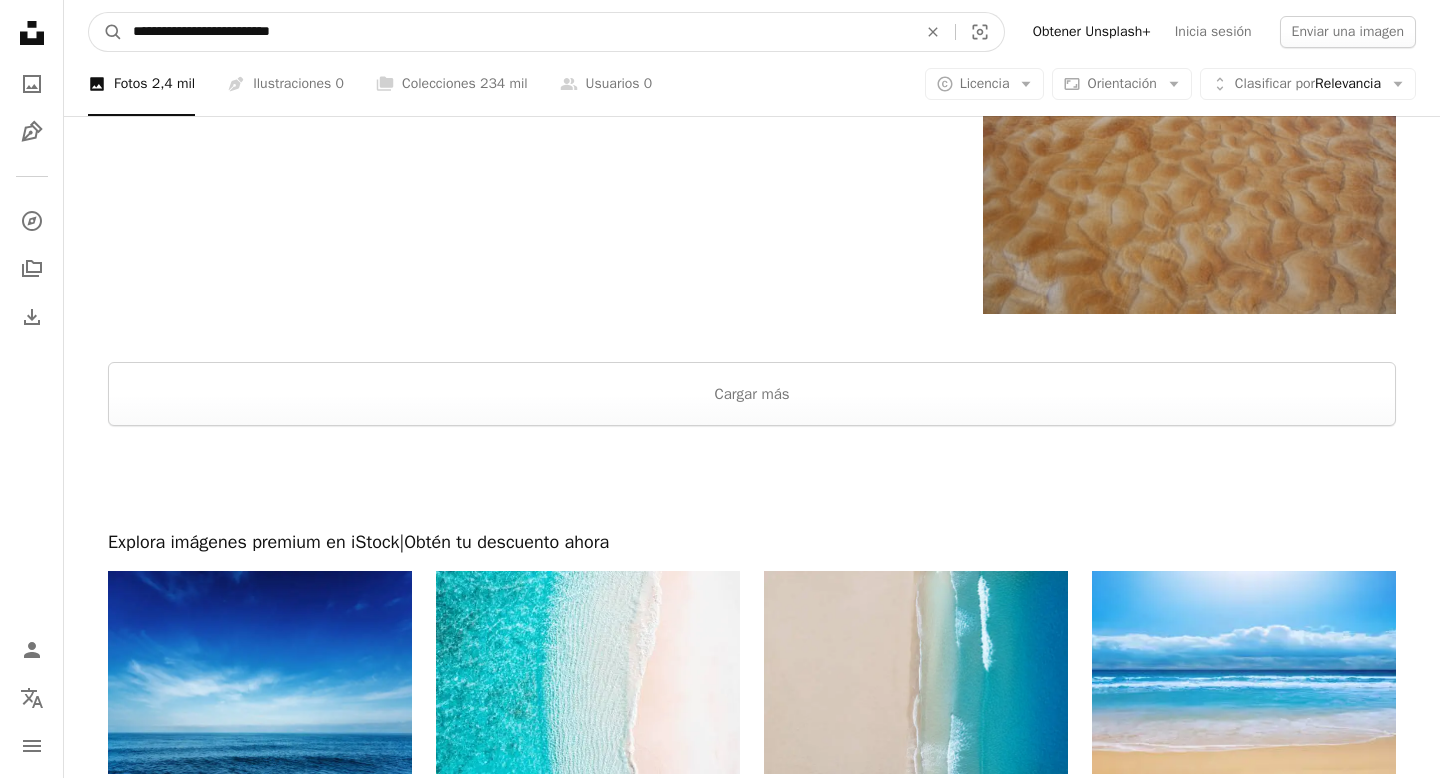 click on "**********" at bounding box center [517, 32] 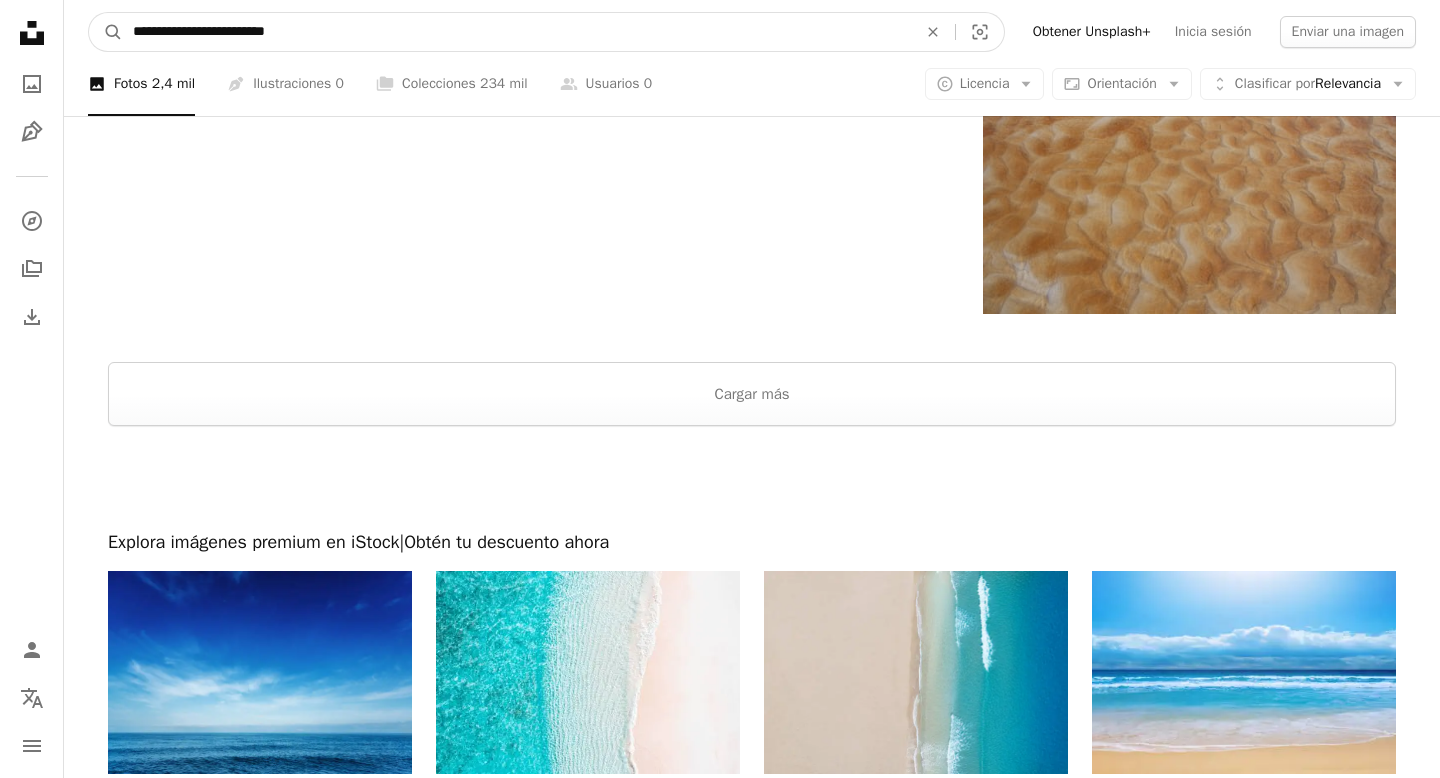 type on "**********" 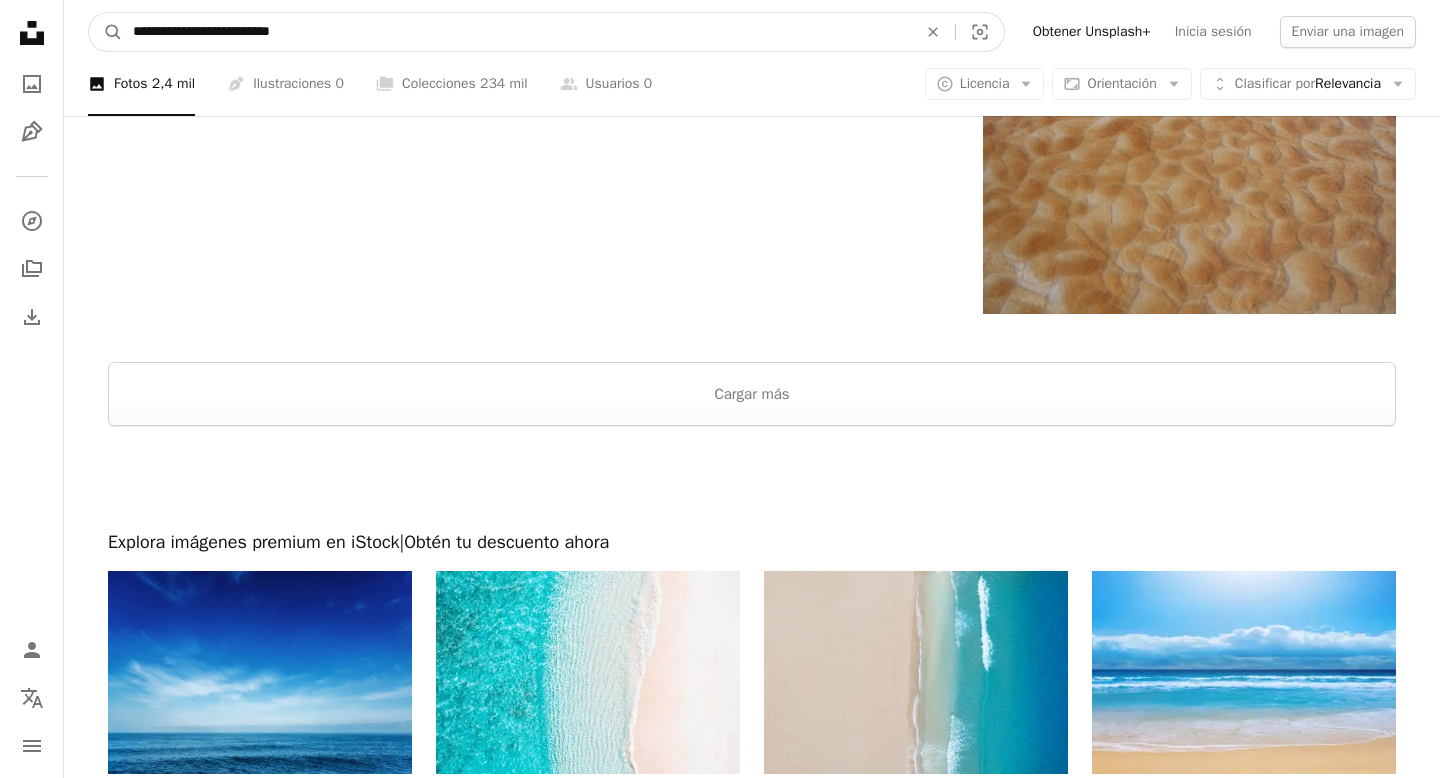 click on "A magnifying glass" at bounding box center [106, 32] 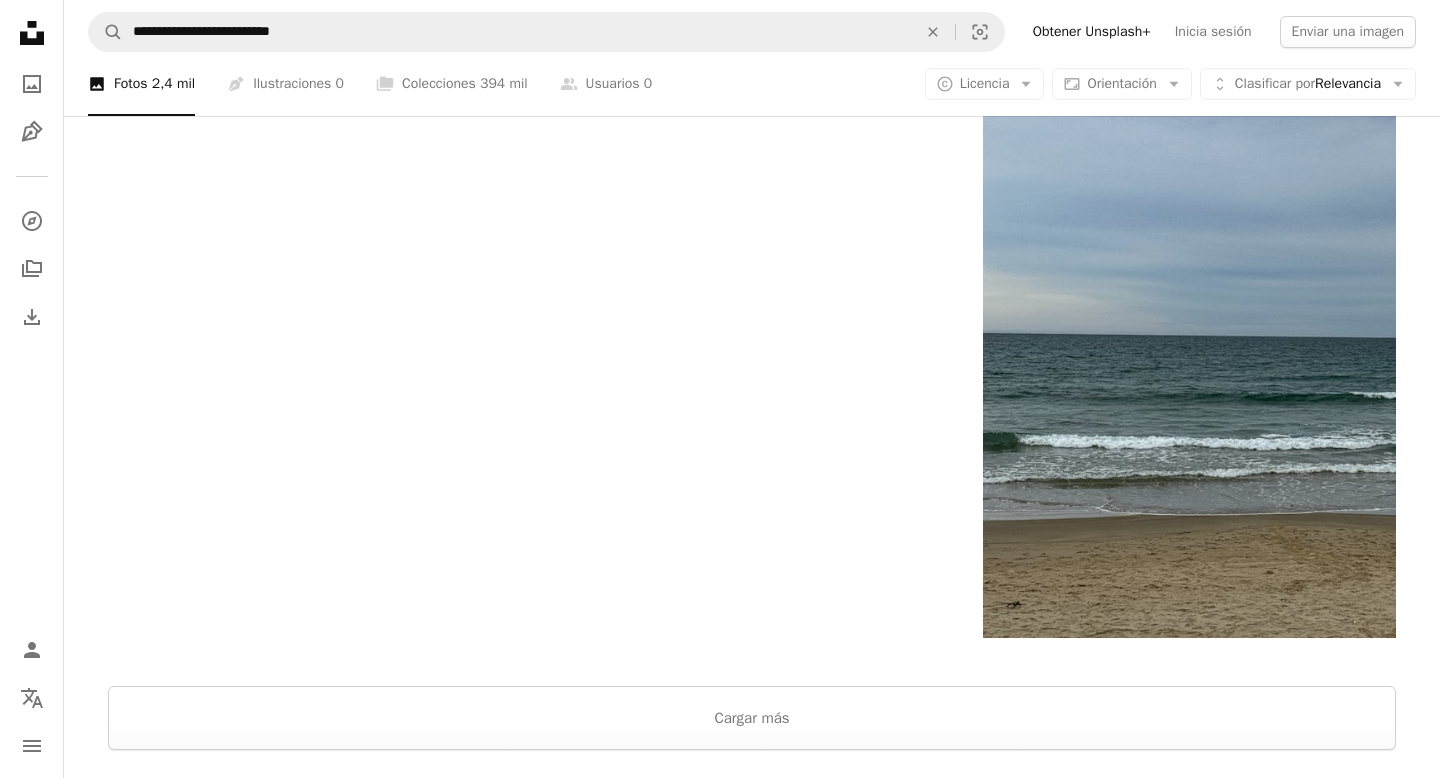 scroll, scrollTop: 4192, scrollLeft: 0, axis: vertical 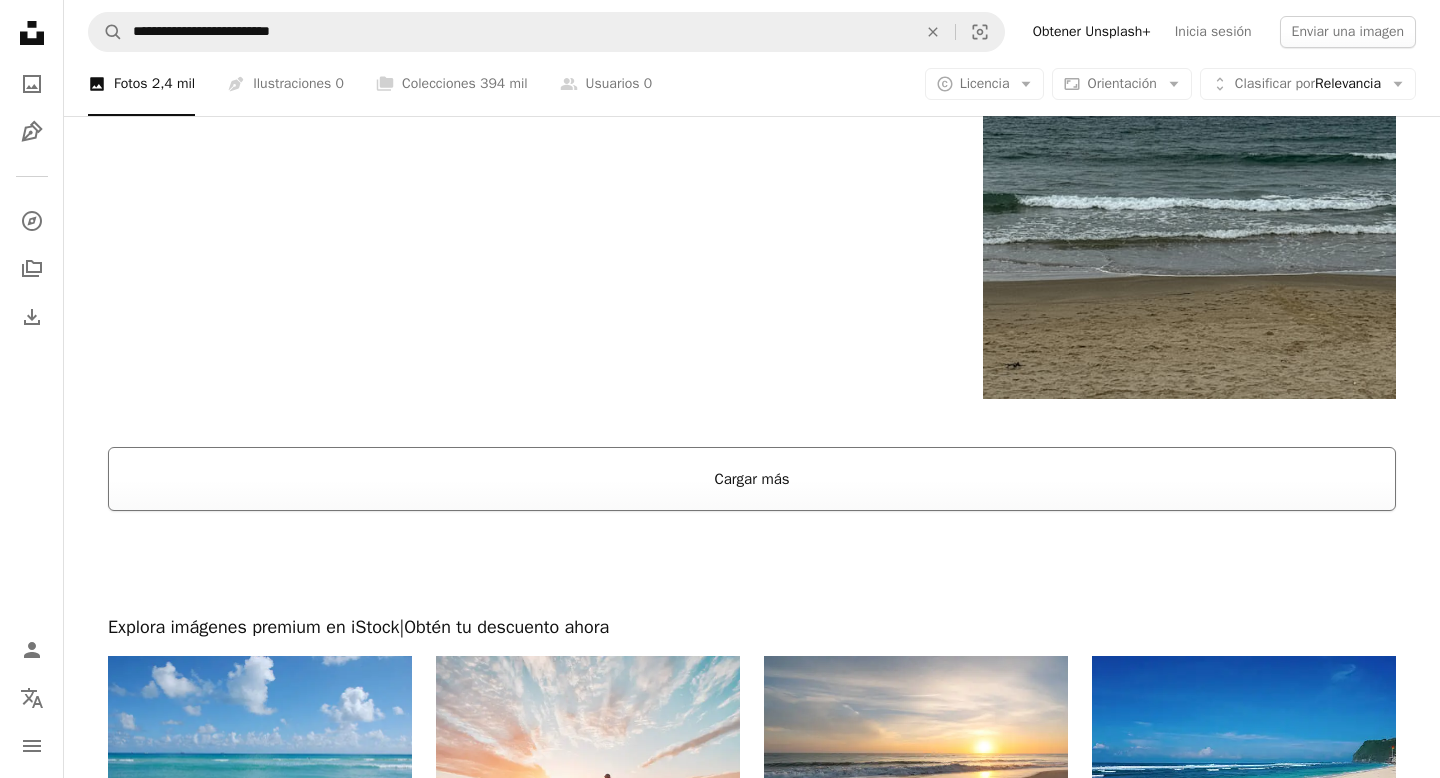 click on "Cargar más" at bounding box center [752, 479] 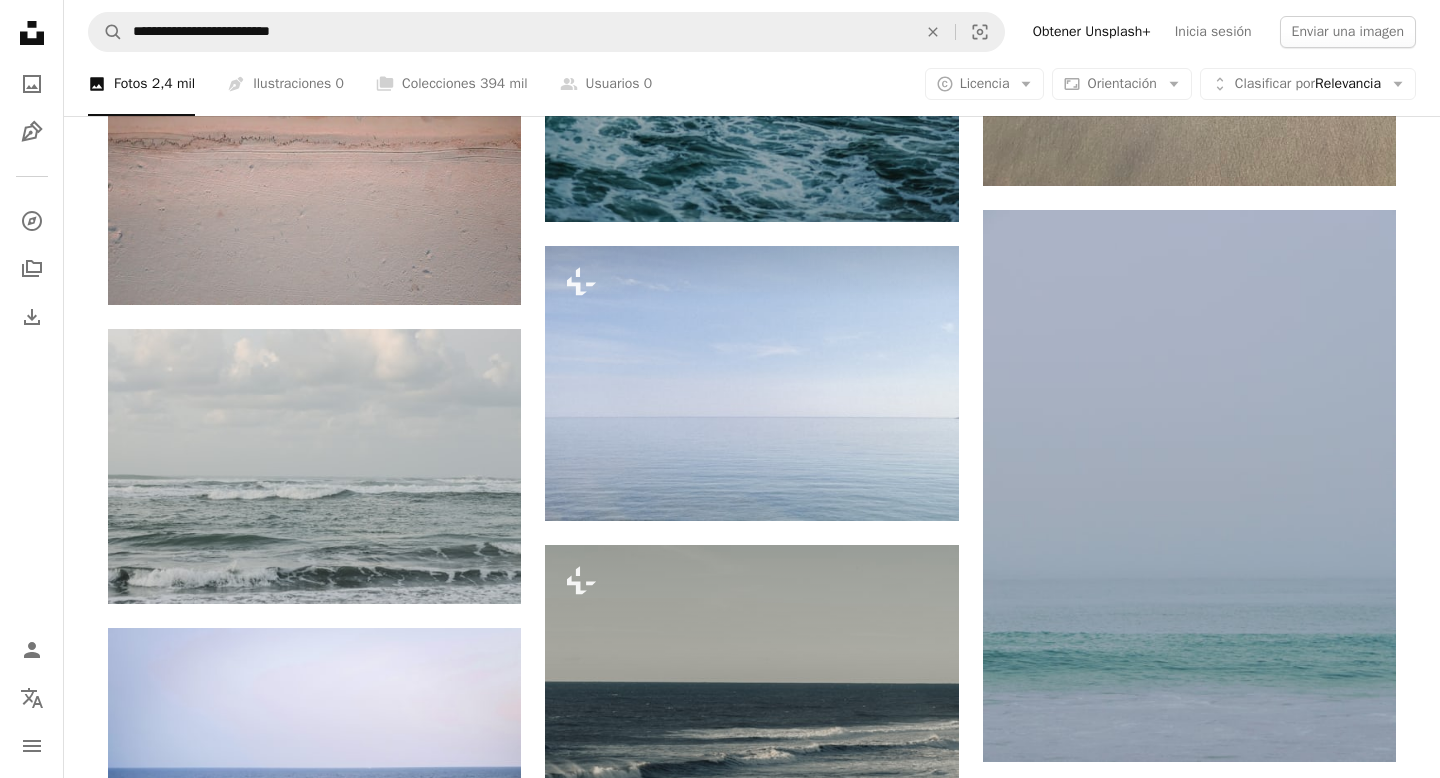 scroll, scrollTop: 8218, scrollLeft: 0, axis: vertical 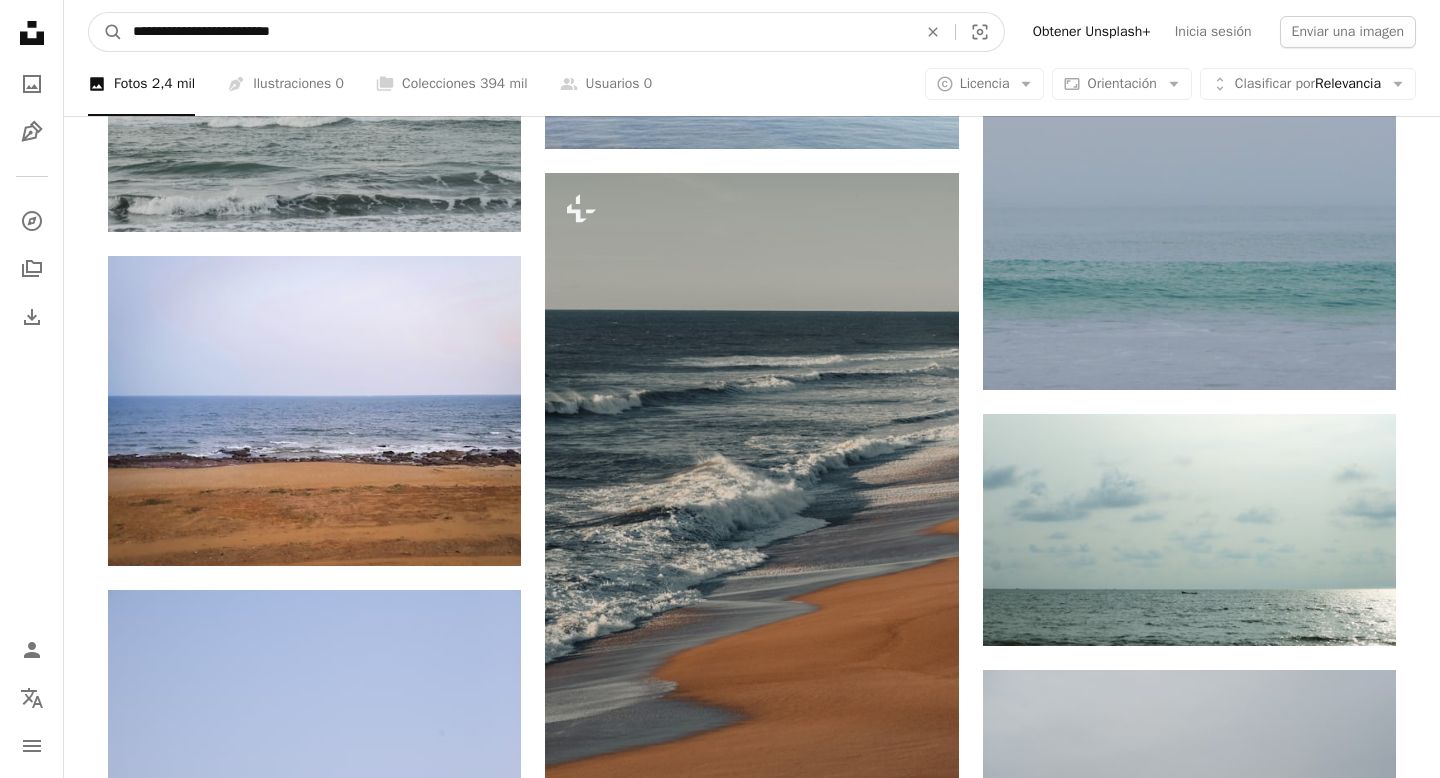 click on "**********" at bounding box center (517, 32) 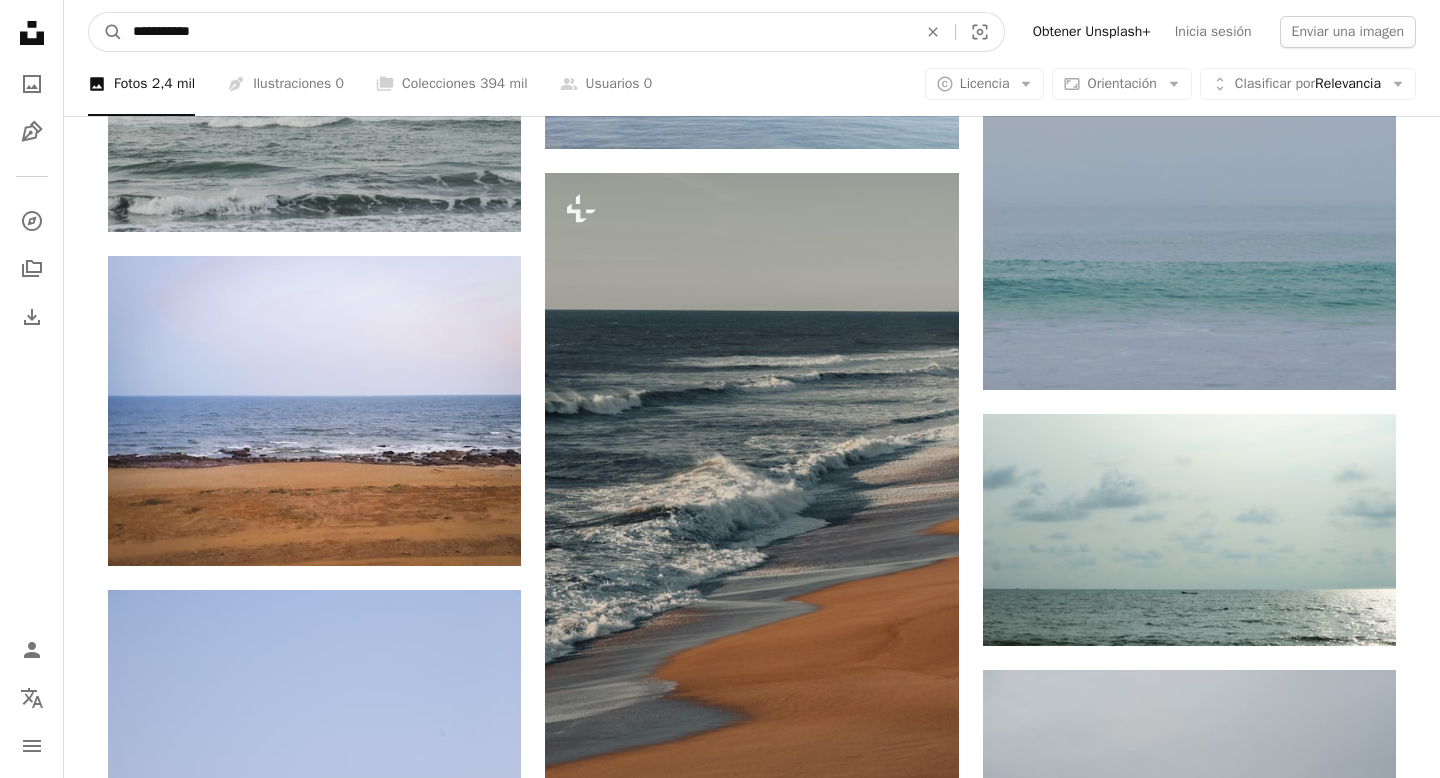 type on "**********" 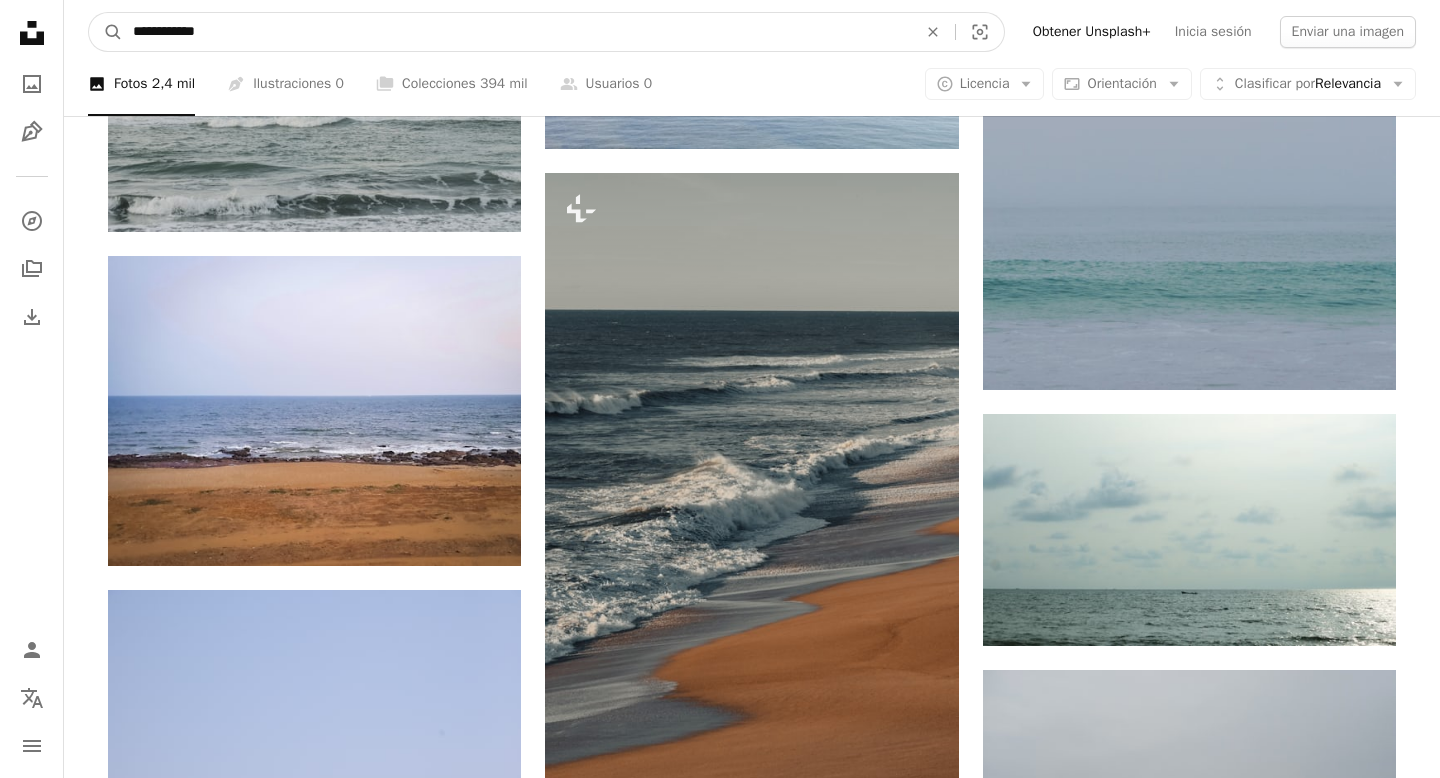 click on "A magnifying glass" at bounding box center (106, 32) 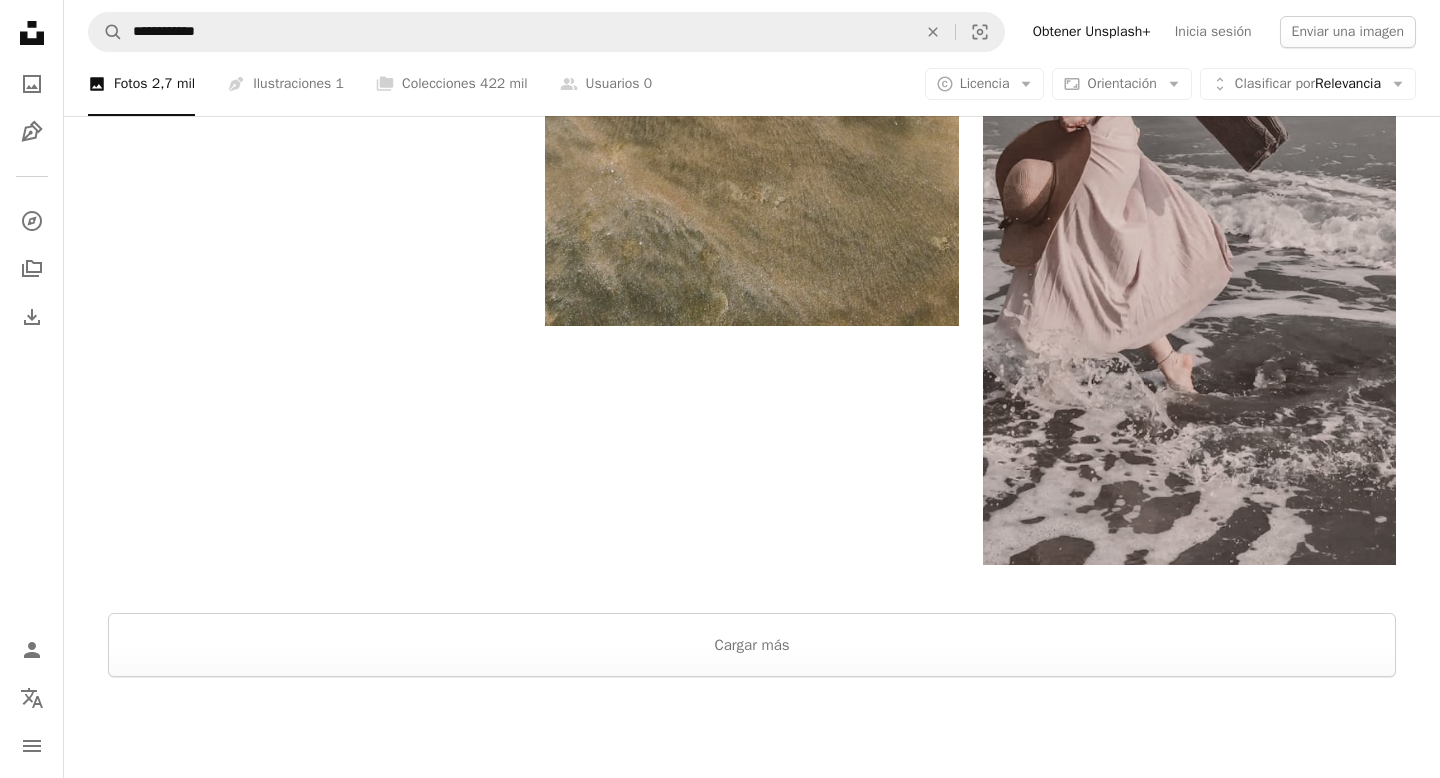 scroll, scrollTop: 3582, scrollLeft: 0, axis: vertical 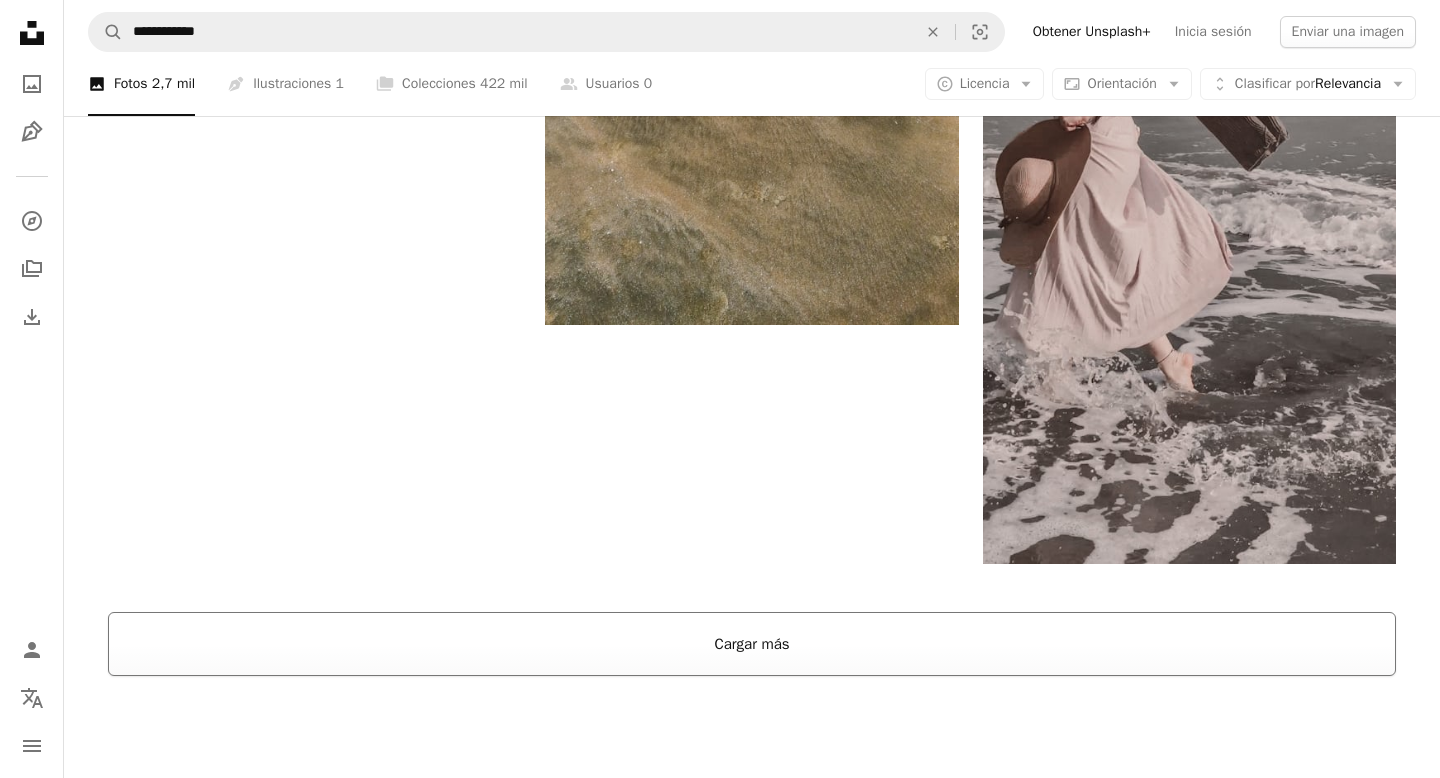 click on "Cargar más" at bounding box center (752, 644) 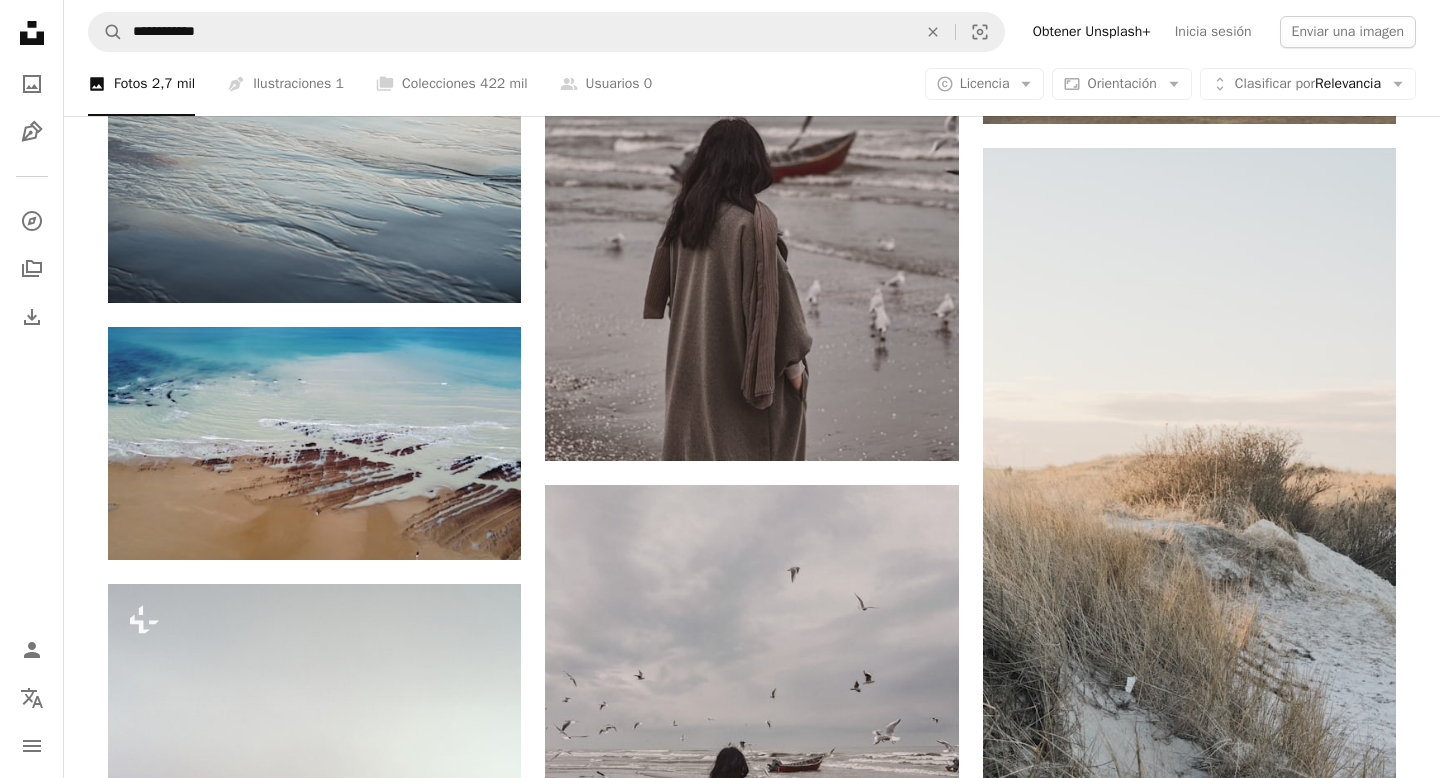 scroll, scrollTop: 6951, scrollLeft: 0, axis: vertical 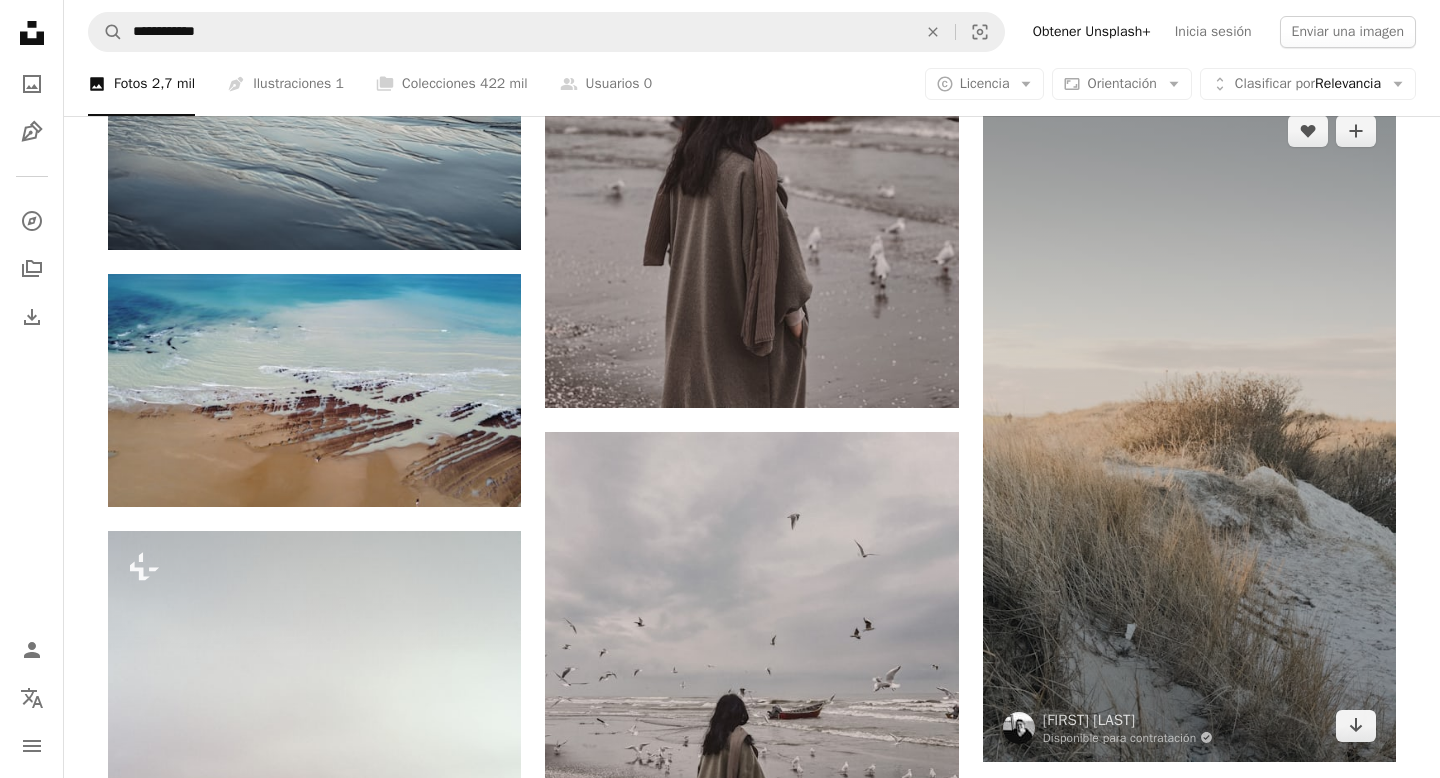 click at bounding box center (1189, 428) 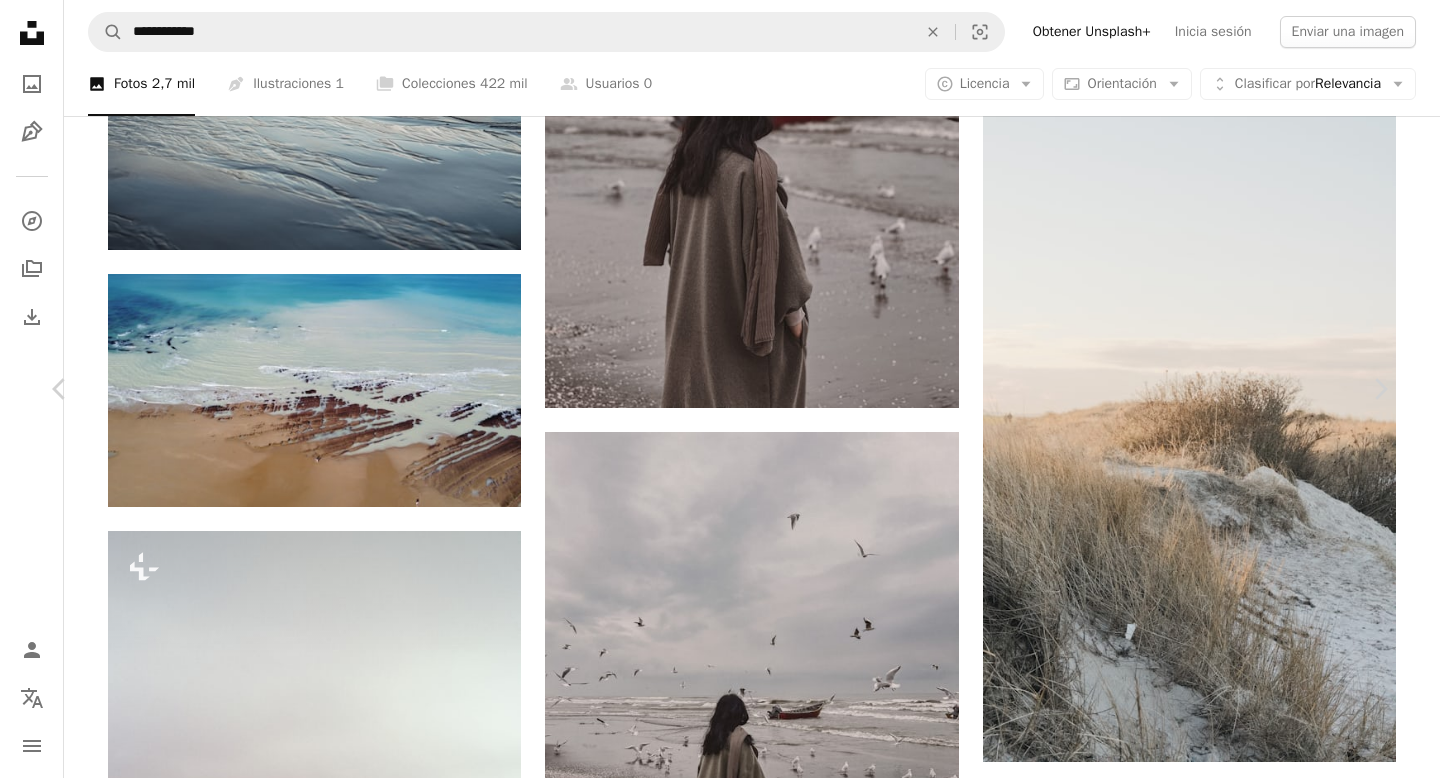 scroll, scrollTop: 31643, scrollLeft: 0, axis: vertical 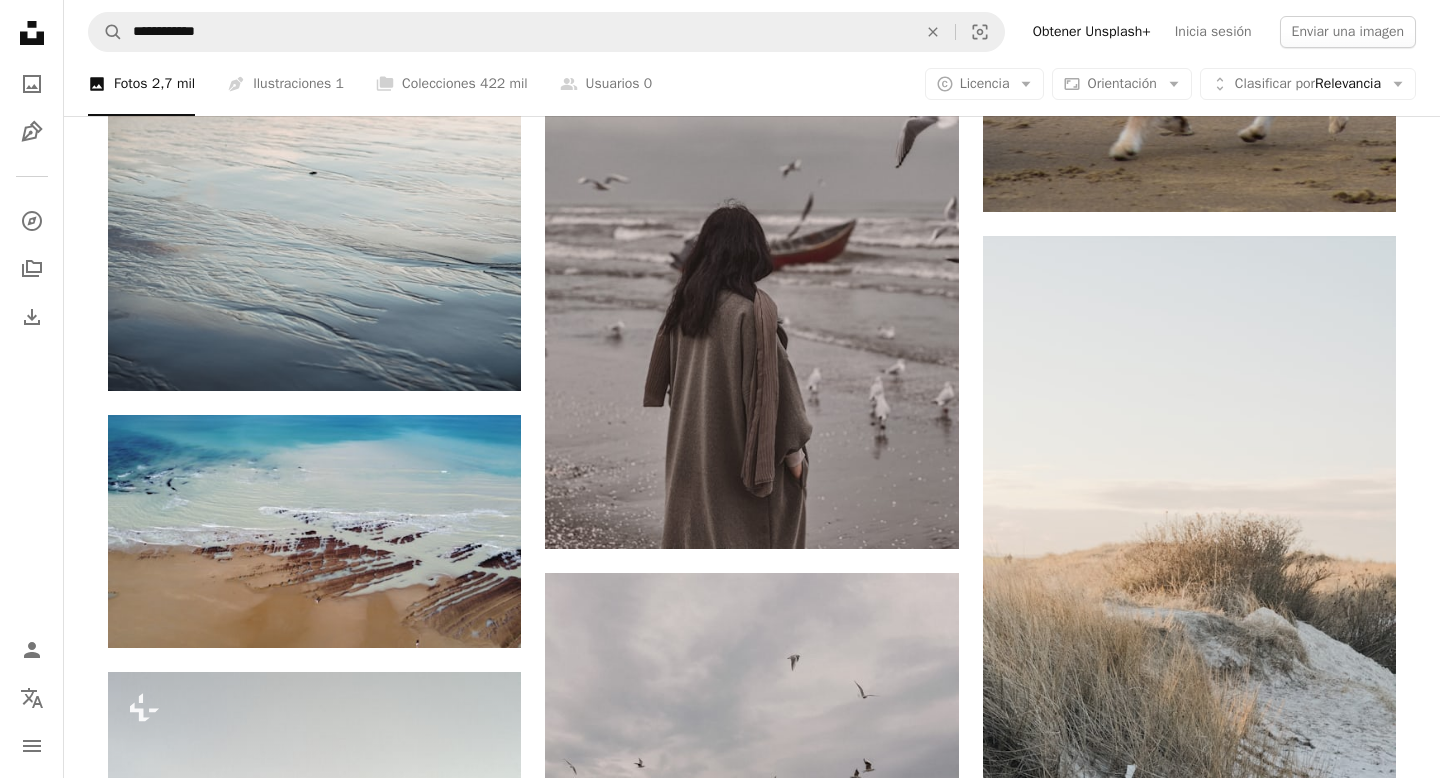 click on "Plus sign for Unsplash+ A heart A plus sign Fabienne Felder Para  Unsplash+ A lock Descargar A heart A plus sign Marco Silva Disponible para contratación A checkmark inside of a circle Arrow pointing down A heart A plus sign Annie Spratt Arrow pointing down A heart A plus sign Allcutified Arrow pointing down A heart A plus sign Wolfgang Hasselmann Arrow pointing down Plus sign for Unsplash+ A heart A plus sign Elise Lainé Para  Unsplash+ A lock Descargar A heart A plus sign Content Pixie Disponible para contratación A checkmark inside of a circle Arrow pointing down Plus sign for Unsplash+ A heart A plus sign Virginia Marinova Para  Unsplash+ A lock Descargar A heart A plus sign Annette Poi Arrow pointing down A heart A plus sign Annette Poi Arrow pointing down –– ––– –––  –– ––– –  ––– –––  ––––  –   – –– –––  – – ––– –– –– –––– –– The best in on-brand content creation Learn More A heart A plus sign Alexandra B" at bounding box center (752, 704) 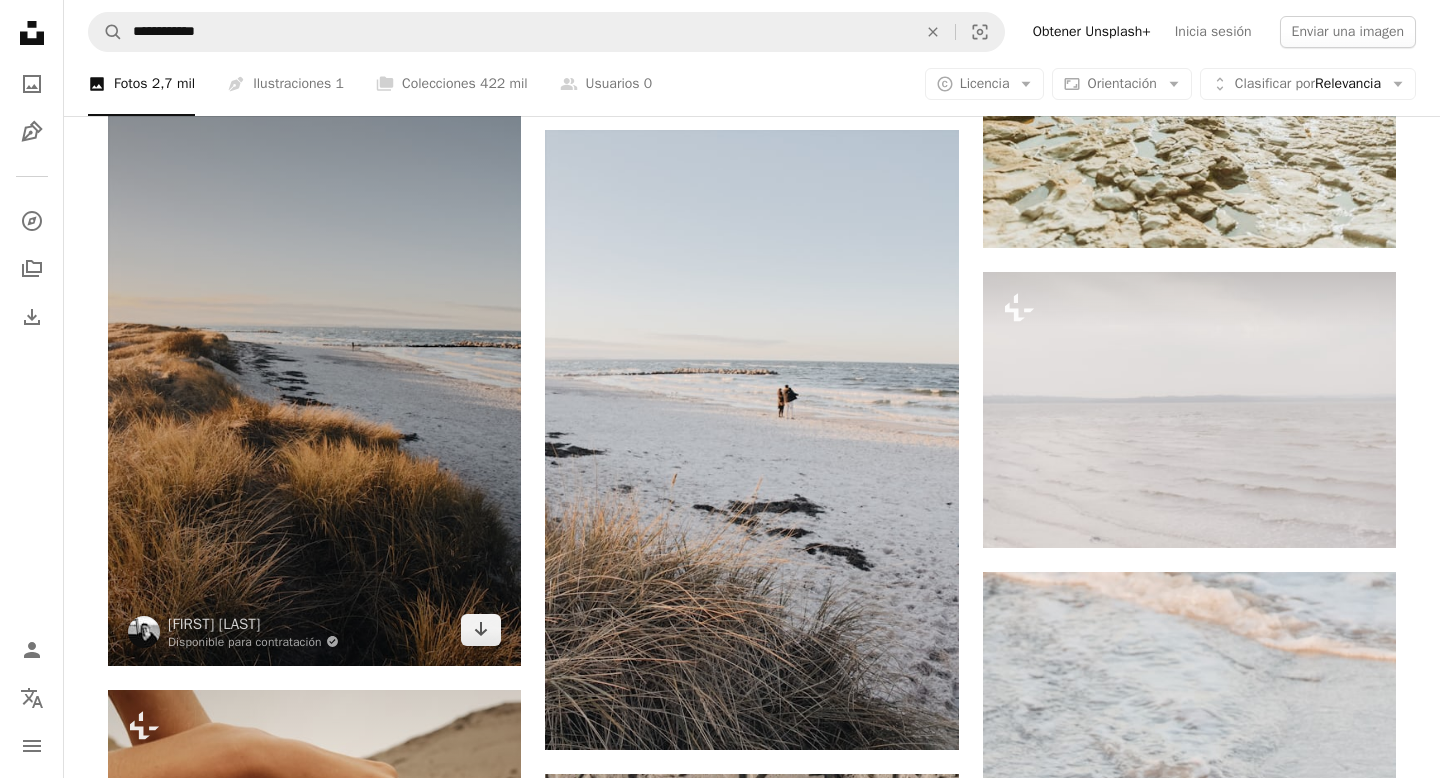 scroll, scrollTop: 12130, scrollLeft: 0, axis: vertical 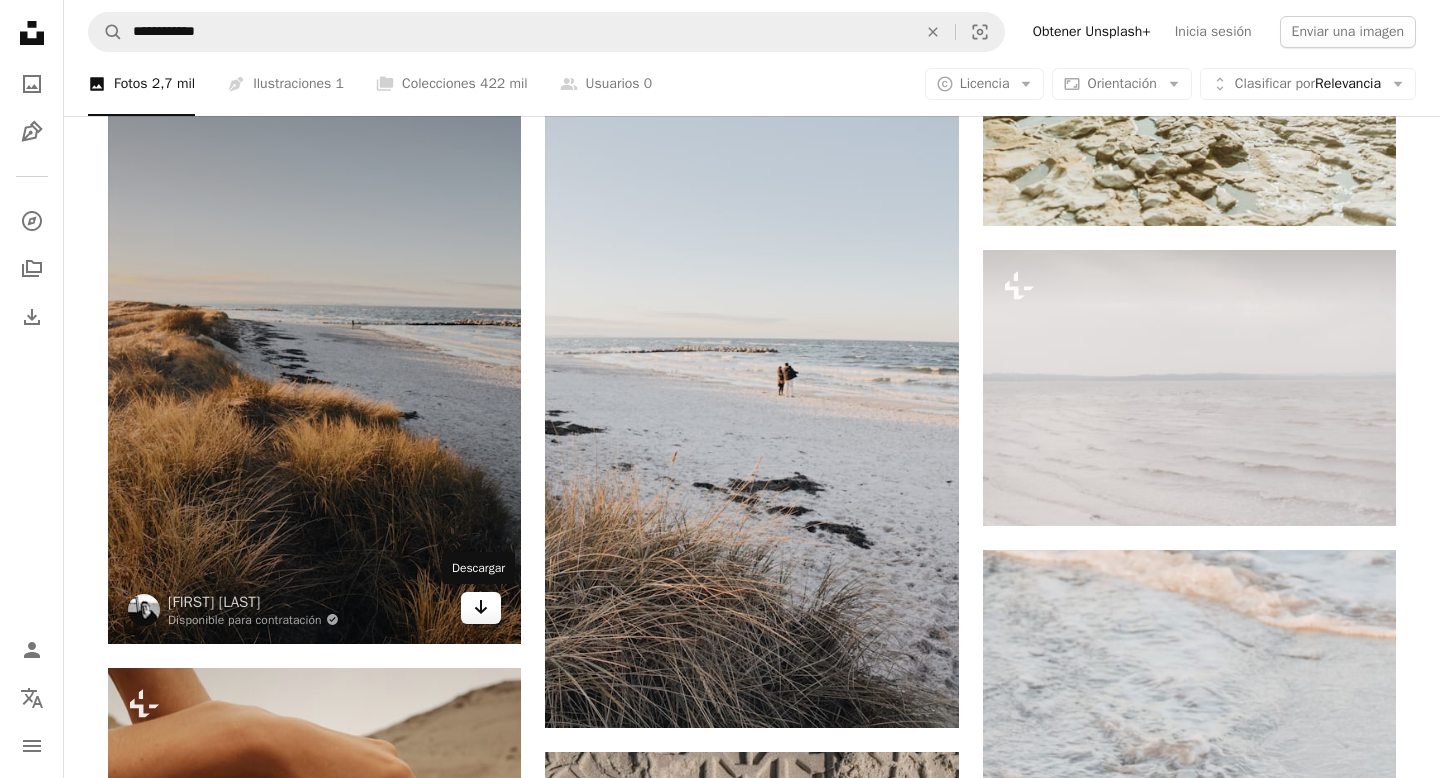 click 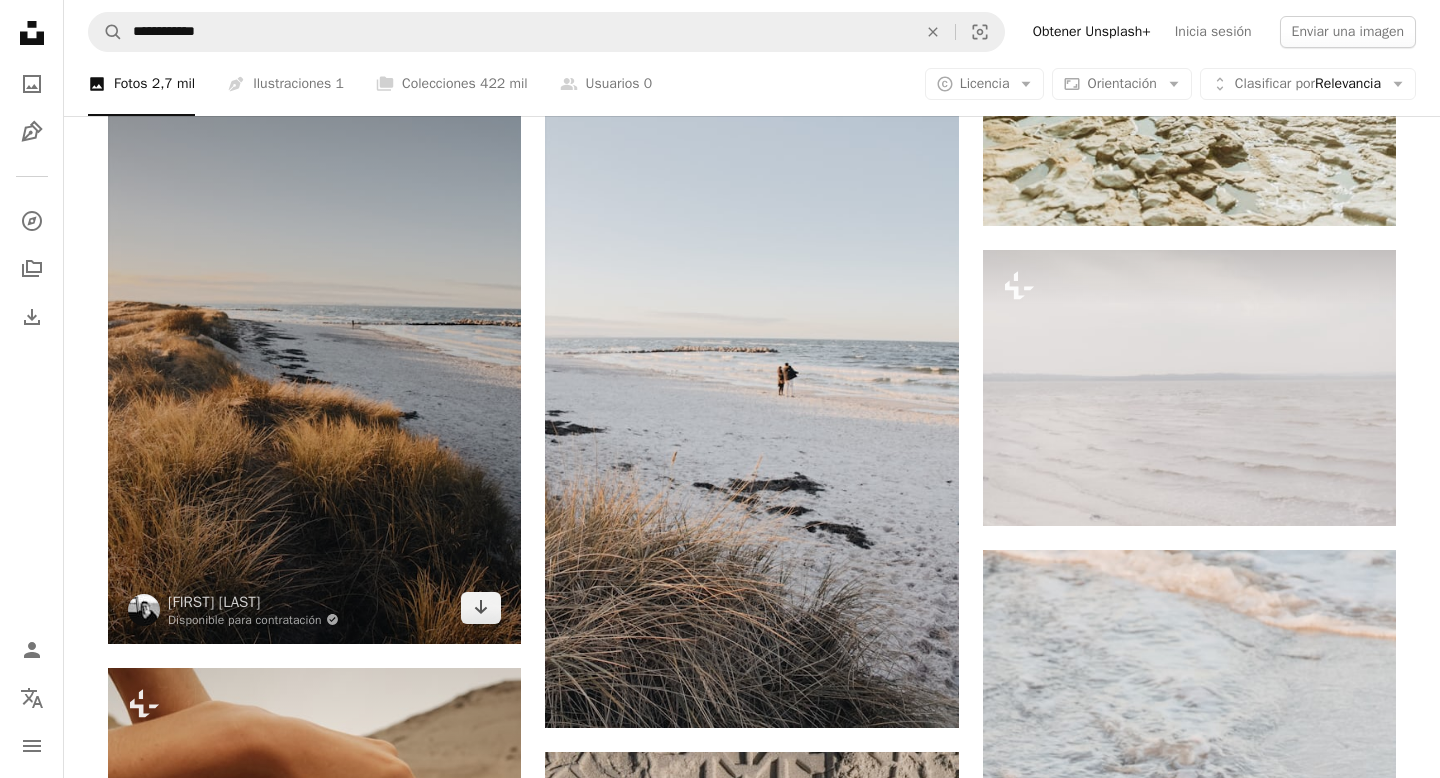 click at bounding box center [314, 334] 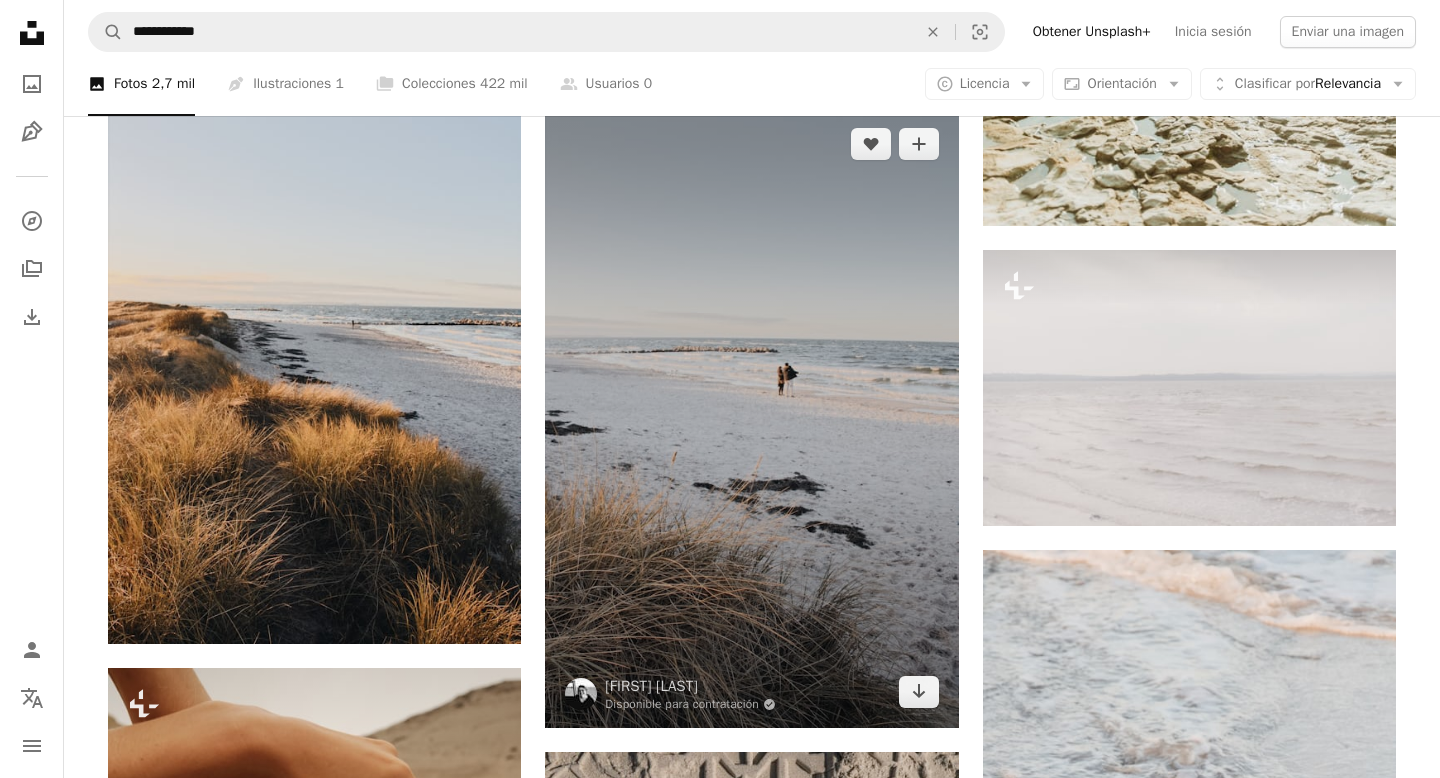 click at bounding box center (751, 418) 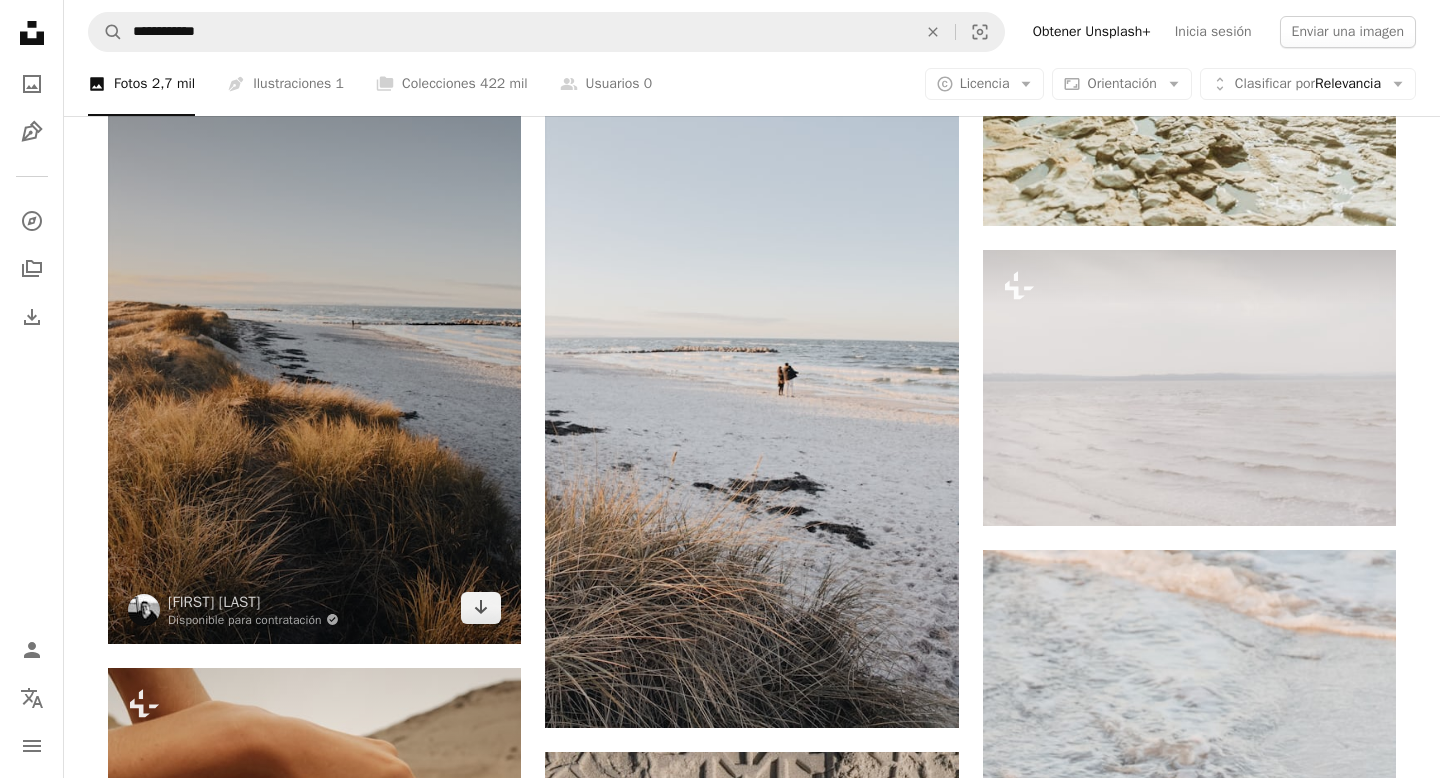 click at bounding box center [314, 334] 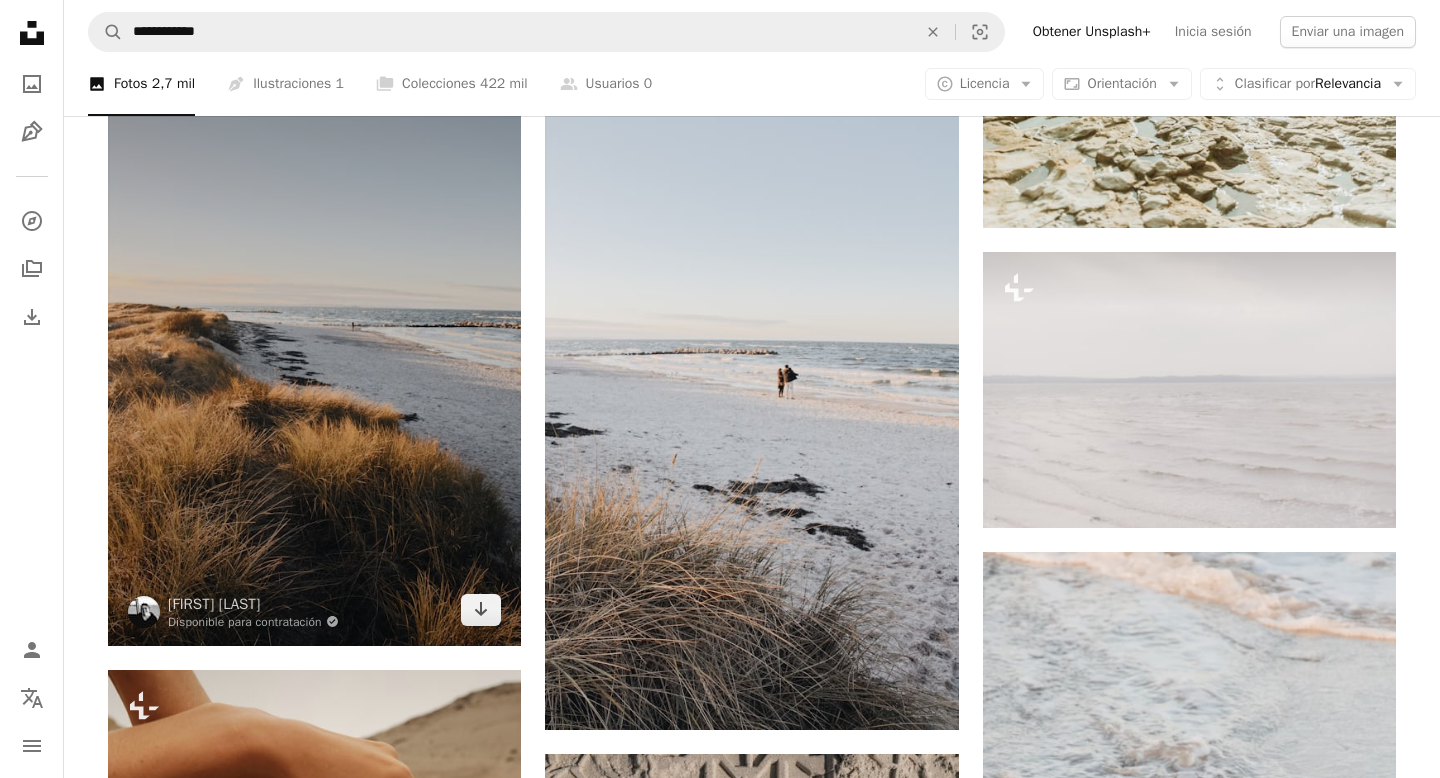 scroll, scrollTop: 11995, scrollLeft: 0, axis: vertical 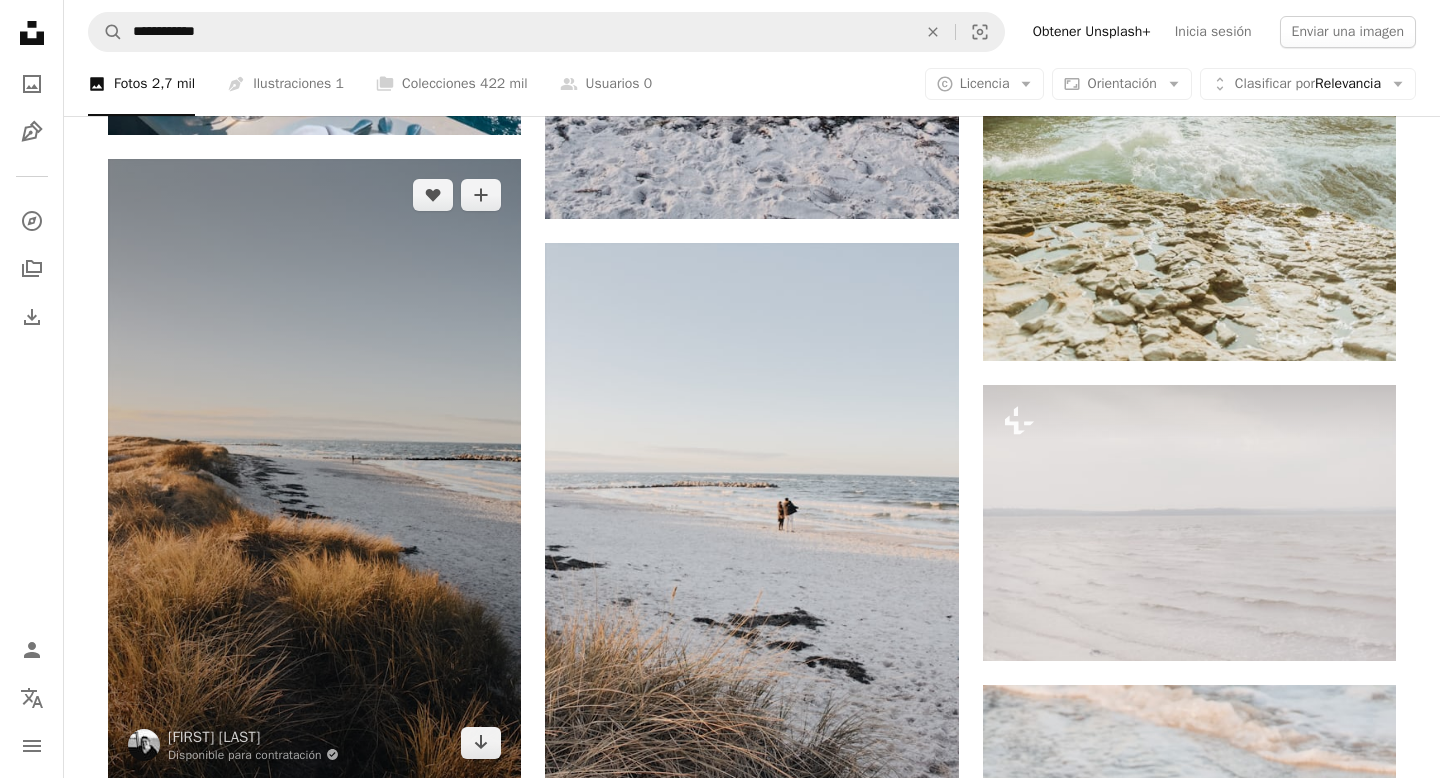 click at bounding box center (314, 469) 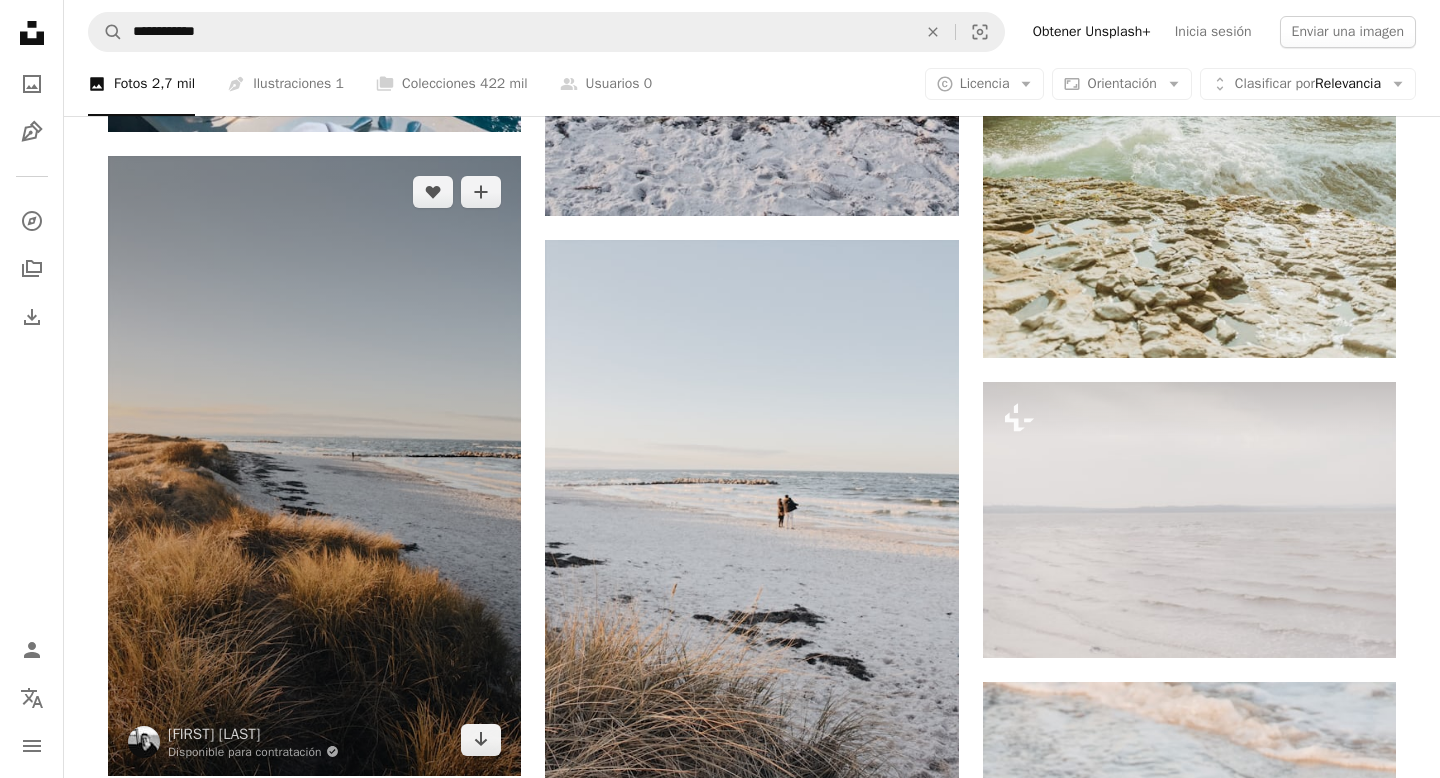 scroll, scrollTop: 12152, scrollLeft: 0, axis: vertical 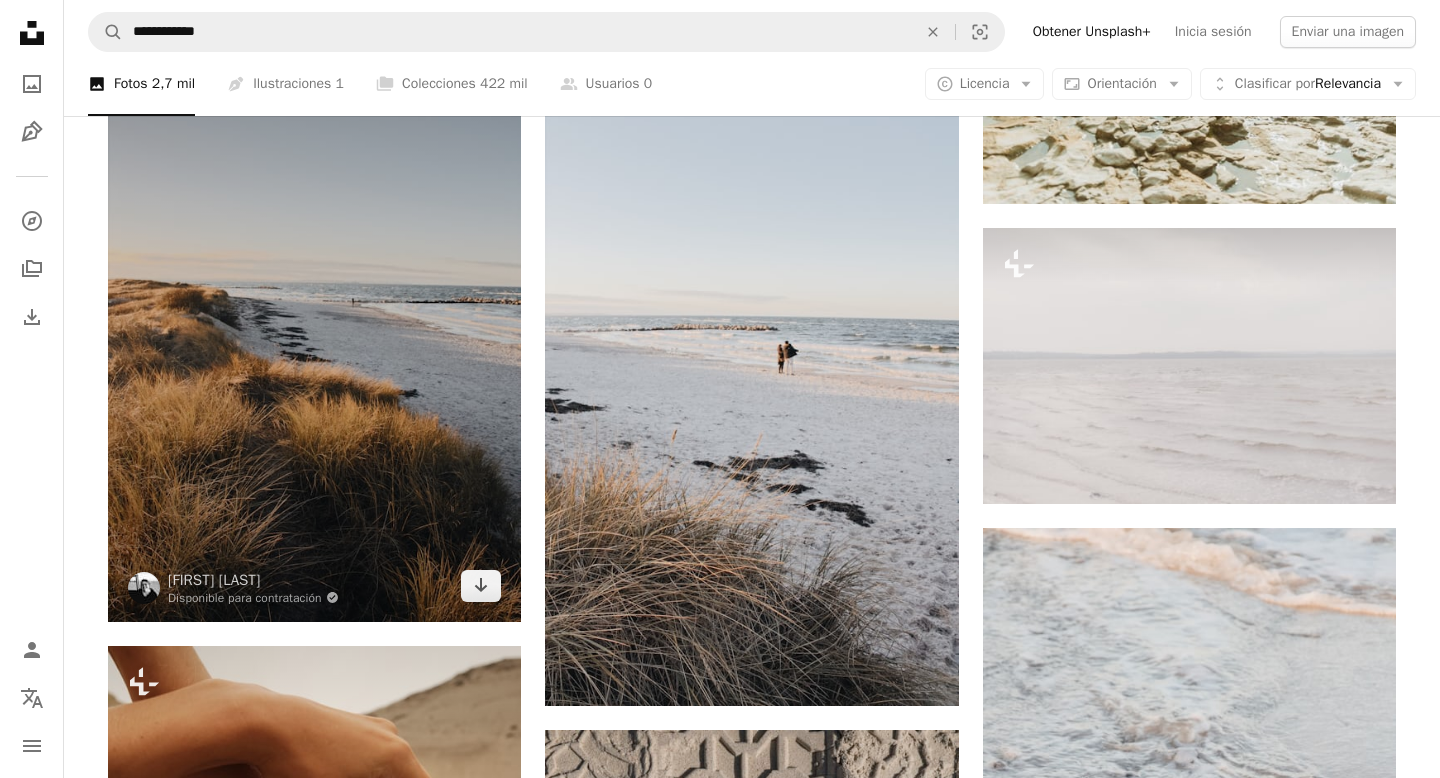 click at bounding box center (314, 312) 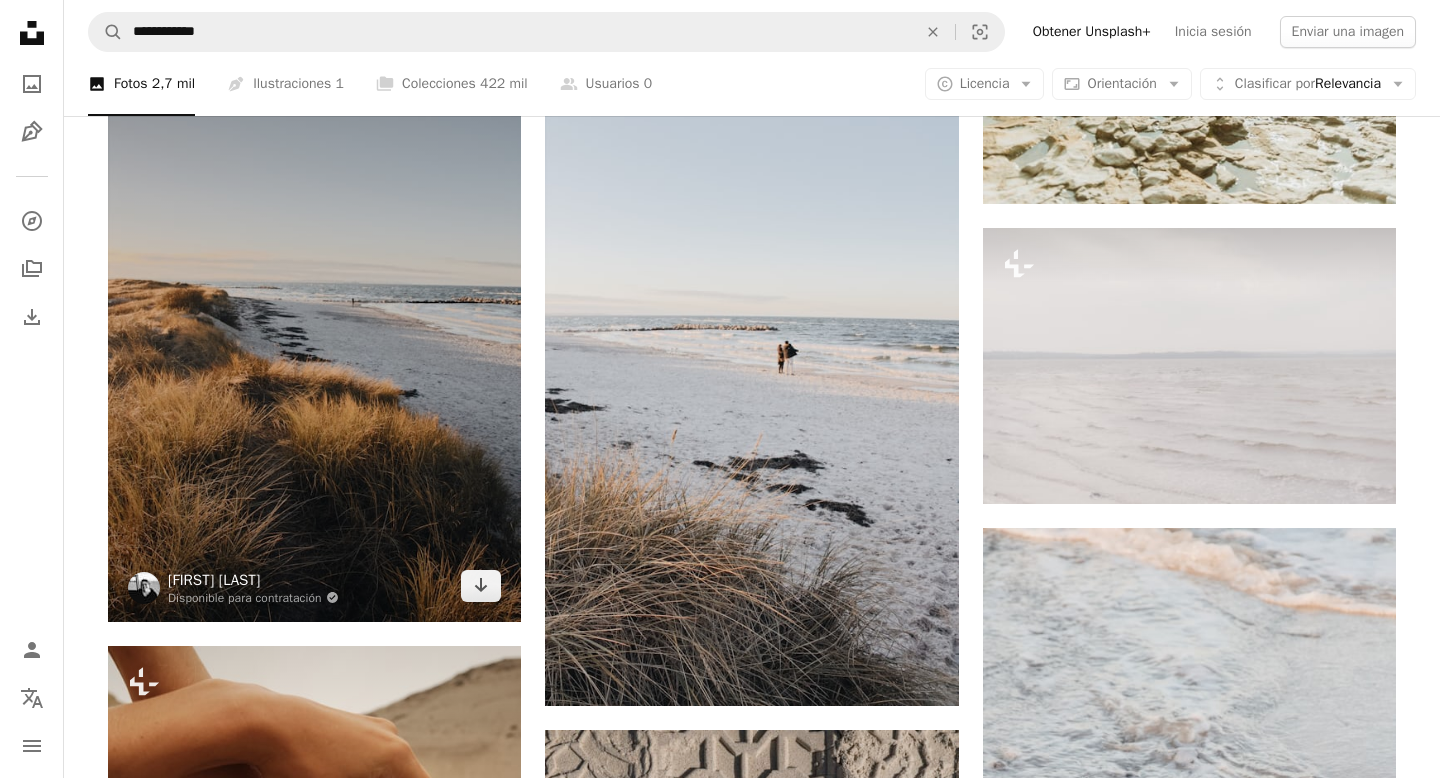click on "Katharina Bill" at bounding box center [253, 580] 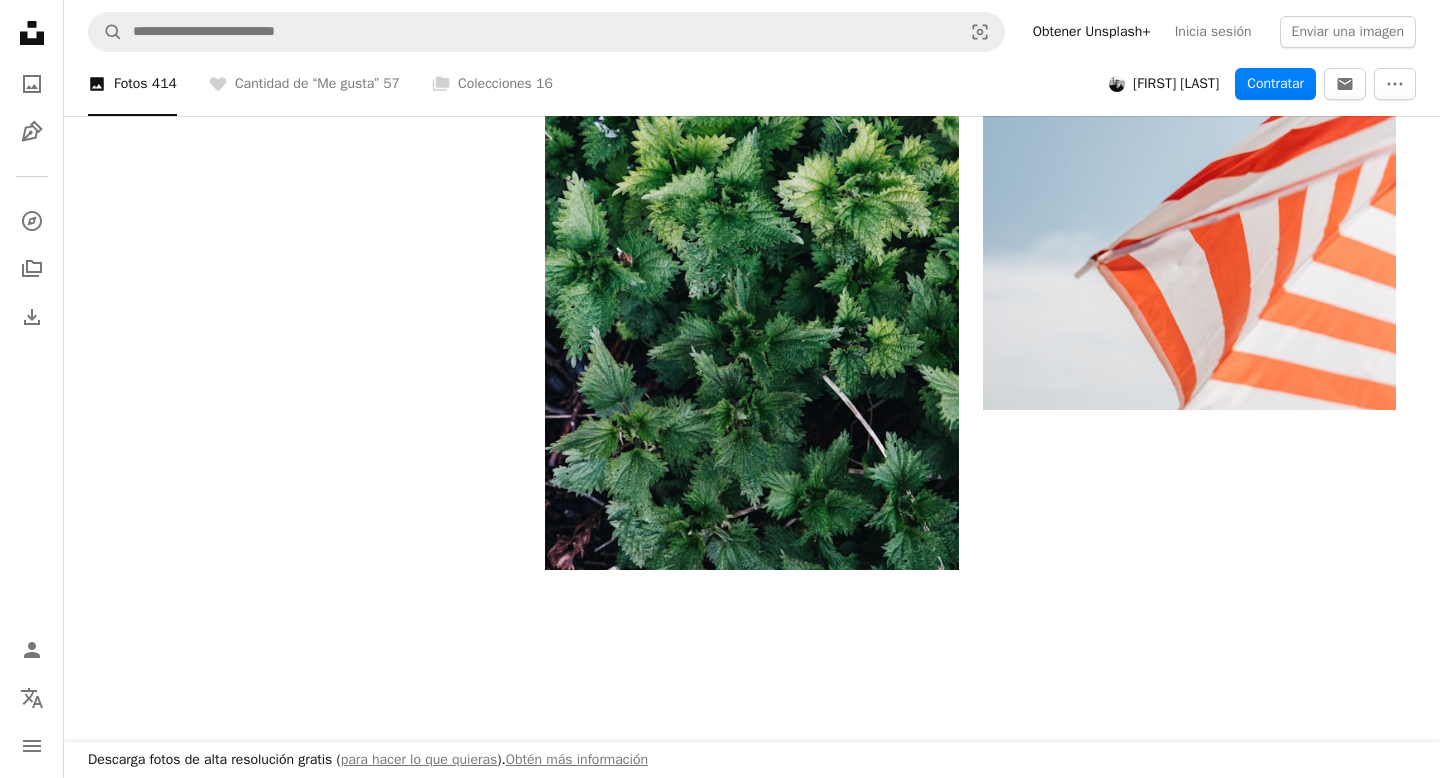 scroll, scrollTop: 4122, scrollLeft: 0, axis: vertical 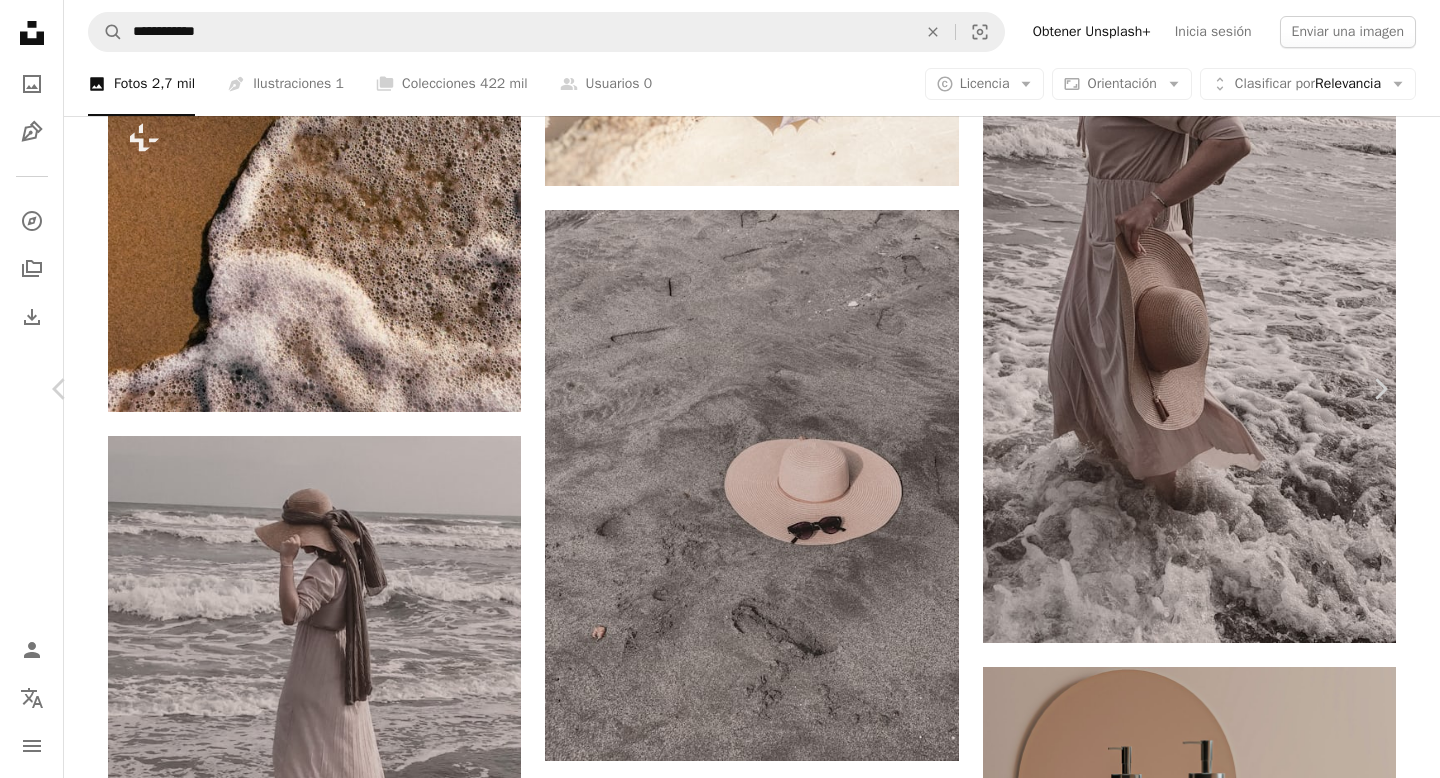 click on "Arrow pointing down" at bounding box center [467, 18529] 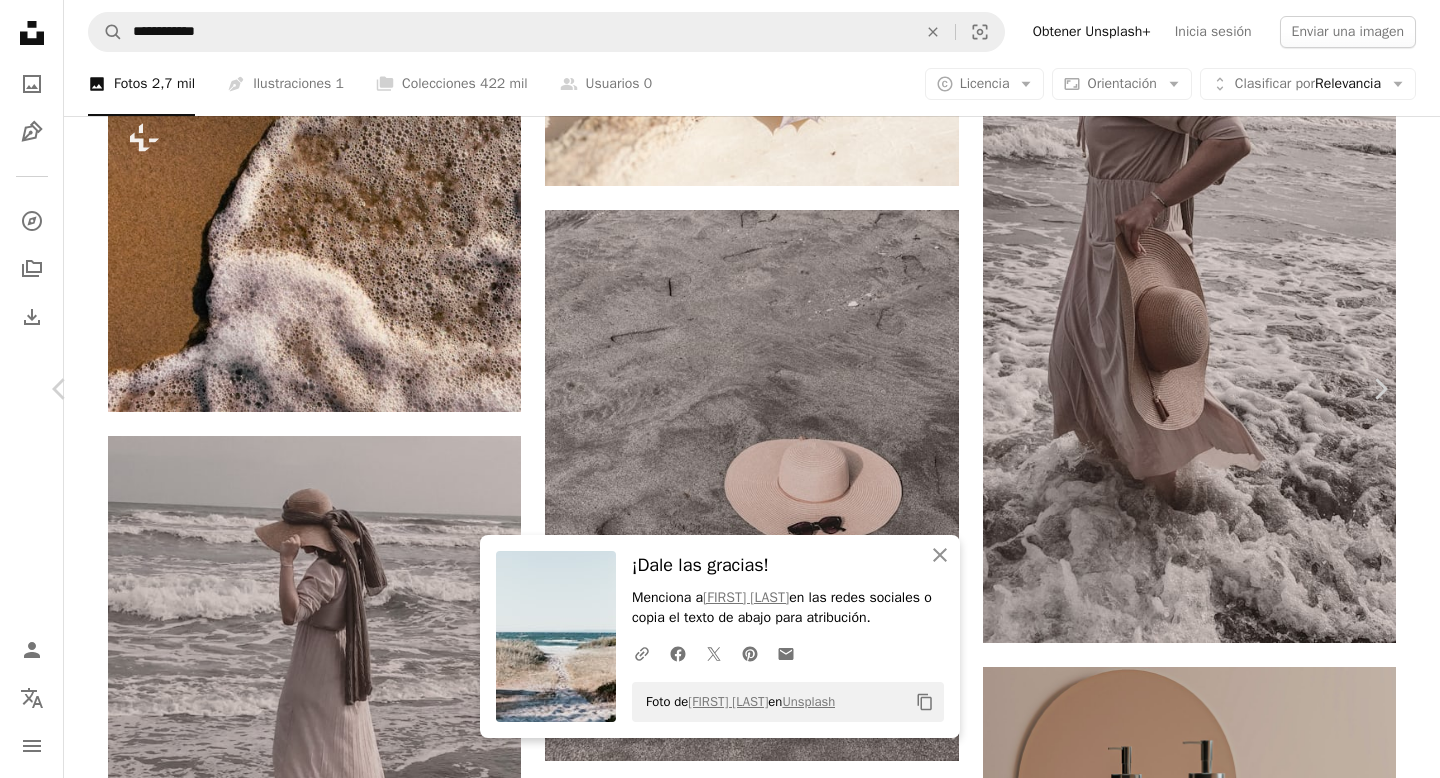 scroll, scrollTop: 2461, scrollLeft: 0, axis: vertical 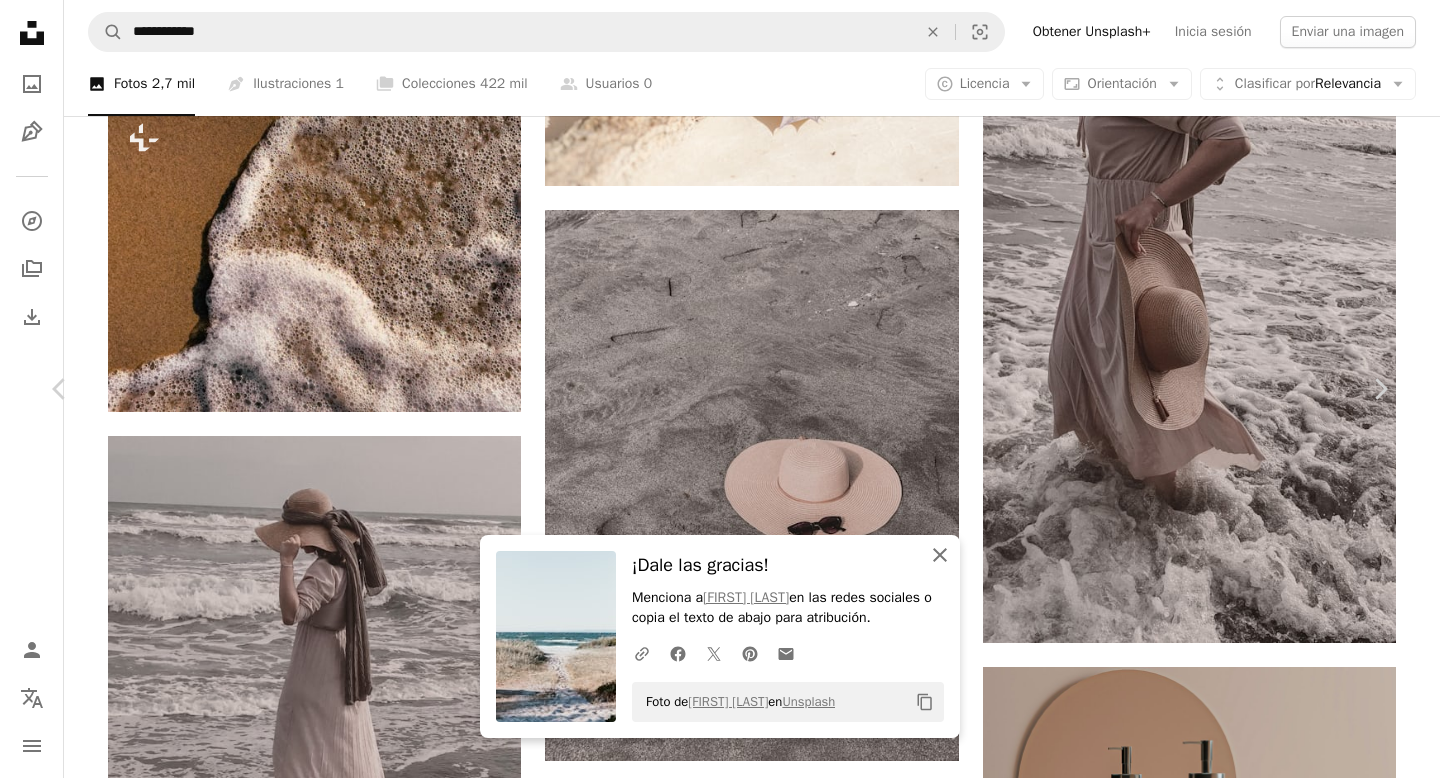 click 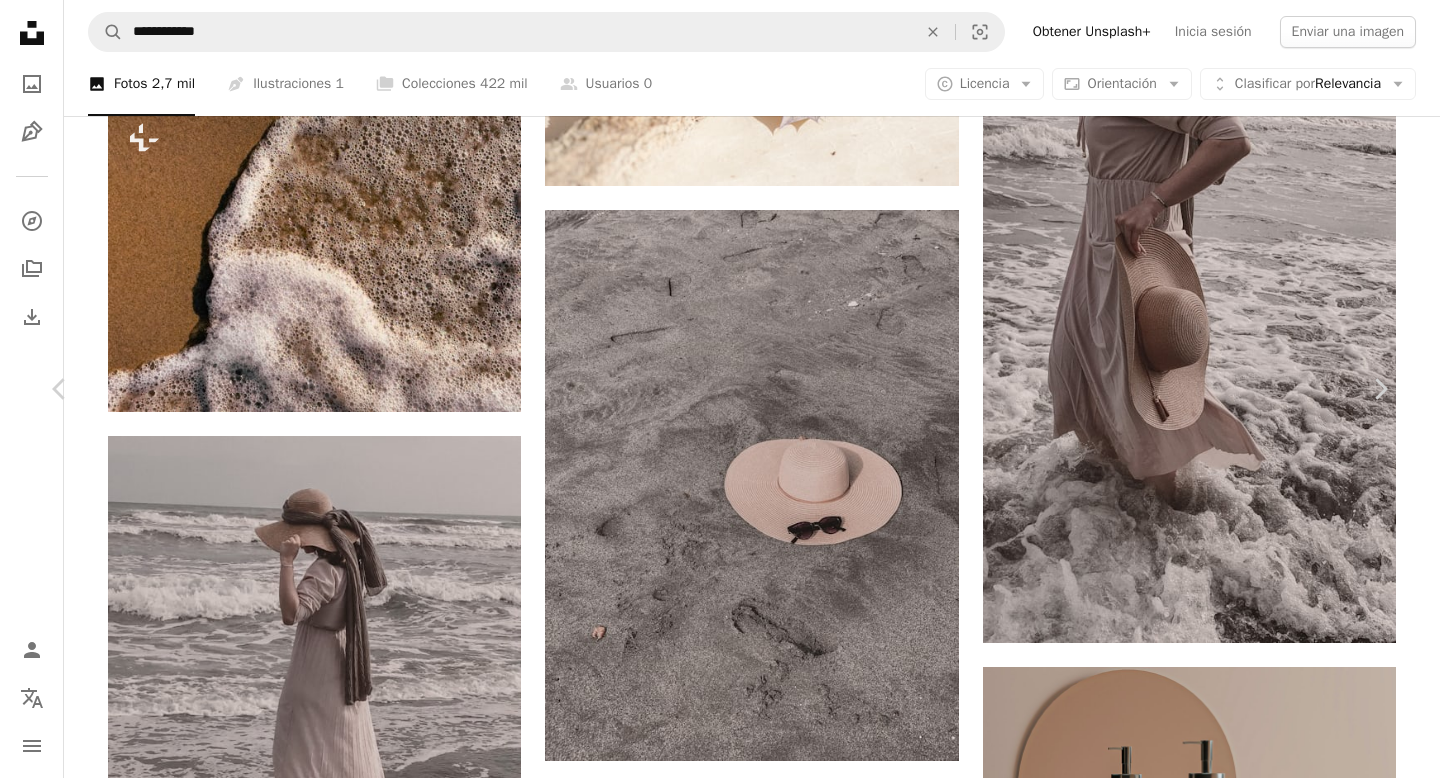 scroll, scrollTop: 33794, scrollLeft: 0, axis: vertical 